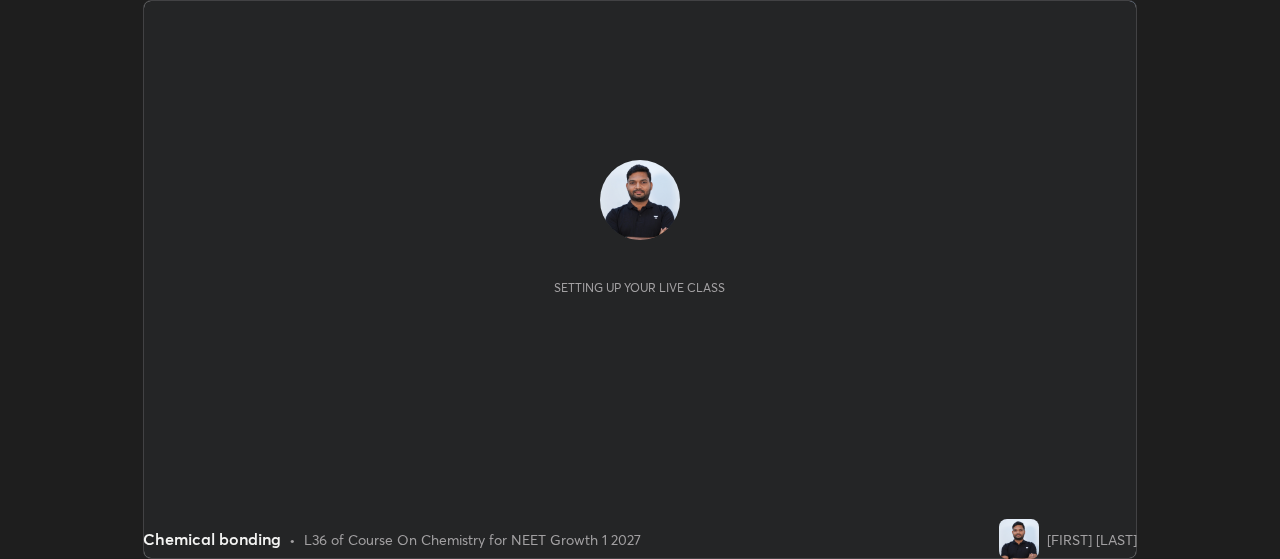 scroll, scrollTop: 0, scrollLeft: 0, axis: both 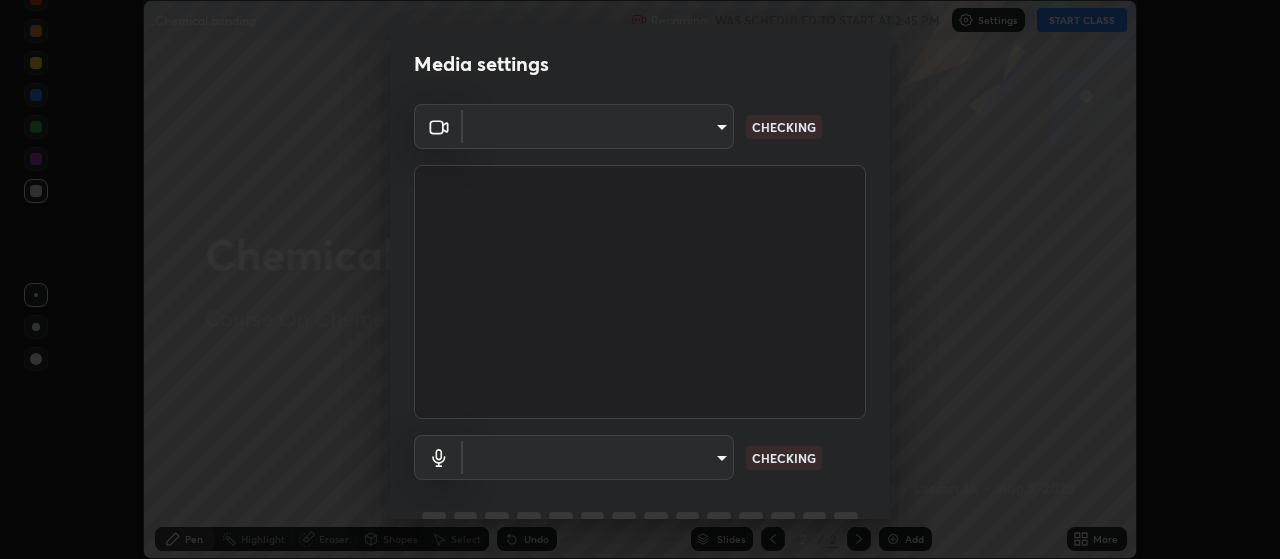 type on "87d1a0ec88f210c36e26e6c063e325dc8408c0b6d030cbcb27d0332e3a90a754" 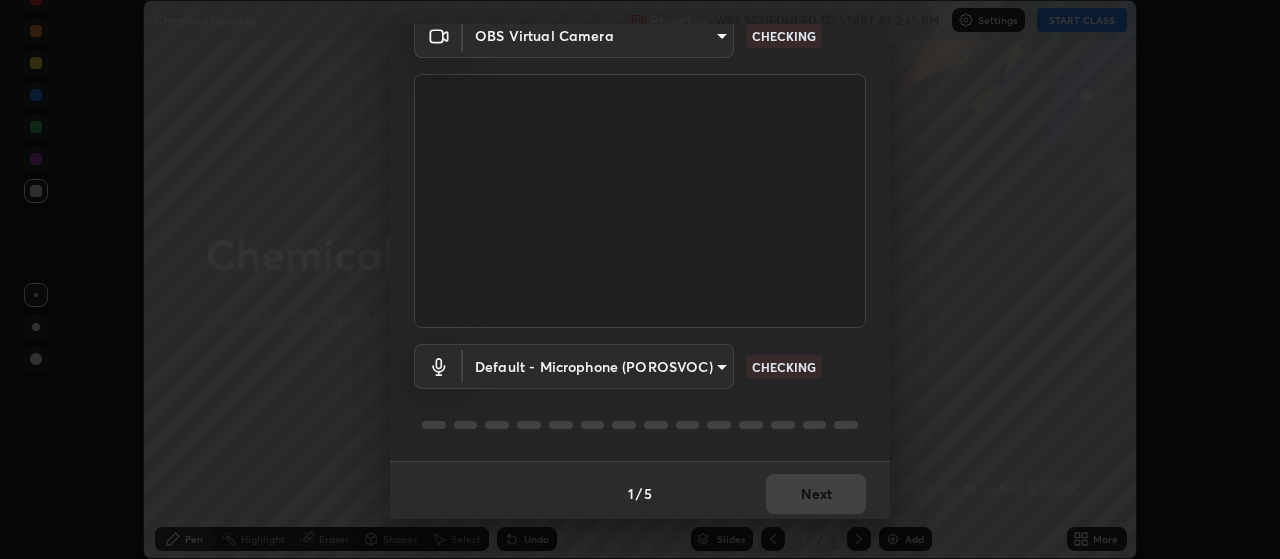 scroll, scrollTop: 97, scrollLeft: 0, axis: vertical 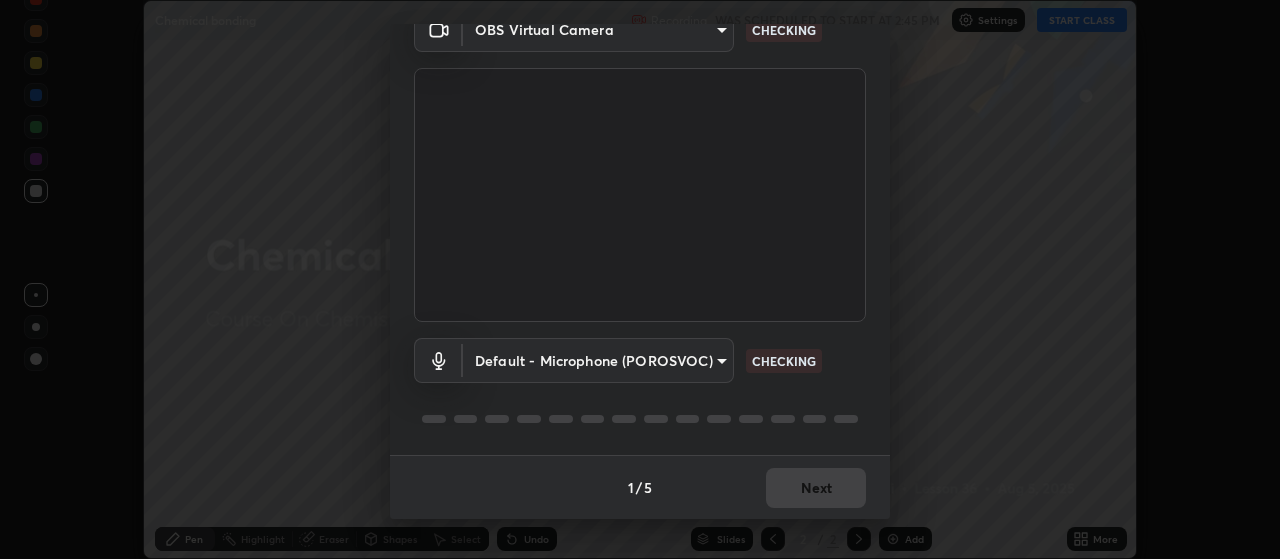 click on "Erase all Chemical bonding Recording WAS SCHEDULED TO START AT  [TIME] Settings START CLASS Setting up your live class Chemical bonding • L36 of Course On Chemistry for NEET Growth 1 2027 [FIRST] [LAST] Pen Highlight Eraser Shapes Select Undo Slides 2 / 2 Add More No doubts shared Encourage your learners to ask a doubt for better clarity Report an issue Reason for reporting Buffering Chat not working Audio - Video sync issue Educator video quality low ​ Attach an image Report Media settings OBS Virtual Camera [HASH] CHECKING Default - Microphone (POROSVOC) default CHECKING 1 / 5 Next" at bounding box center (640, 279) 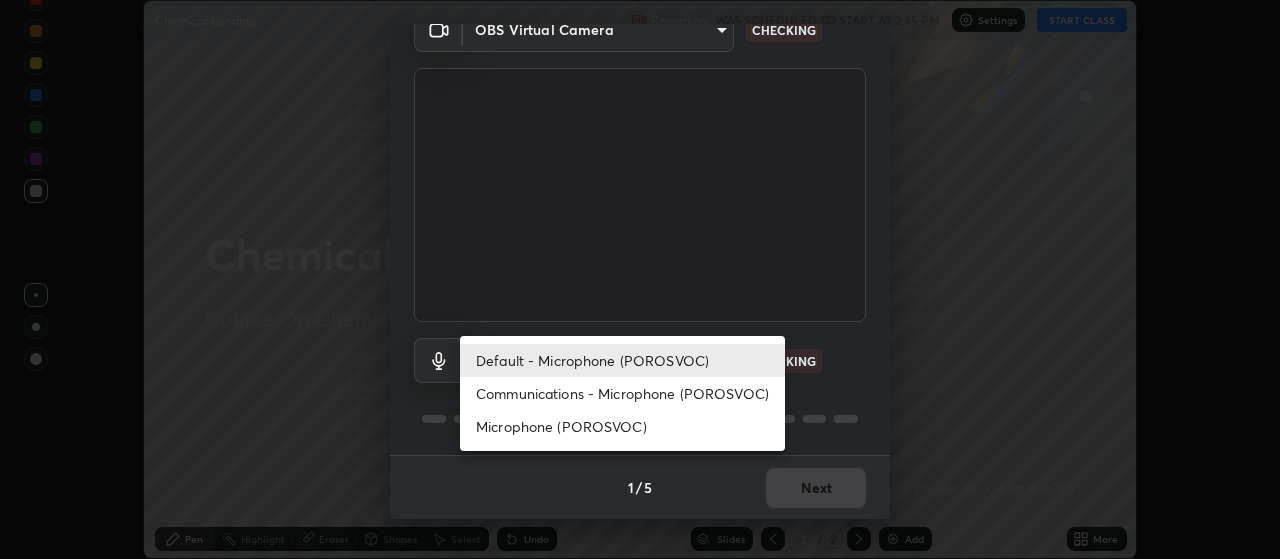 click on "Communications - Microphone (POROSVOC)" at bounding box center (622, 393) 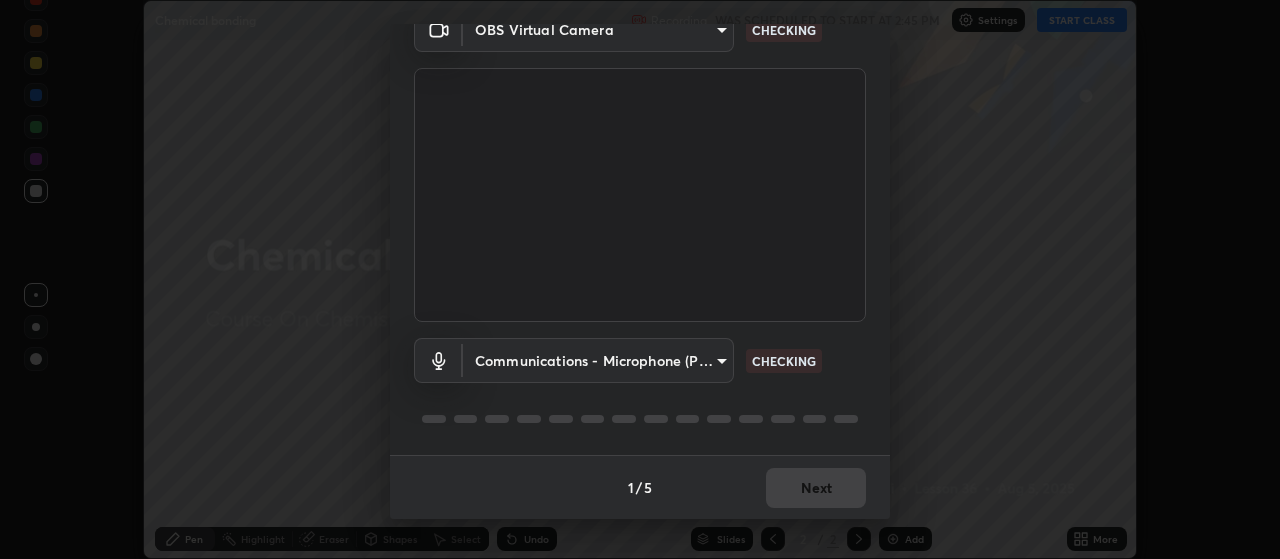 click on "Erase all Chemical bonding Recording WAS SCHEDULED TO START AT  [TIME] Settings START CLASS Setting up your live class Chemical bonding • L36 of Course On Chemistry for NEET Growth 1 2027 [FIRST] [LAST] Pen Highlight Eraser Shapes Select Undo Slides 2 / 2 Add More No doubts shared Encourage your learners to ask a doubt for better clarity Report an issue Reason for reporting Buffering Chat not working Audio - Video sync issue Educator video quality low ​ Attach an image Report Media settings OBS Virtual Camera [HASH] CHECKING Communications - Microphone (POROSVOC) communications CHECKING 1 / 5 Next" at bounding box center [640, 279] 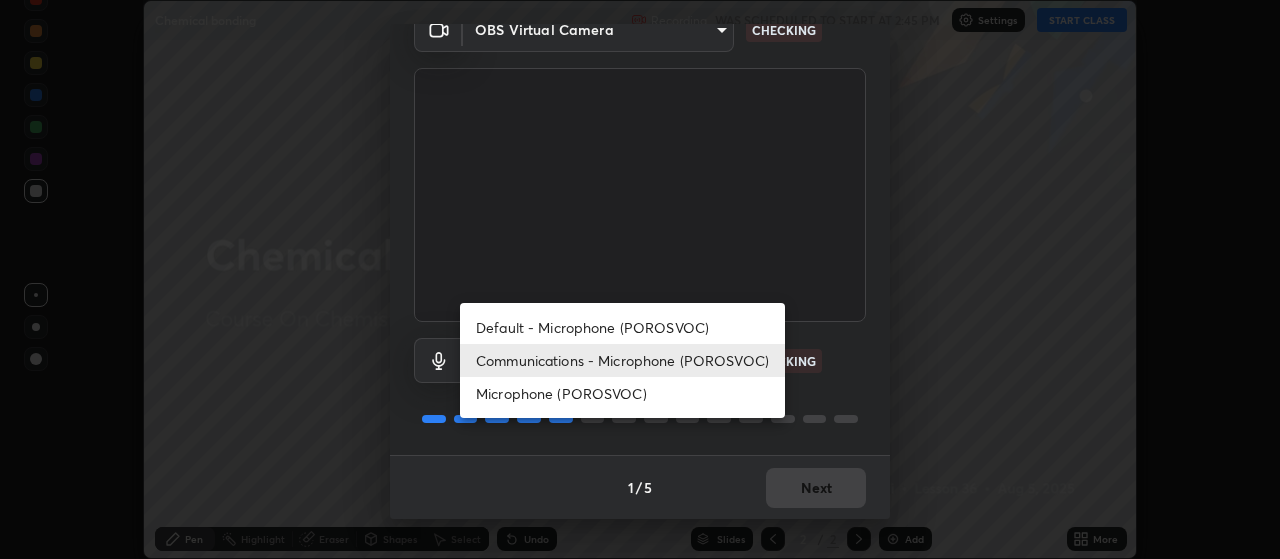 click on "Default - Microphone (POROSVOC)" at bounding box center [622, 327] 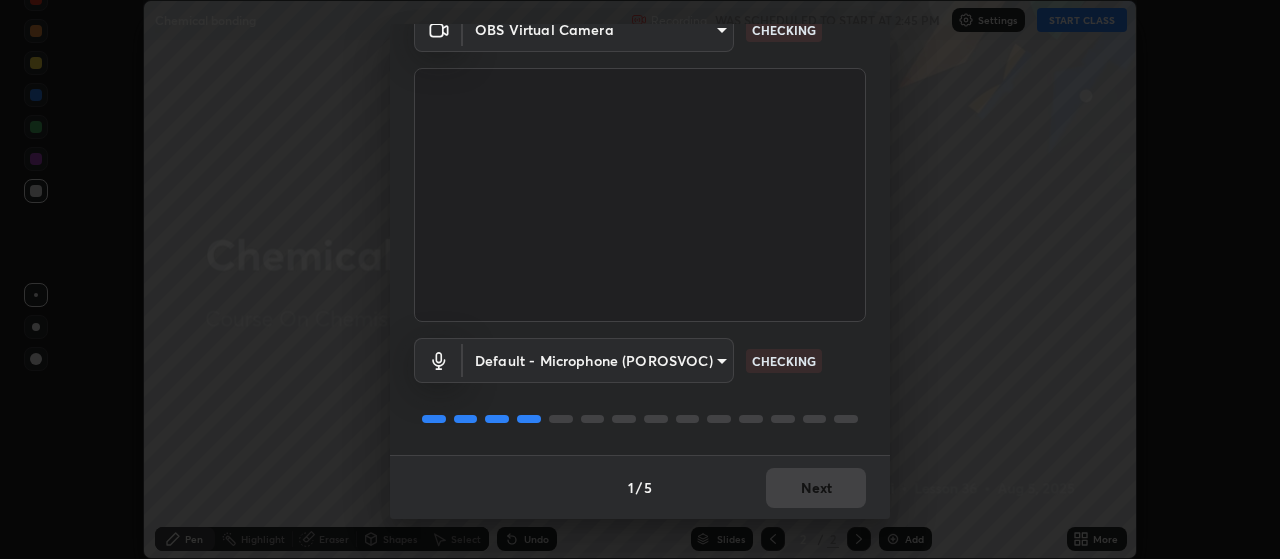type on "default" 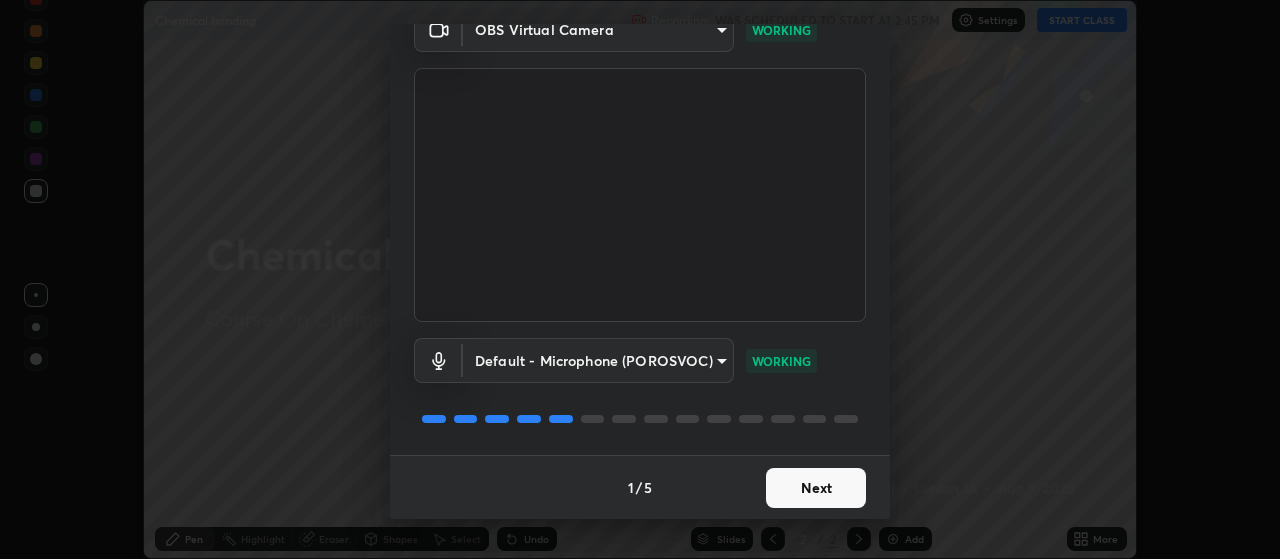click on "Next" at bounding box center (816, 488) 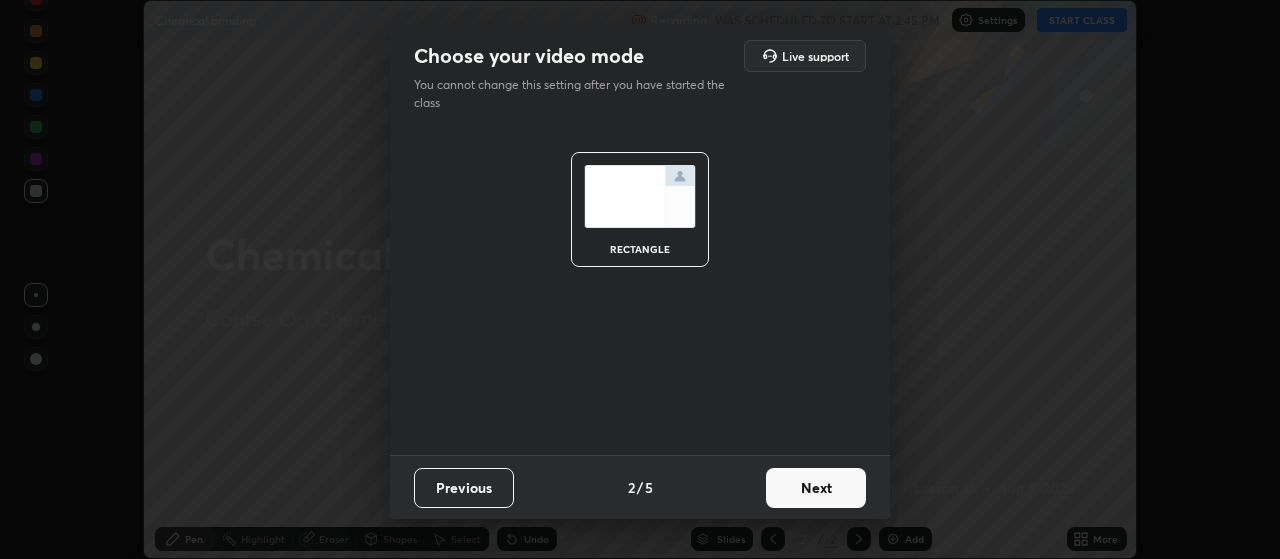 scroll, scrollTop: 0, scrollLeft: 0, axis: both 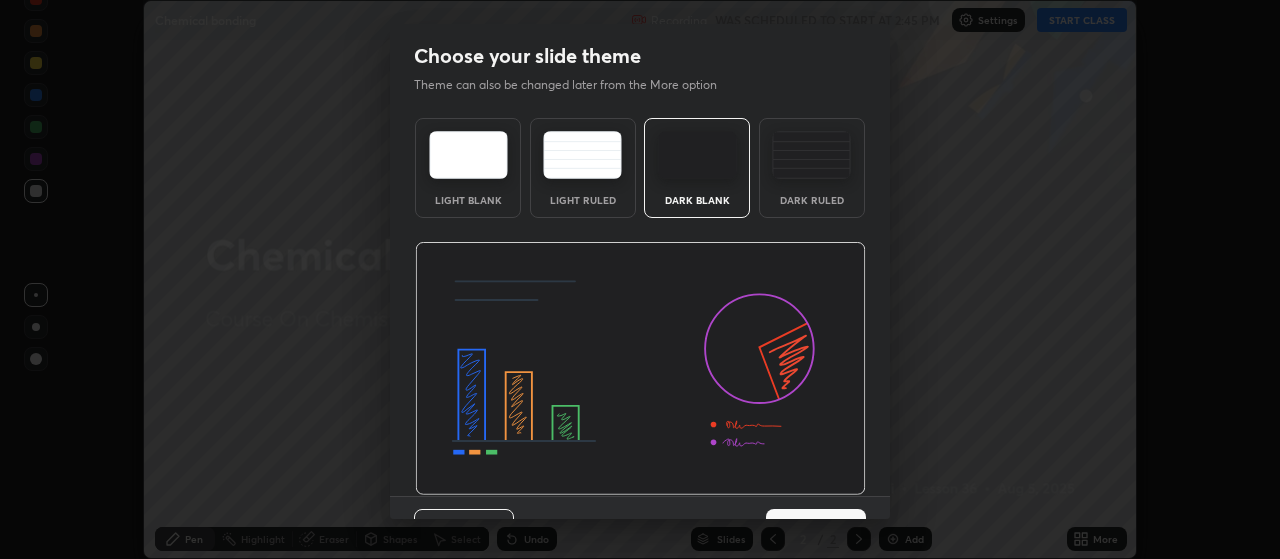 click at bounding box center [640, 369] 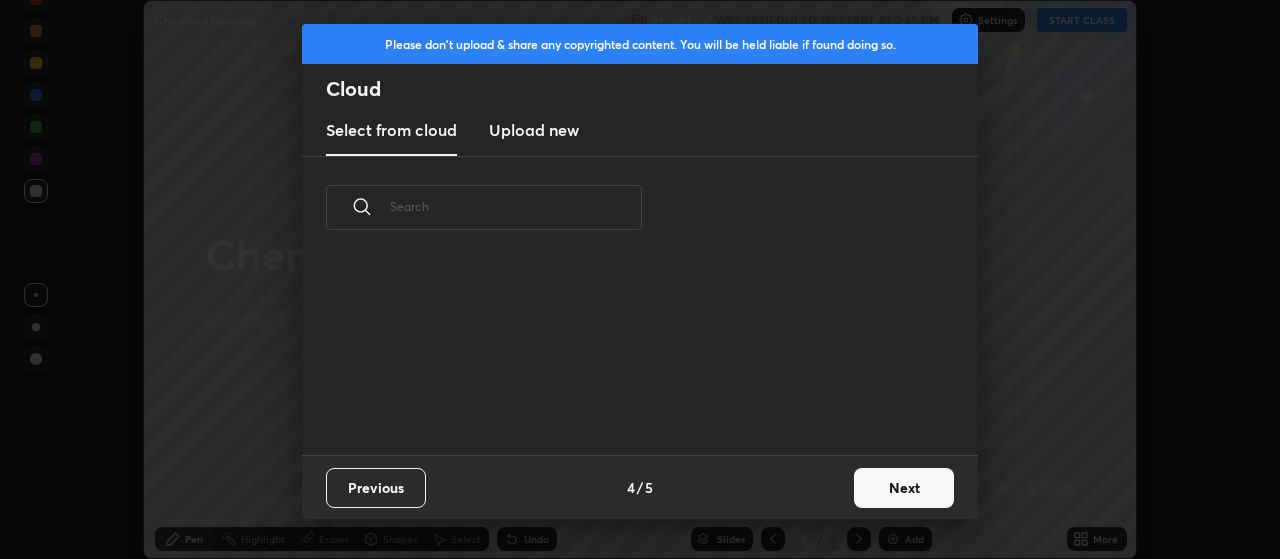 scroll, scrollTop: 196, scrollLeft: 642, axis: both 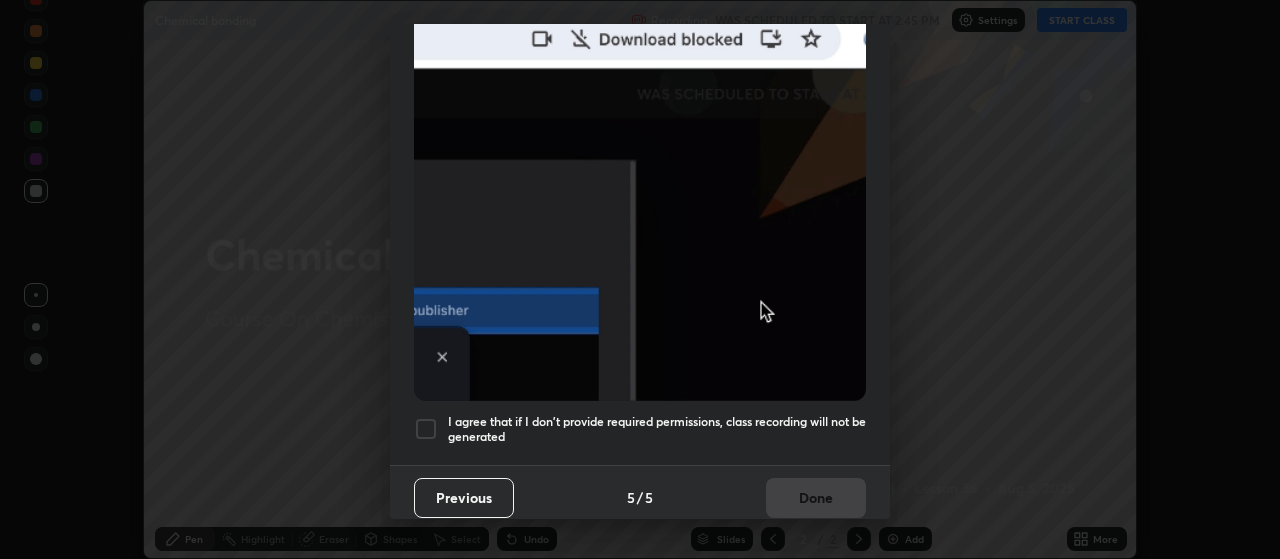 click at bounding box center [426, 429] 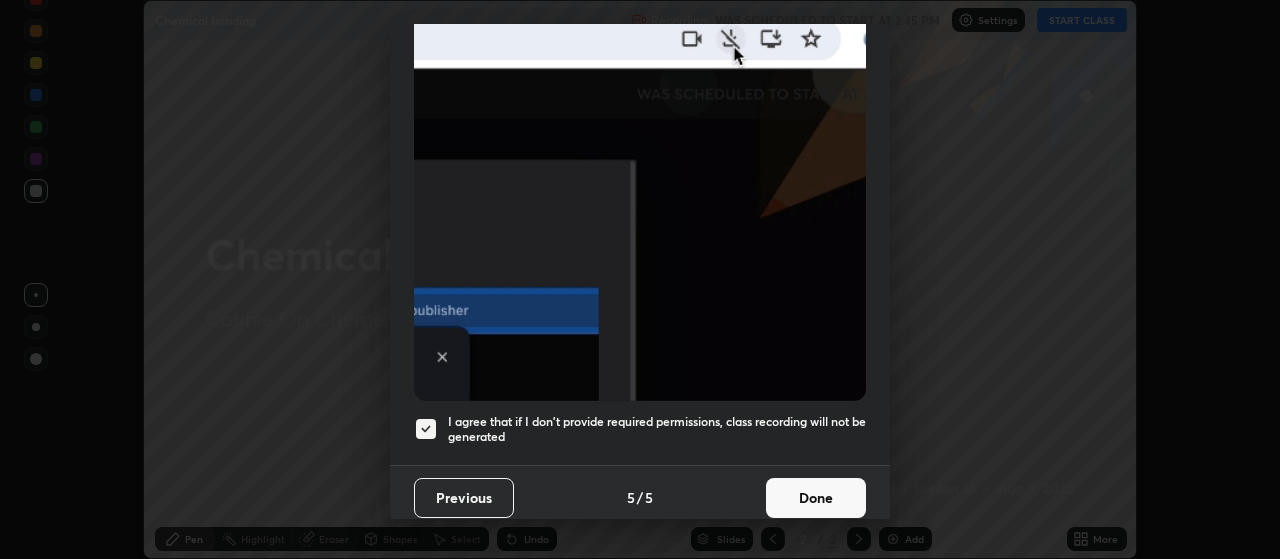 click on "Done" at bounding box center (816, 498) 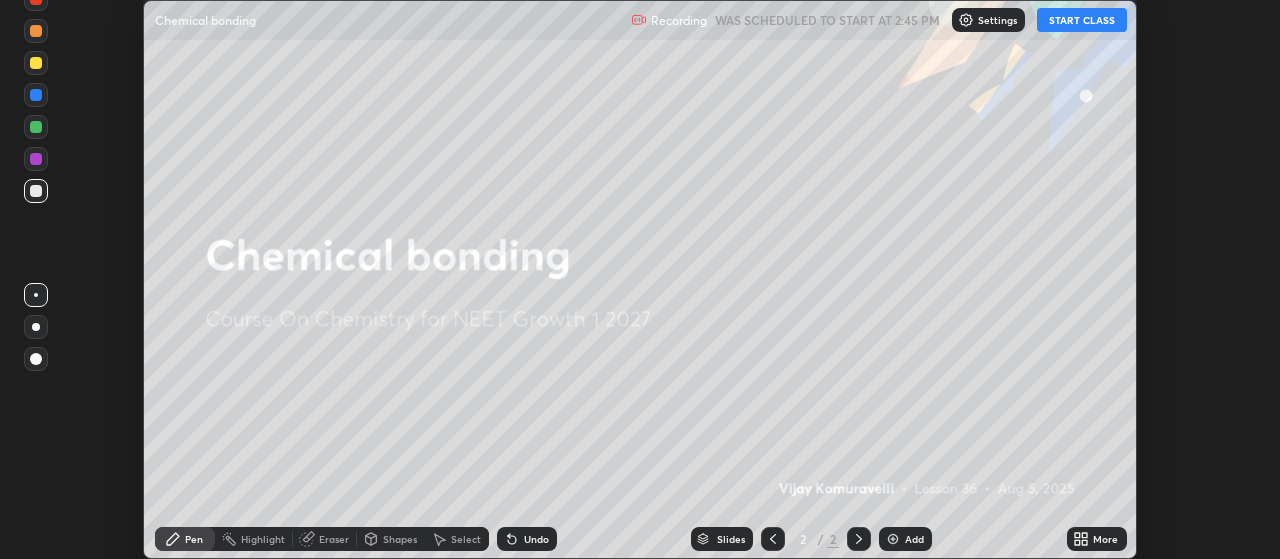 click on "START CLASS" at bounding box center (1082, 20) 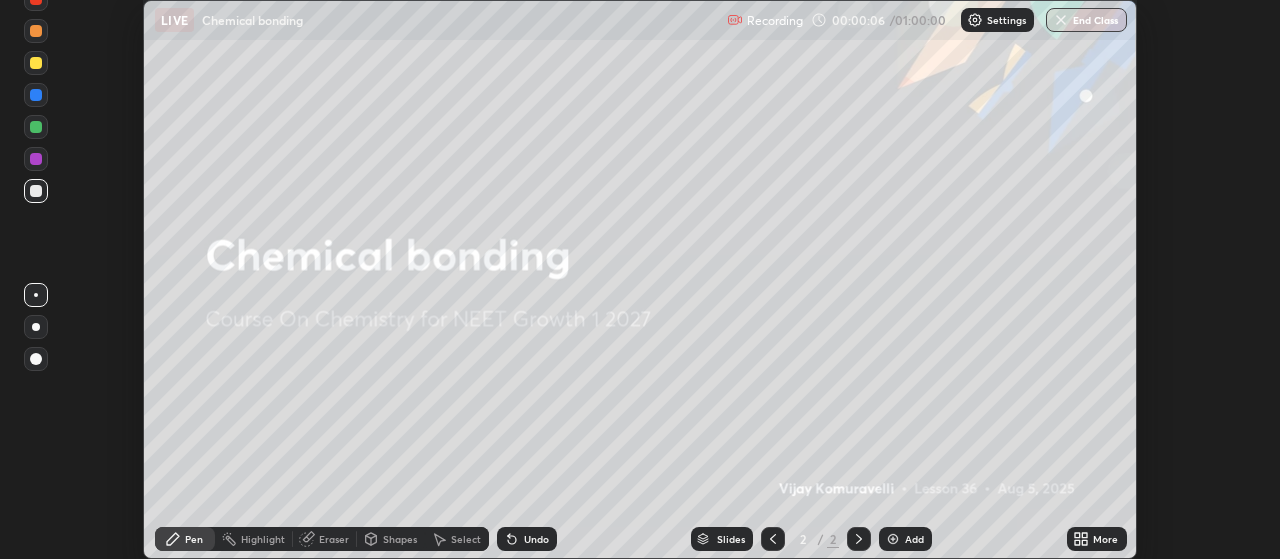 click 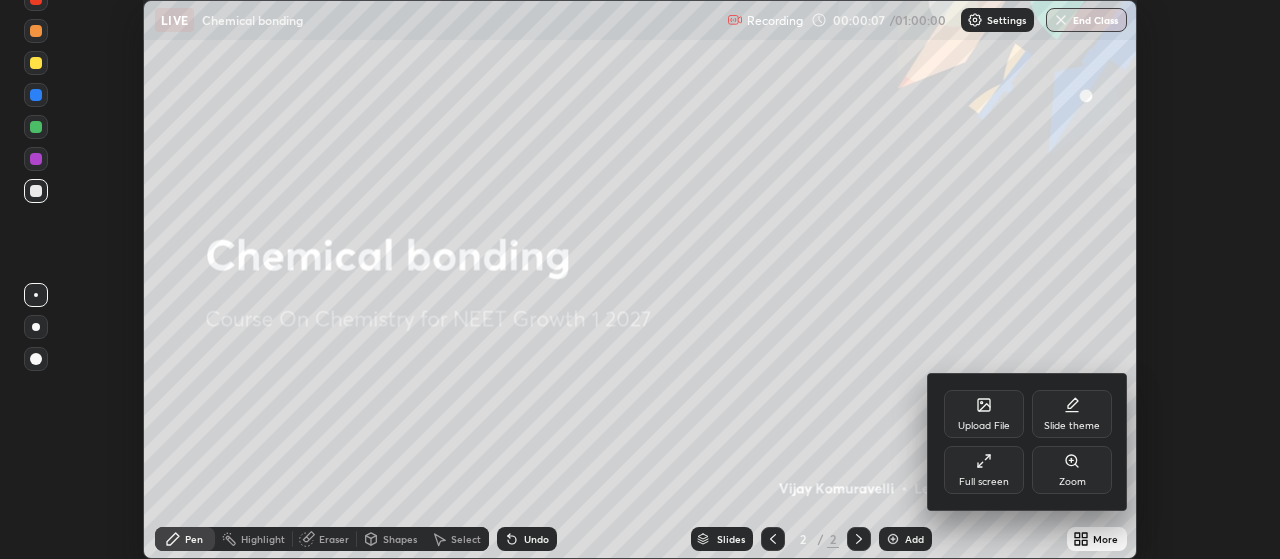 click 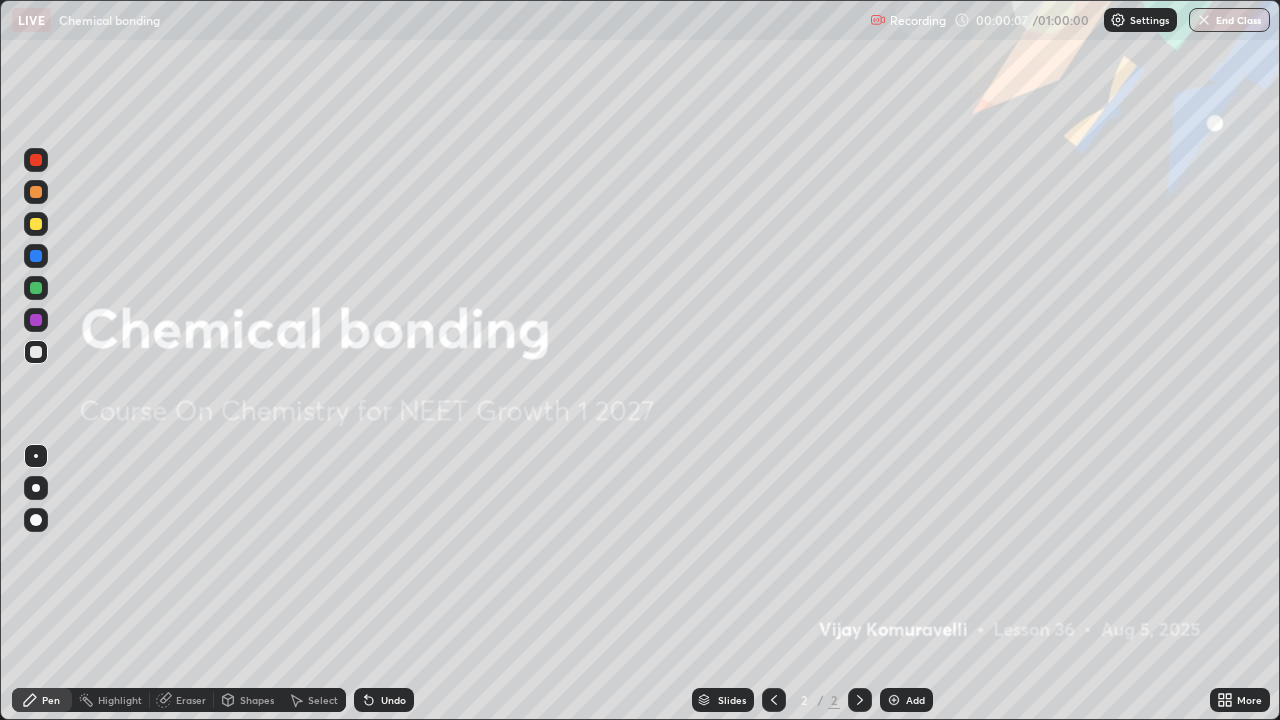 scroll, scrollTop: 99280, scrollLeft: 98720, axis: both 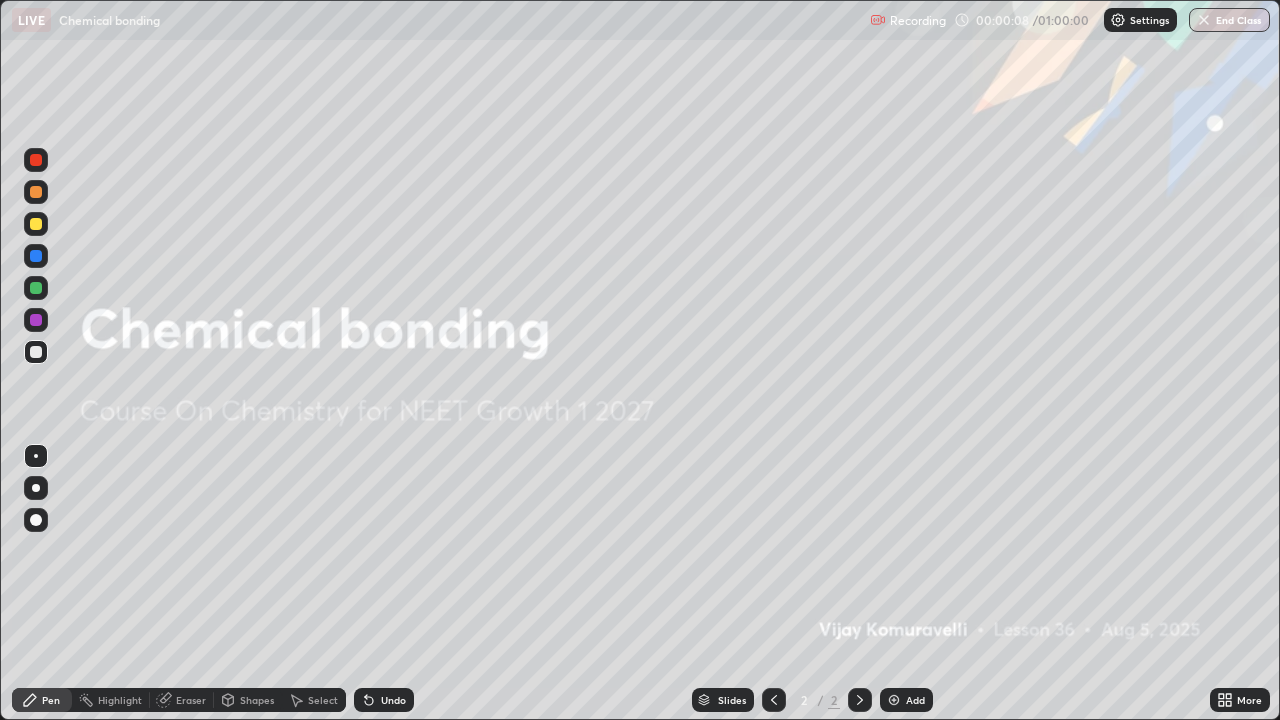 click at bounding box center [894, 700] 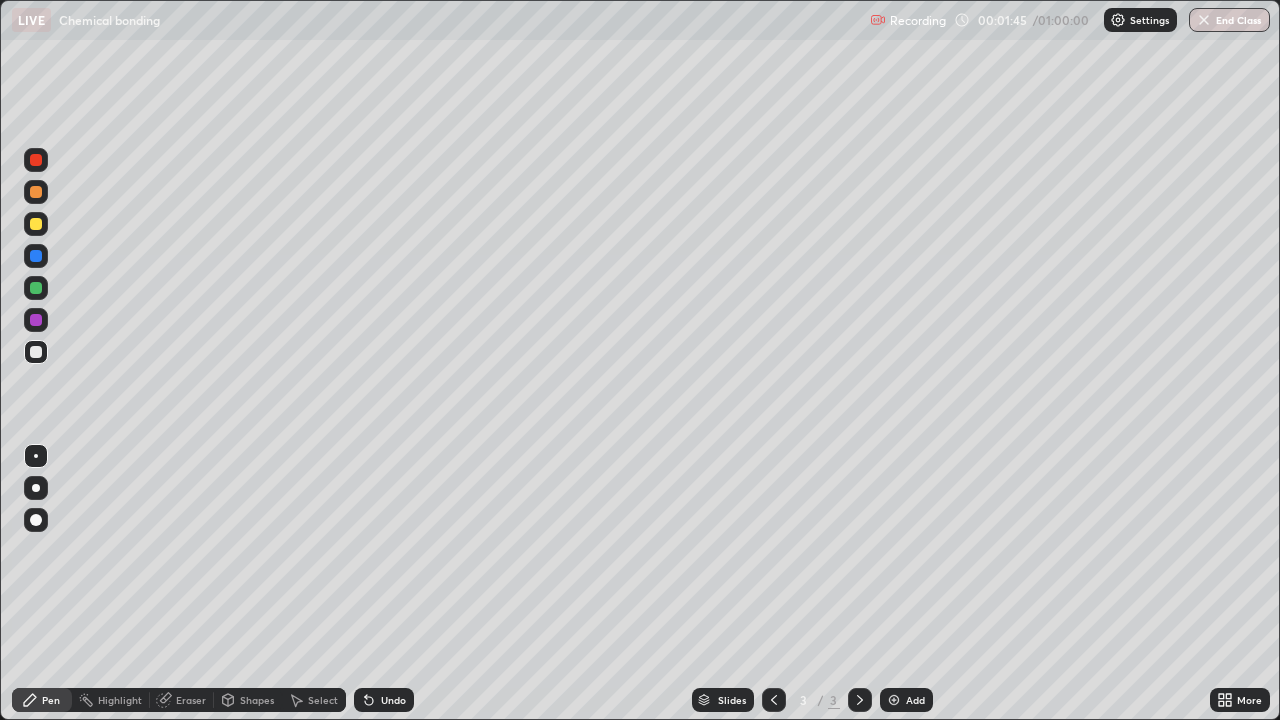 click at bounding box center (36, 224) 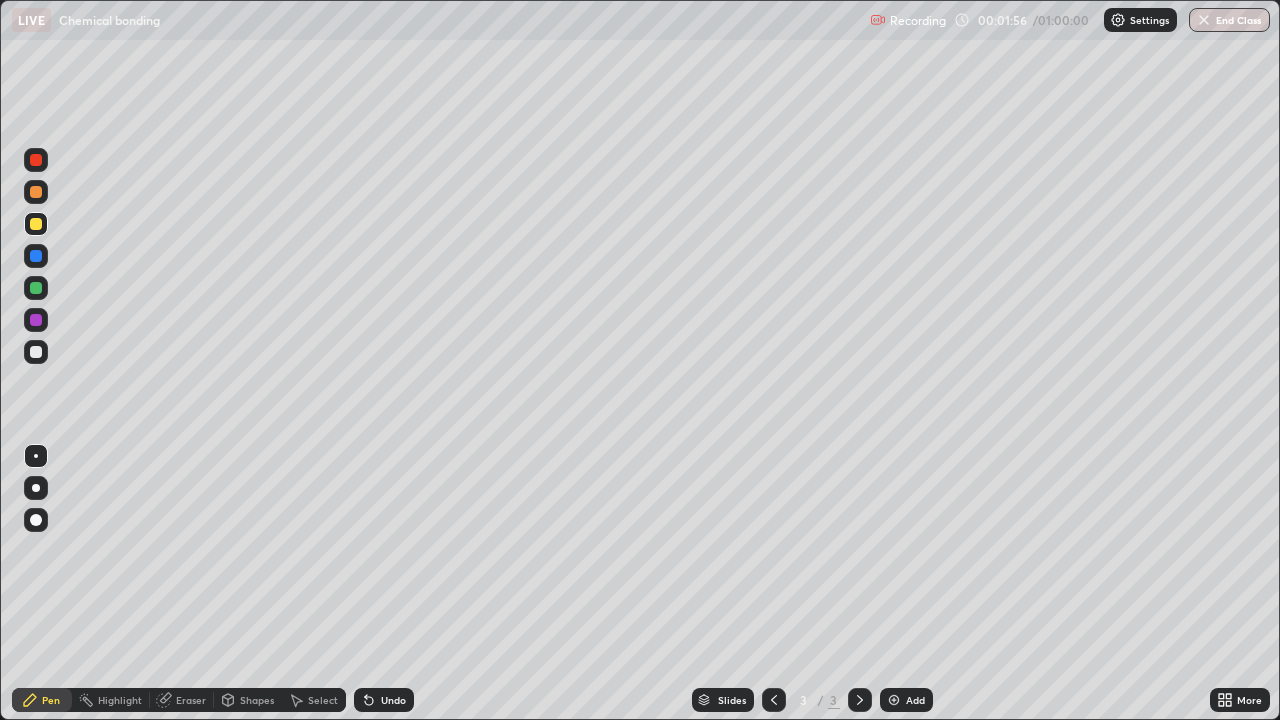 click at bounding box center (36, 352) 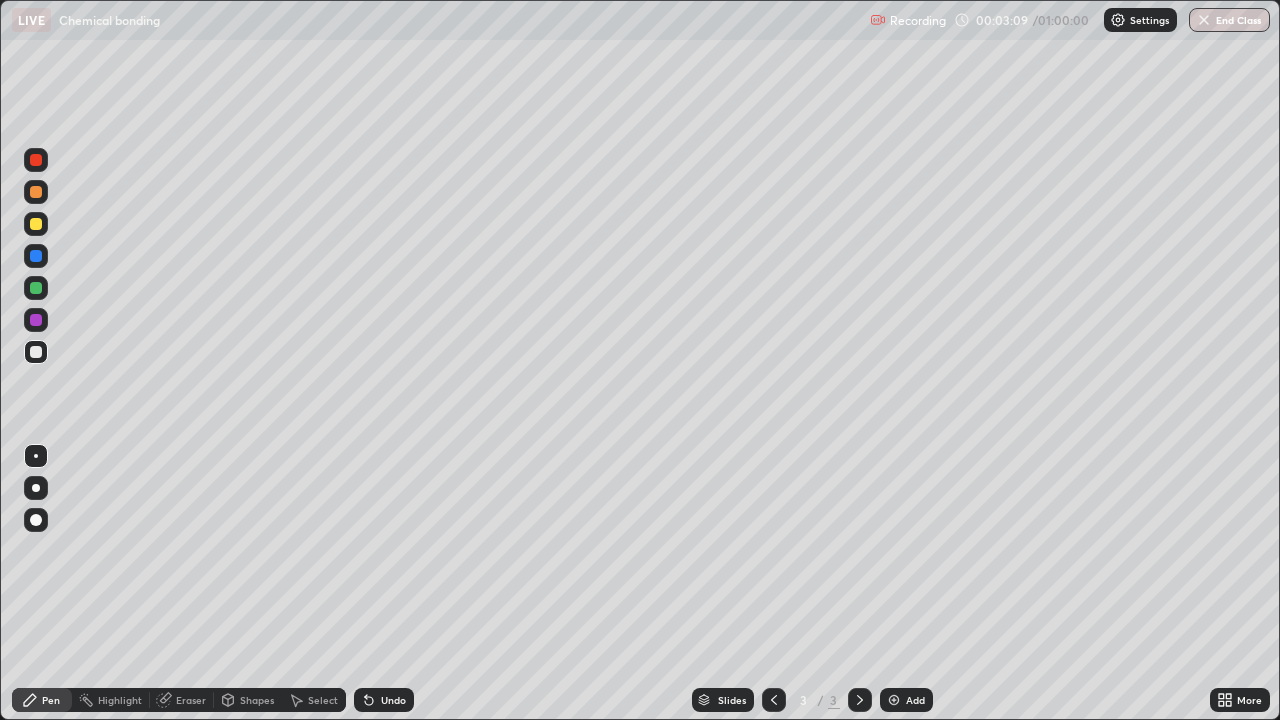 click at bounding box center [36, 224] 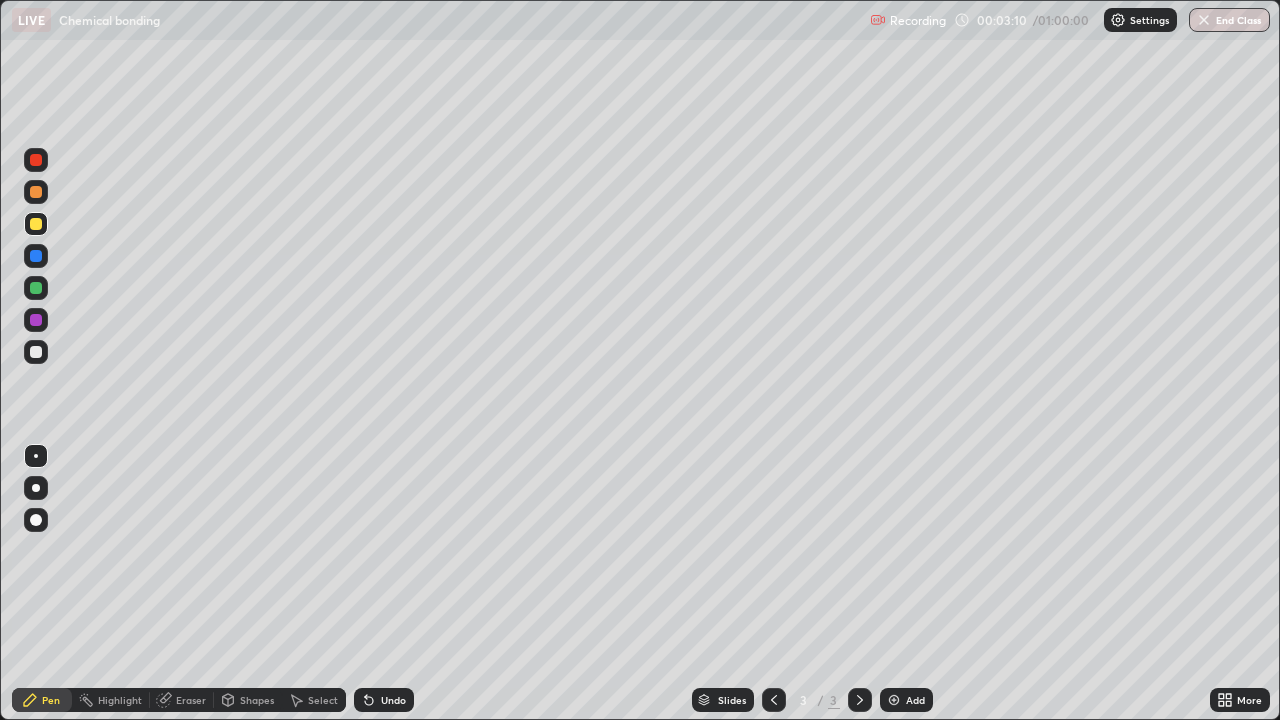 click 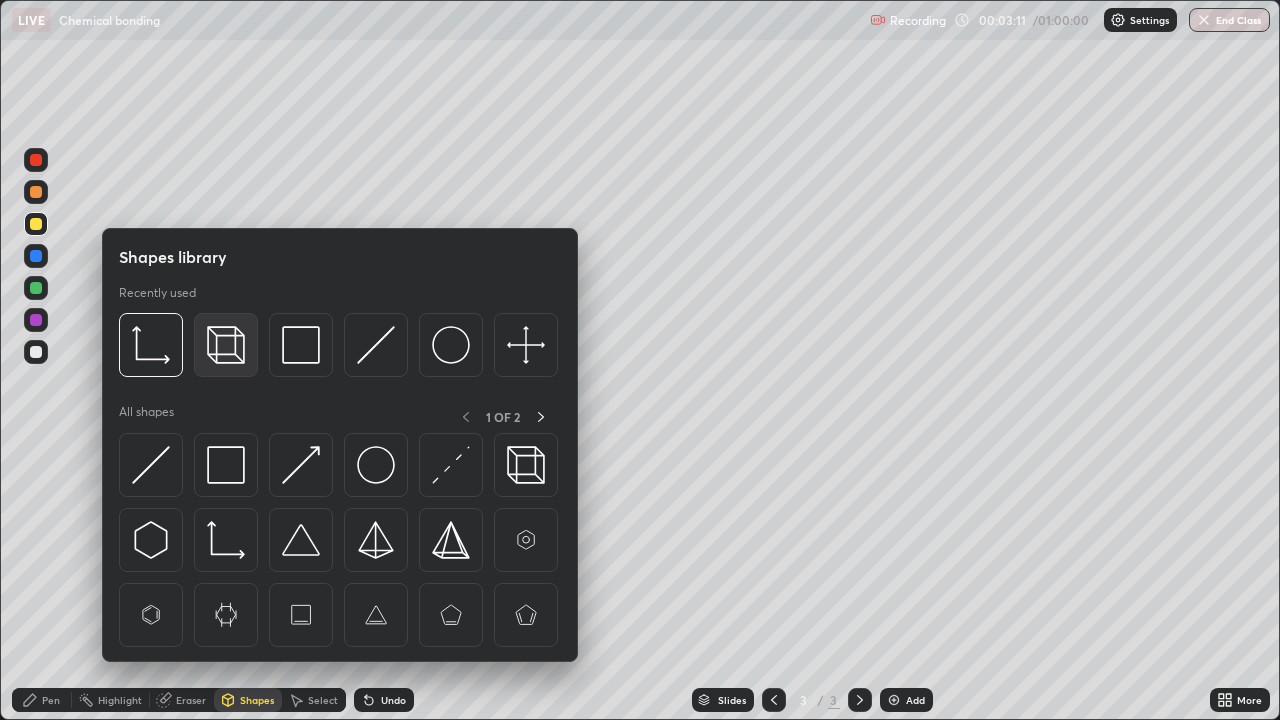 click at bounding box center (226, 345) 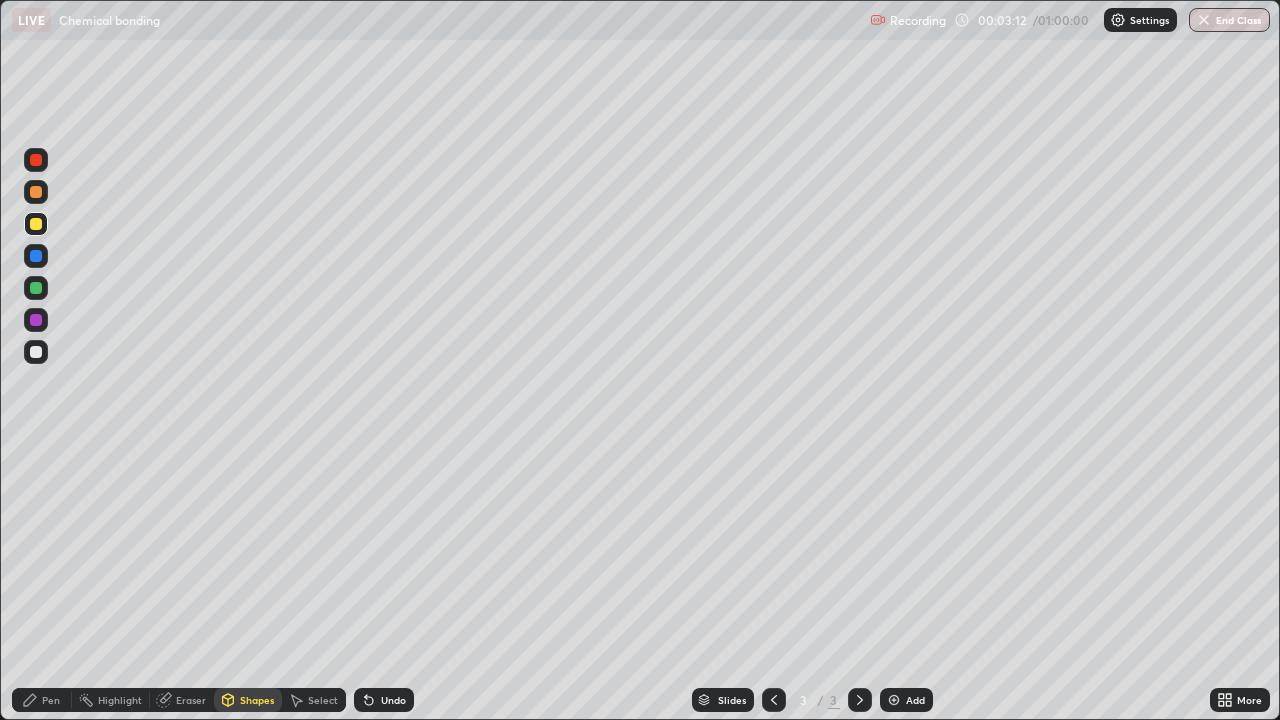 click on "Shapes" at bounding box center [257, 700] 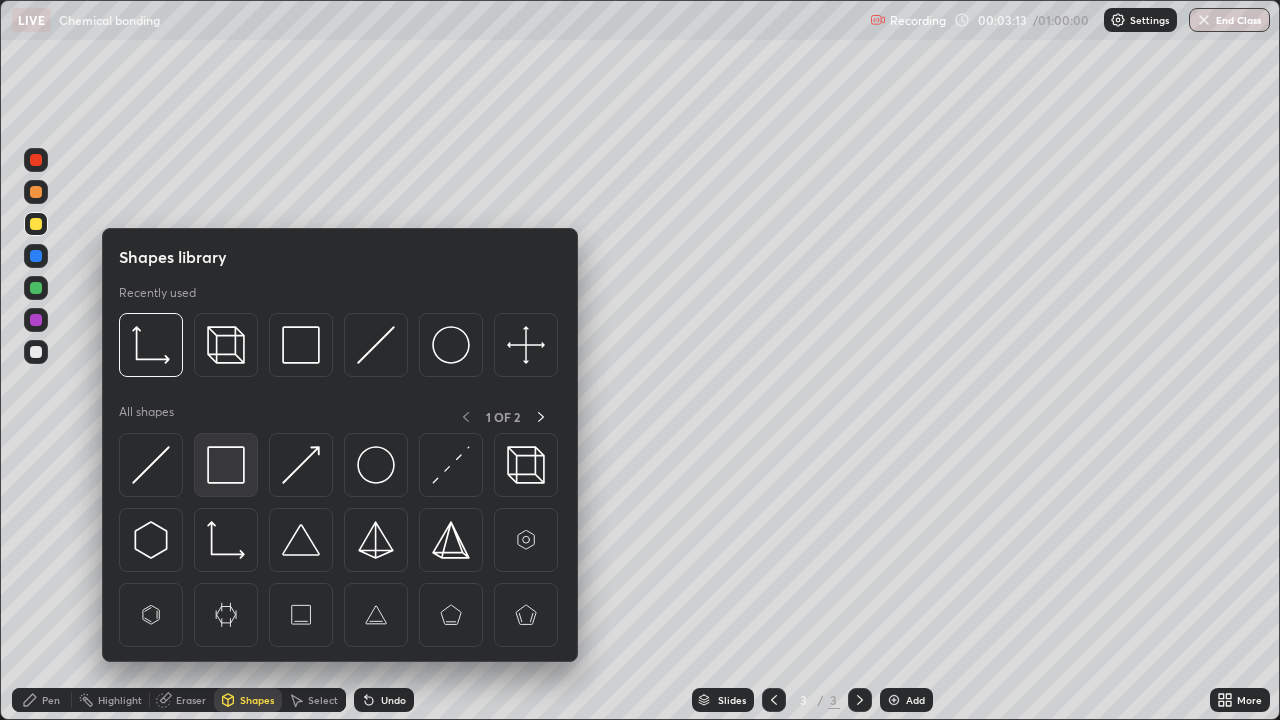 click at bounding box center [226, 465] 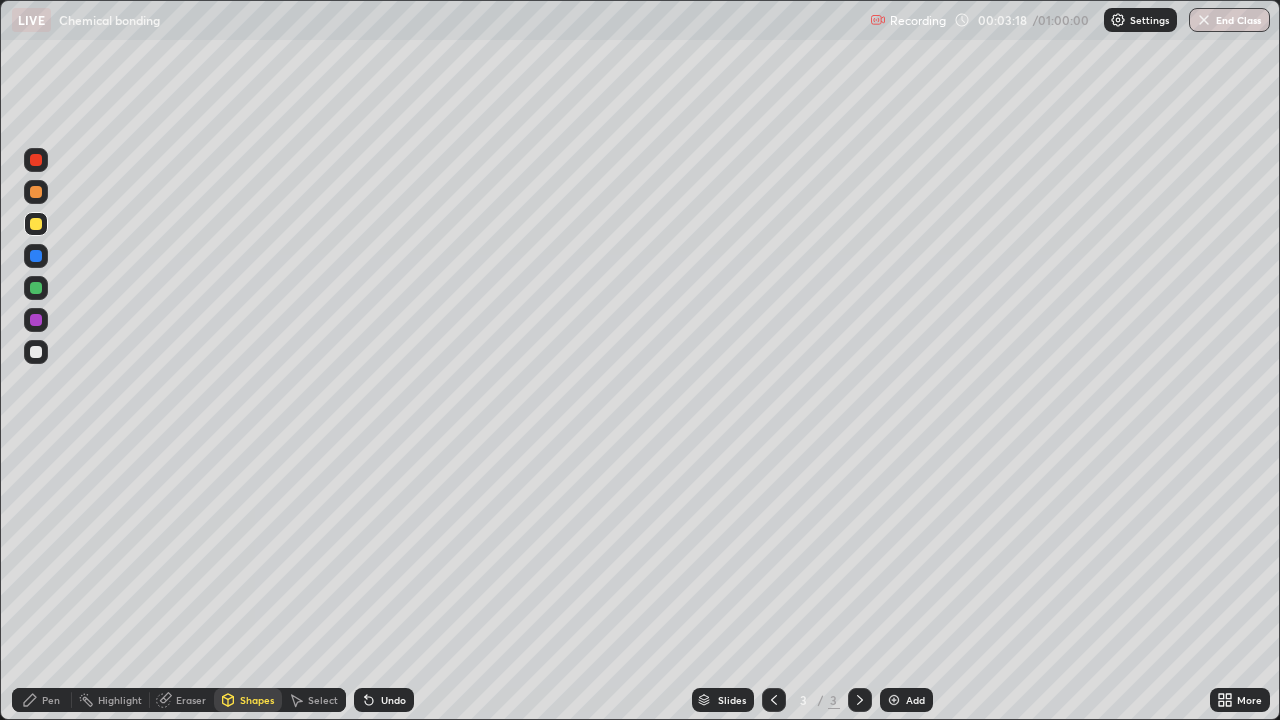 click at bounding box center [36, 352] 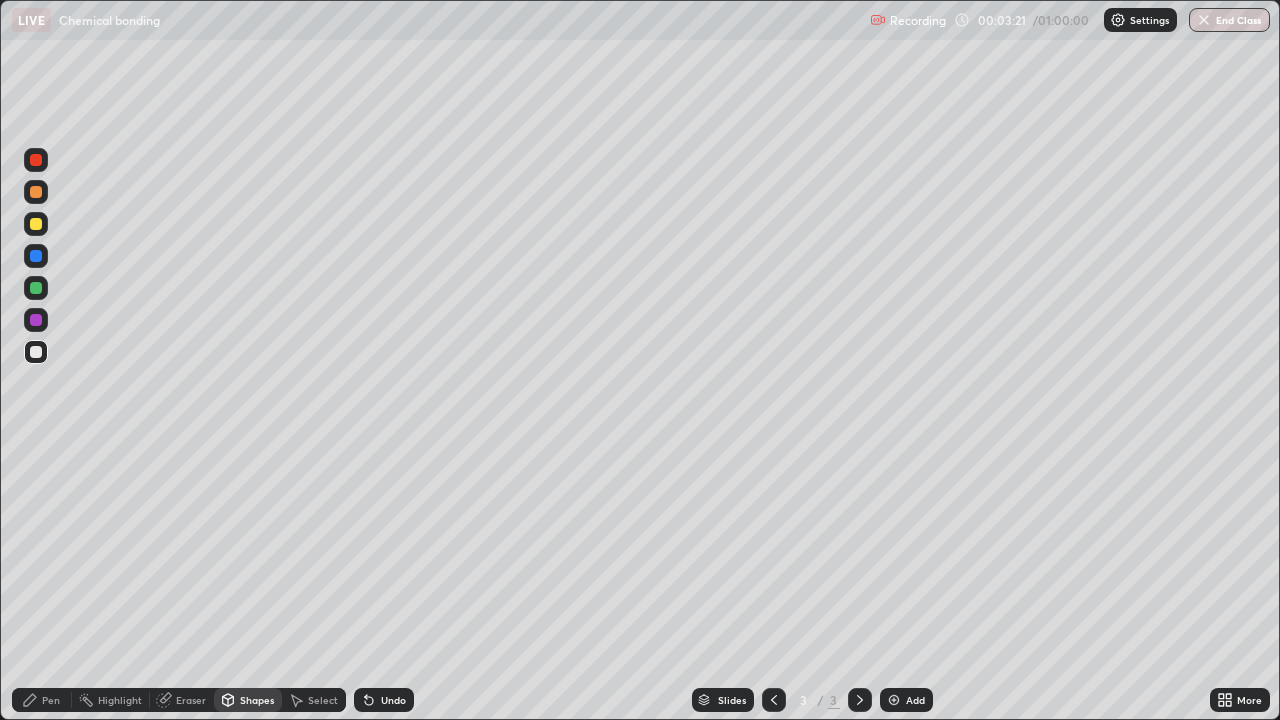 click on "Pen" at bounding box center (42, 700) 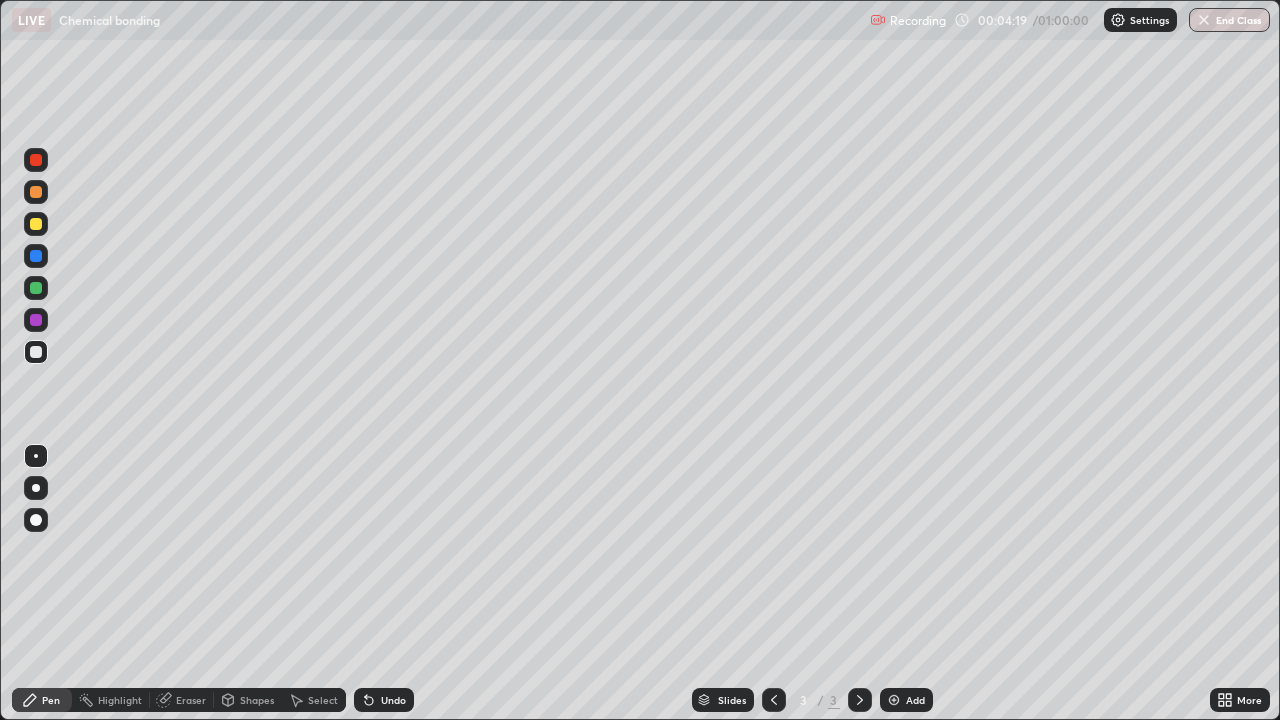 click at bounding box center (36, 224) 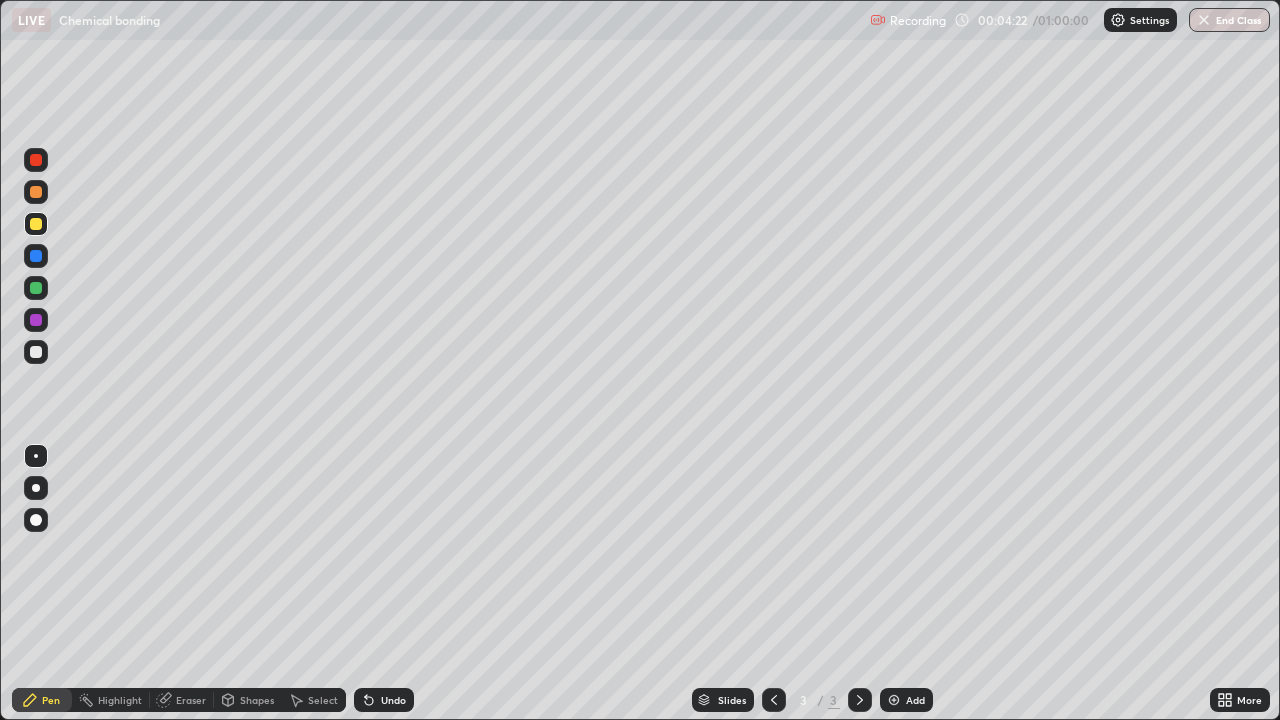 click at bounding box center [36, 352] 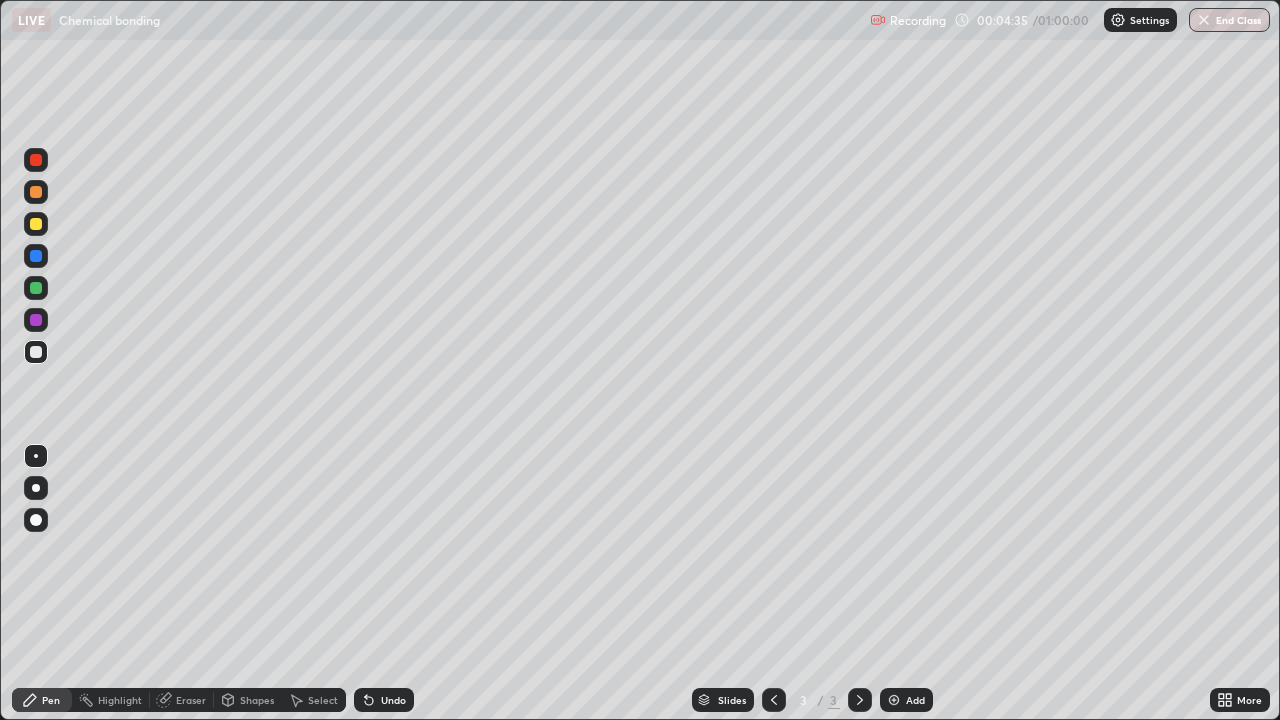 click at bounding box center (36, 224) 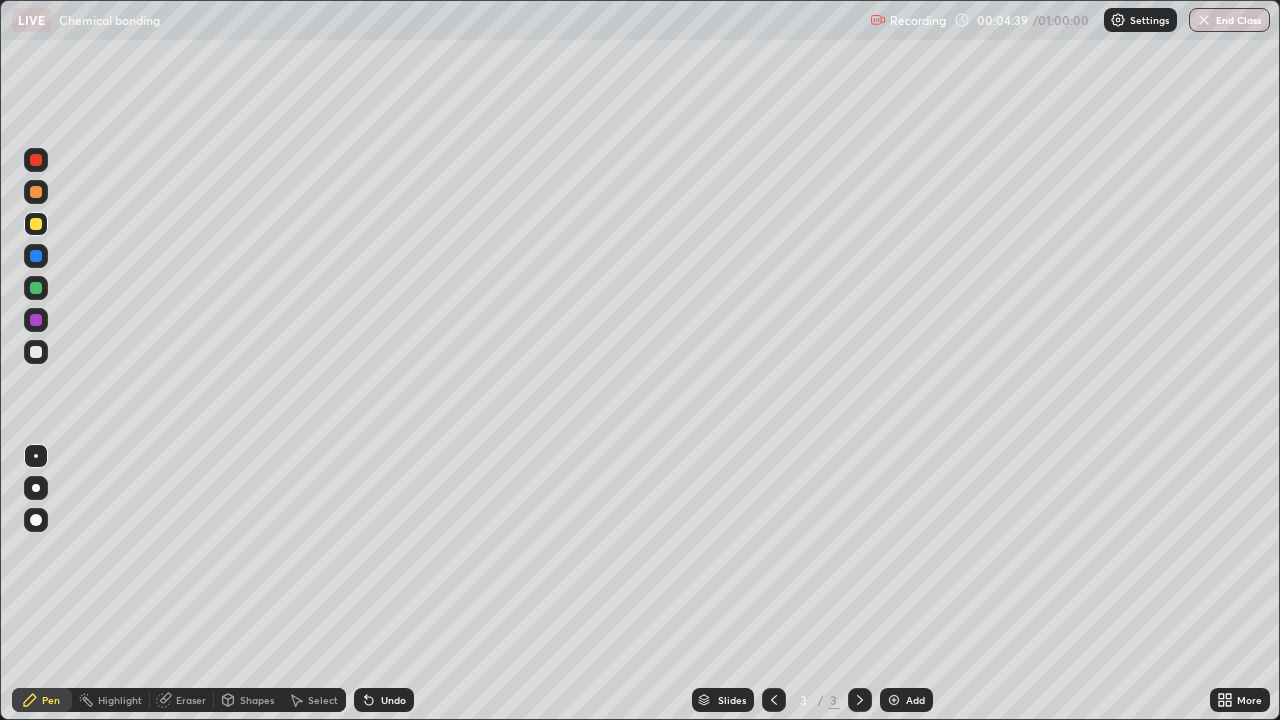 click on "Undo" at bounding box center (384, 700) 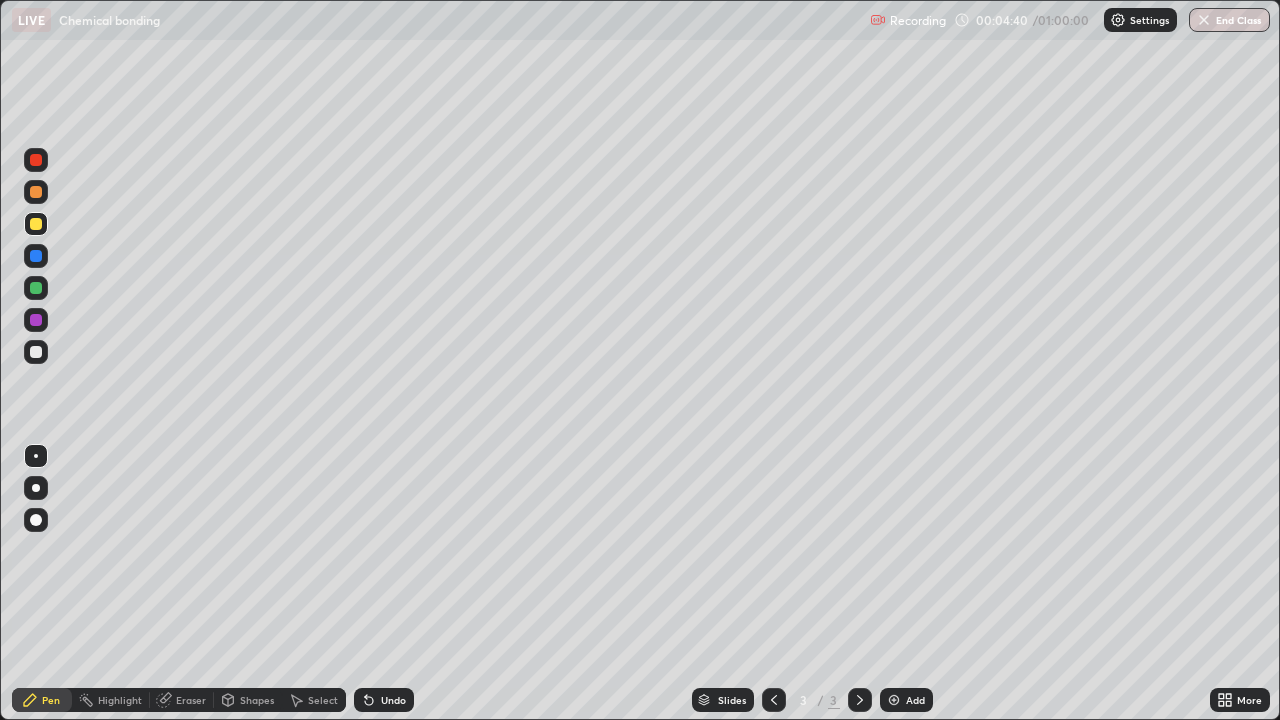 click 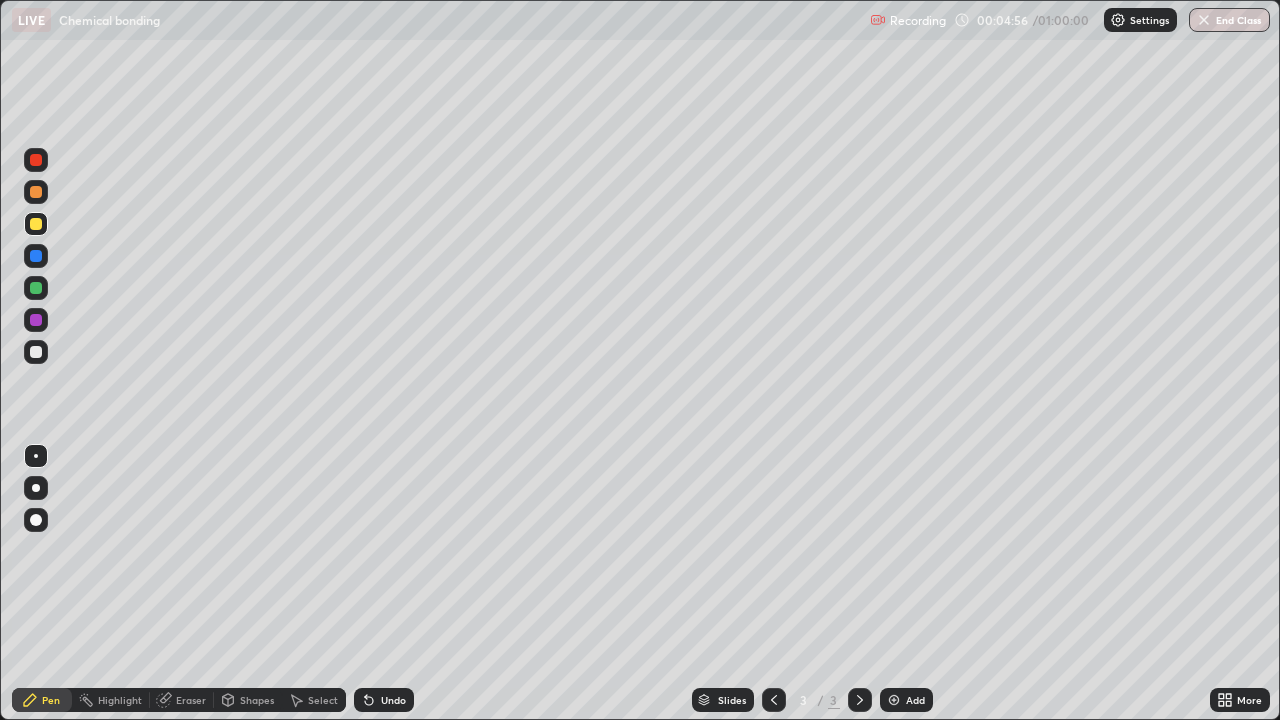click at bounding box center (36, 160) 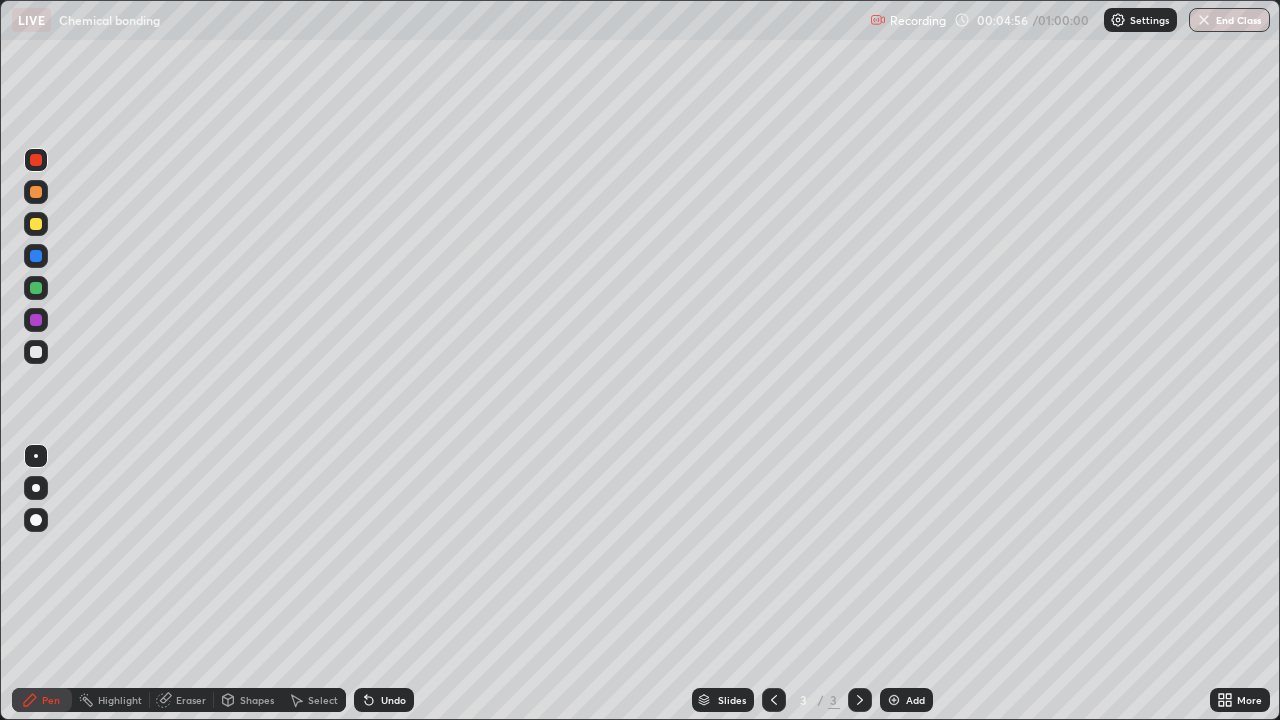 click at bounding box center (36, 192) 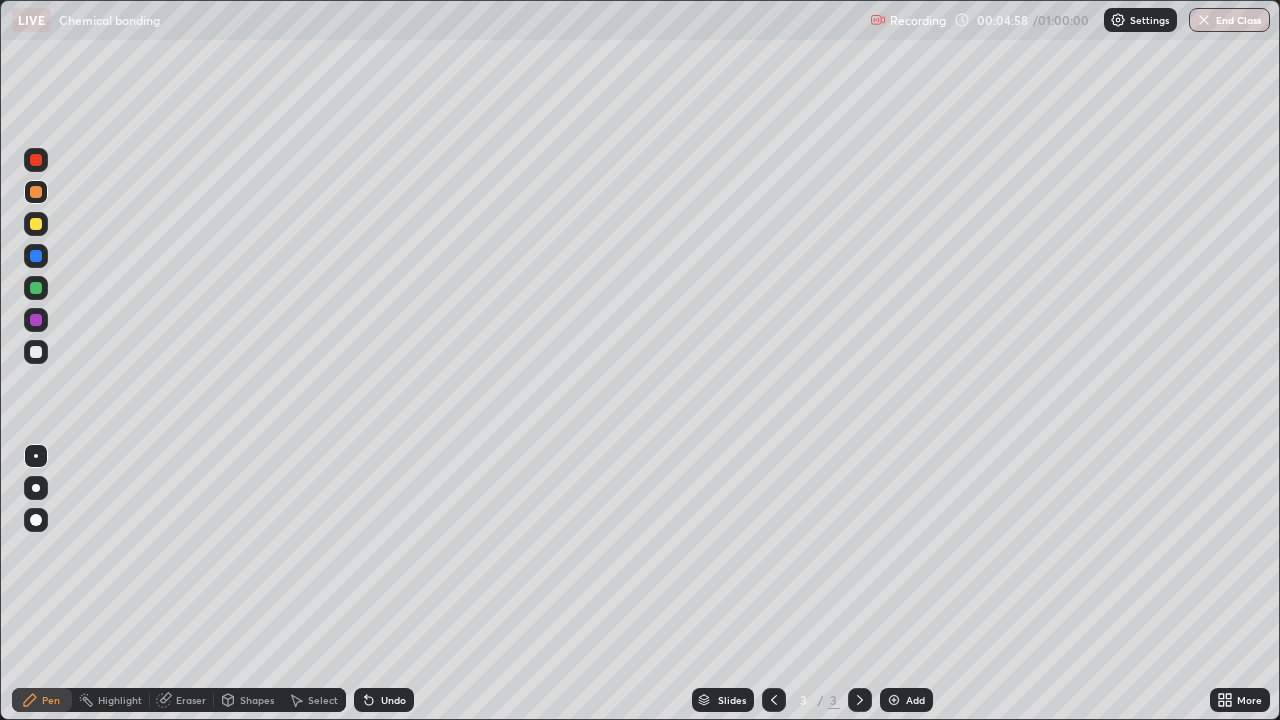 click at bounding box center [36, 160] 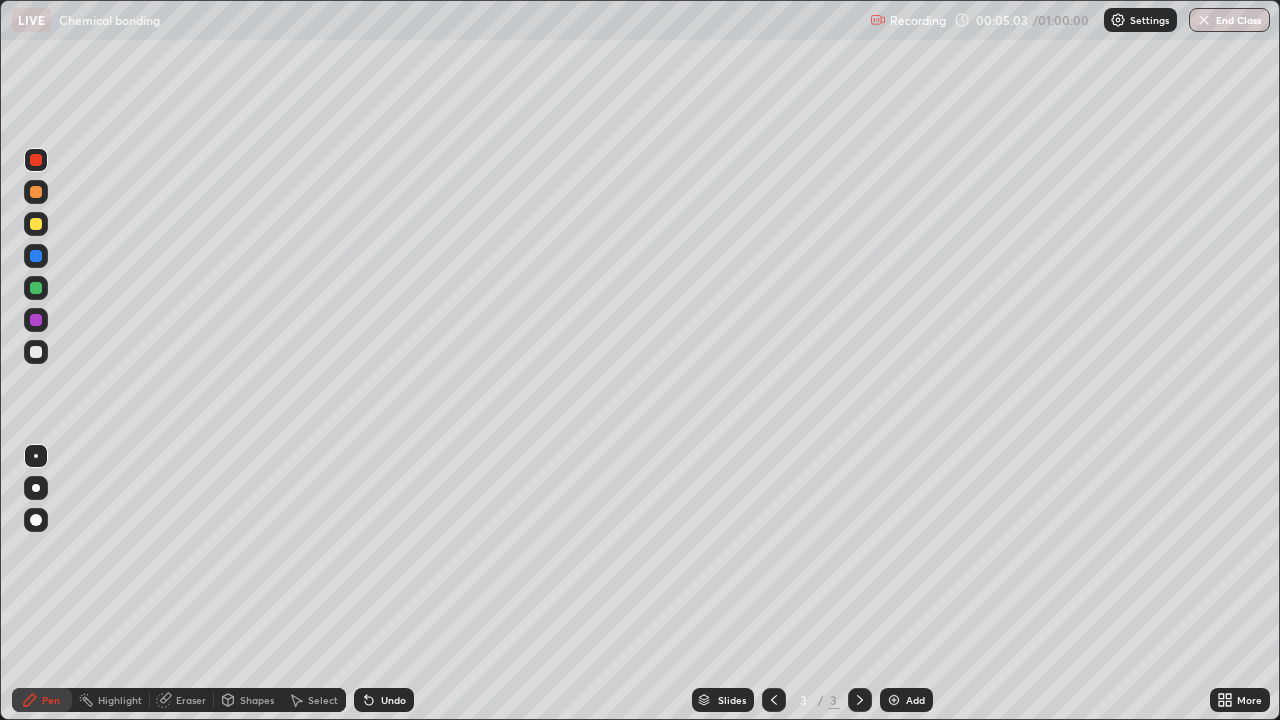 click 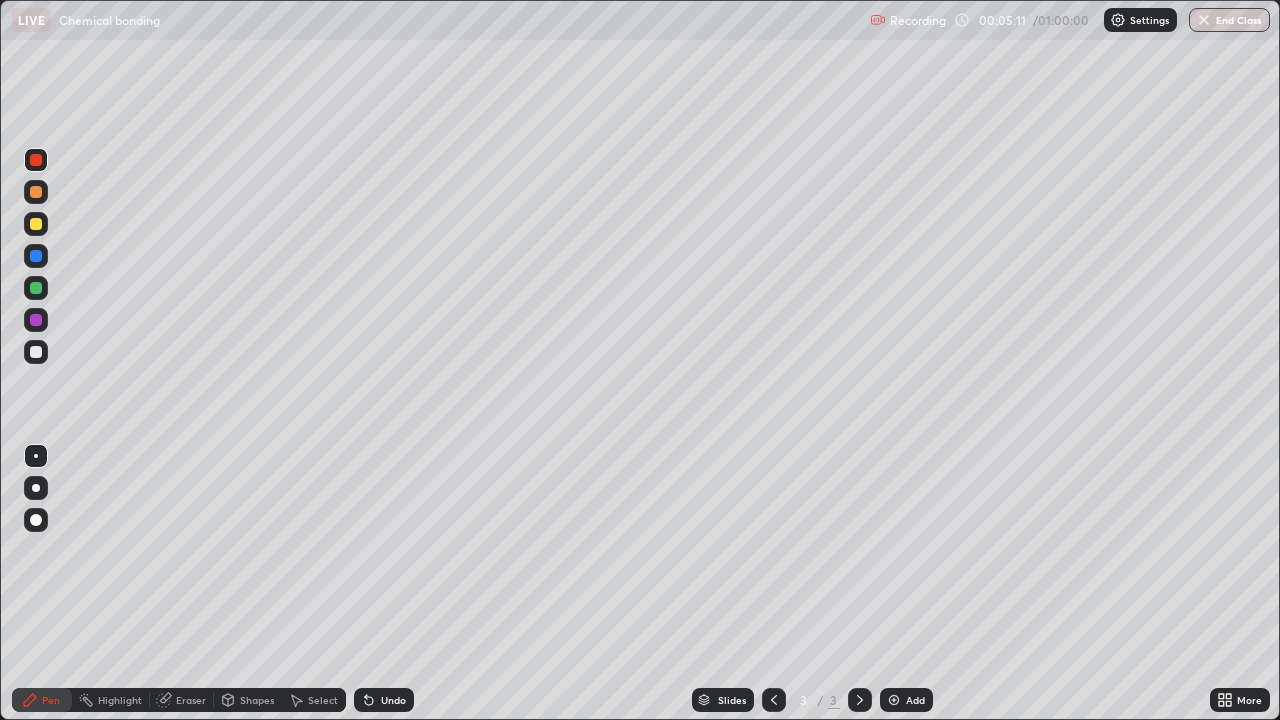click at bounding box center [36, 224] 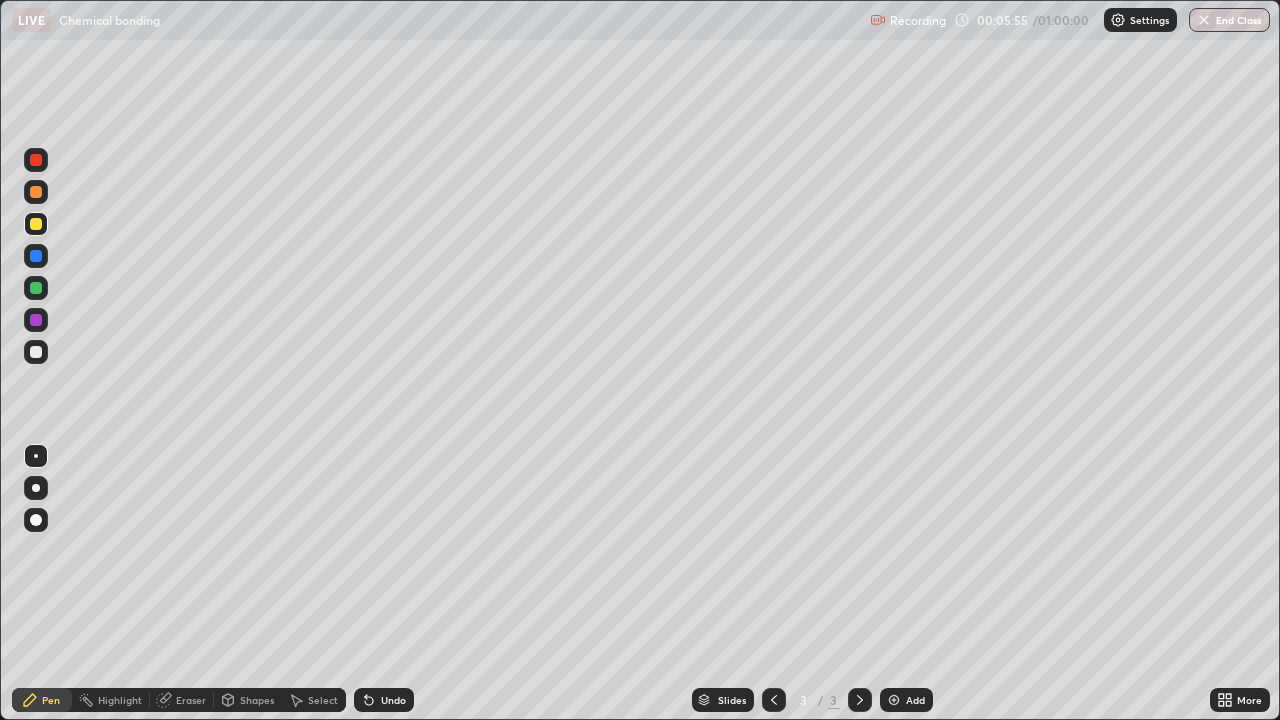 click at bounding box center (36, 352) 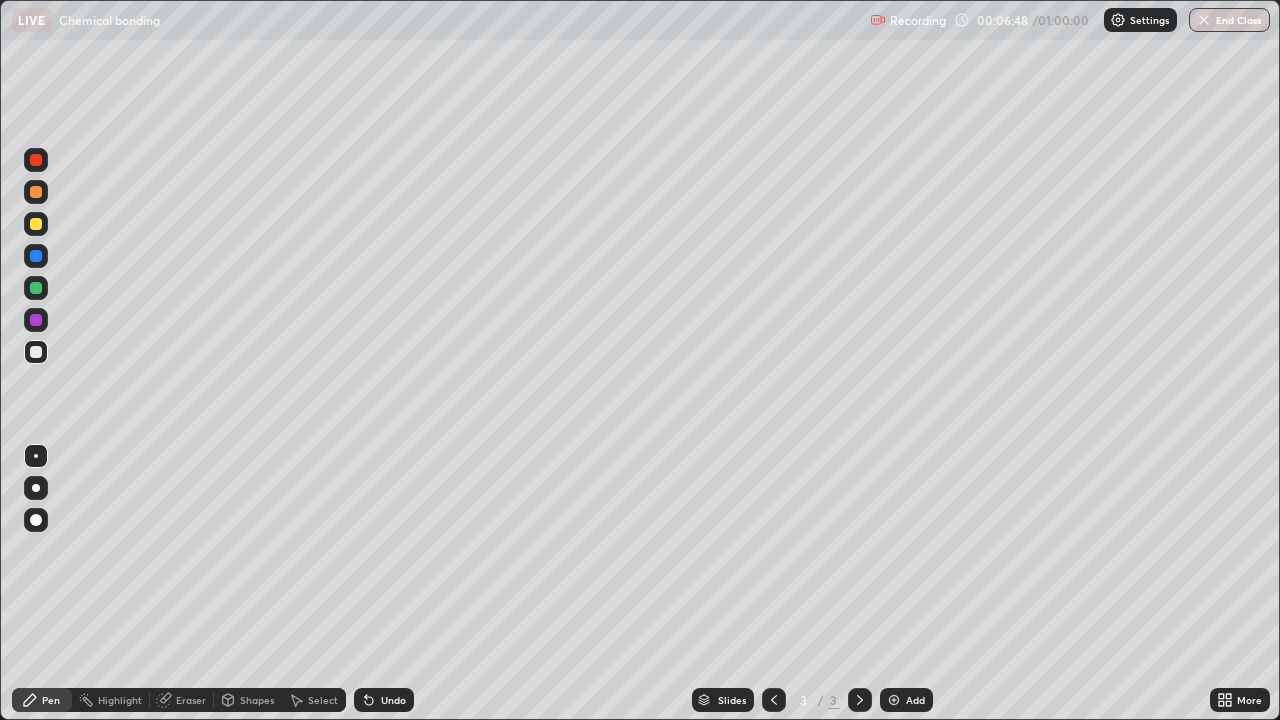 click at bounding box center (36, 224) 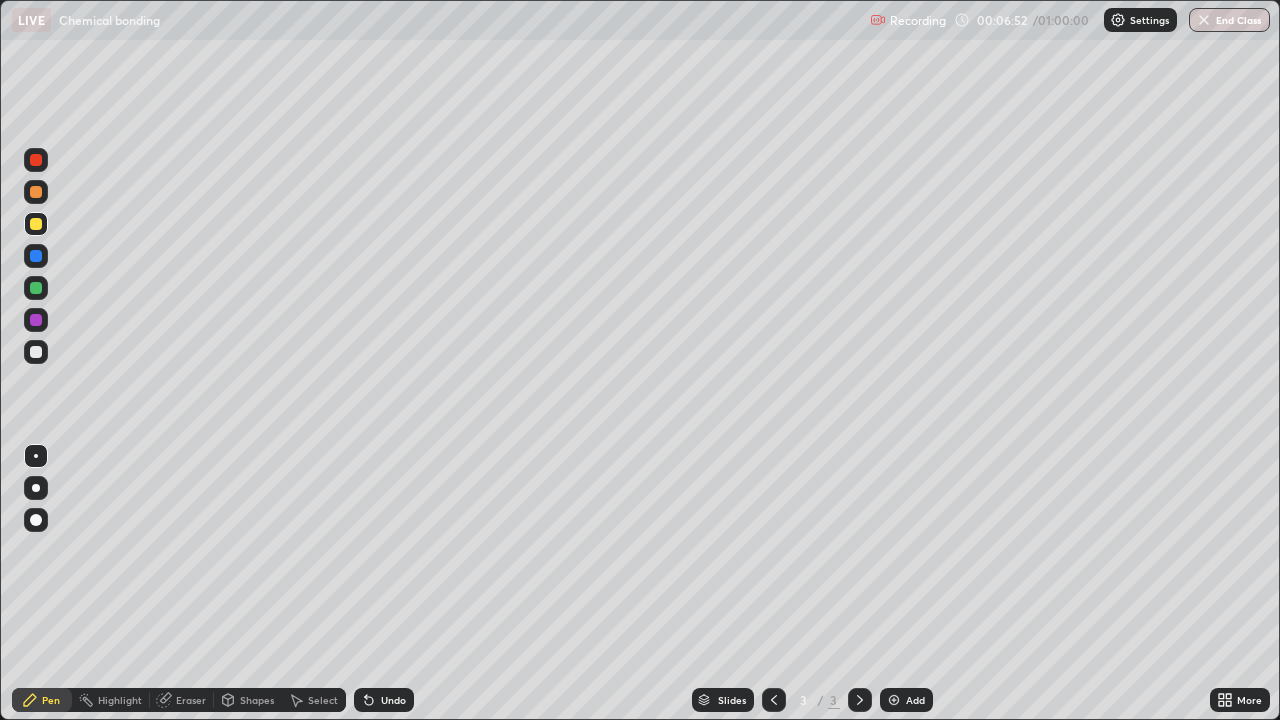 click at bounding box center [36, 352] 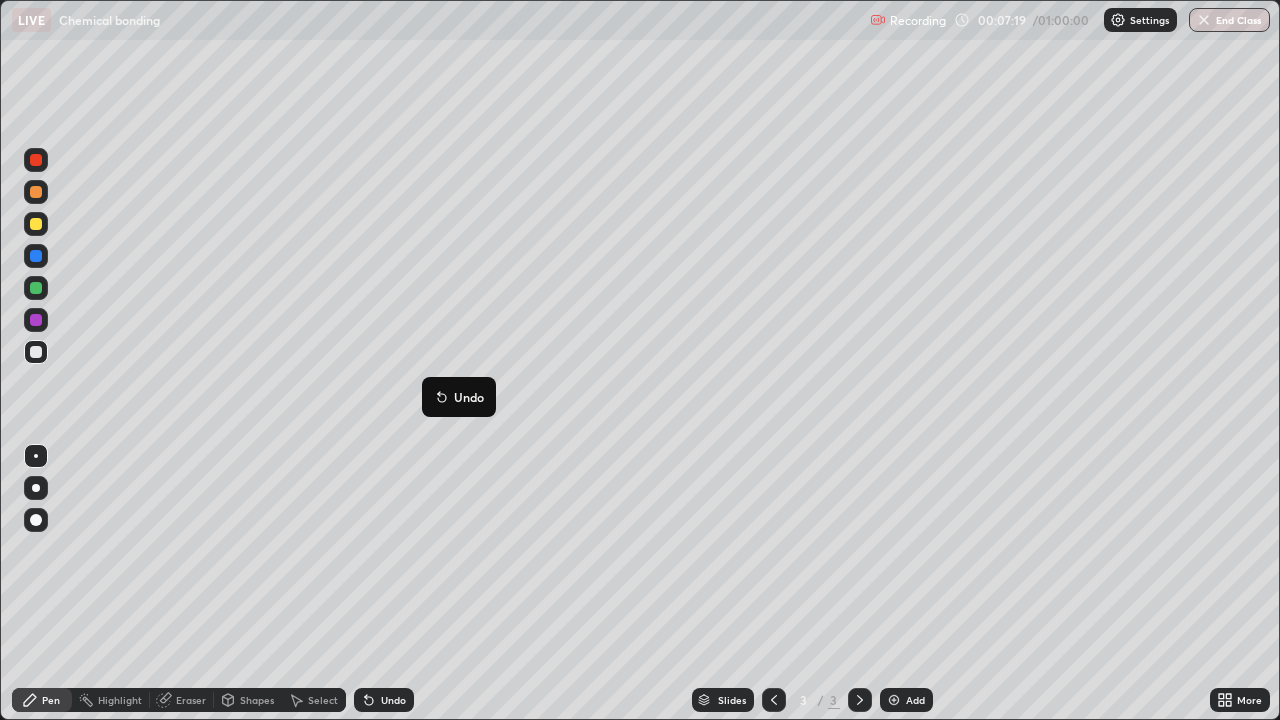 click 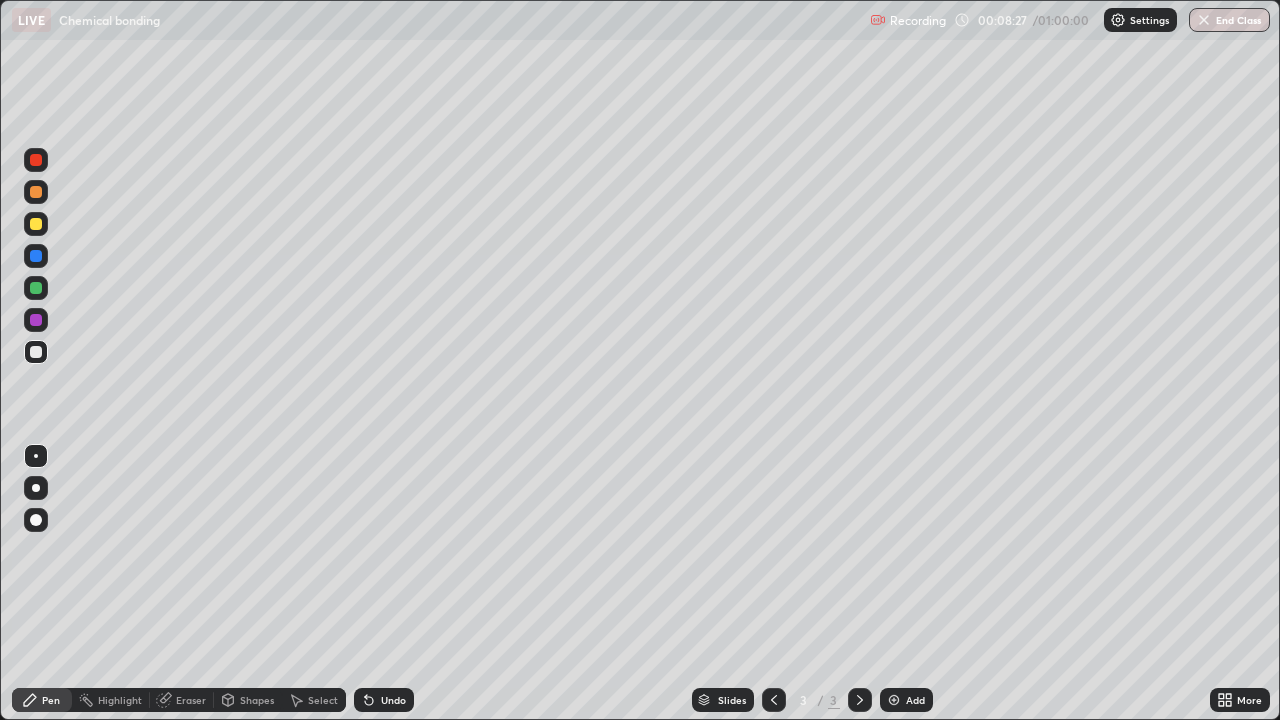 click at bounding box center (36, 224) 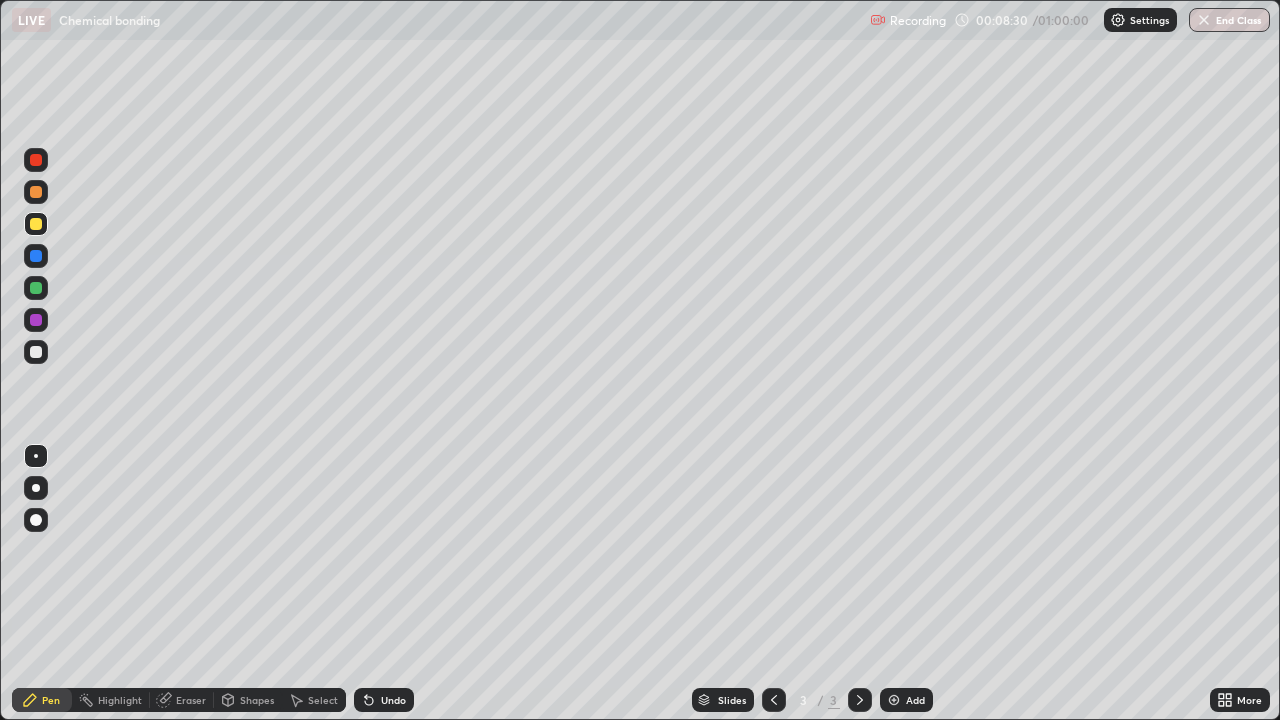 click at bounding box center (36, 352) 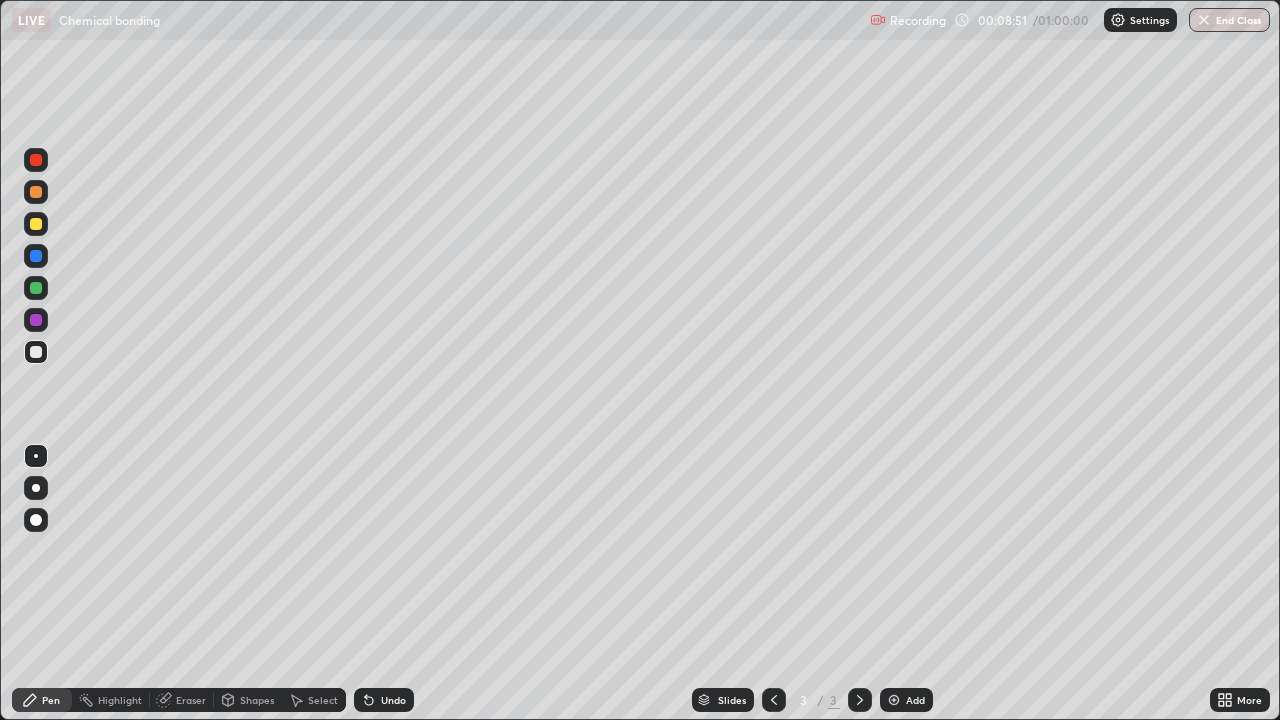 click on "Eraser" at bounding box center (191, 700) 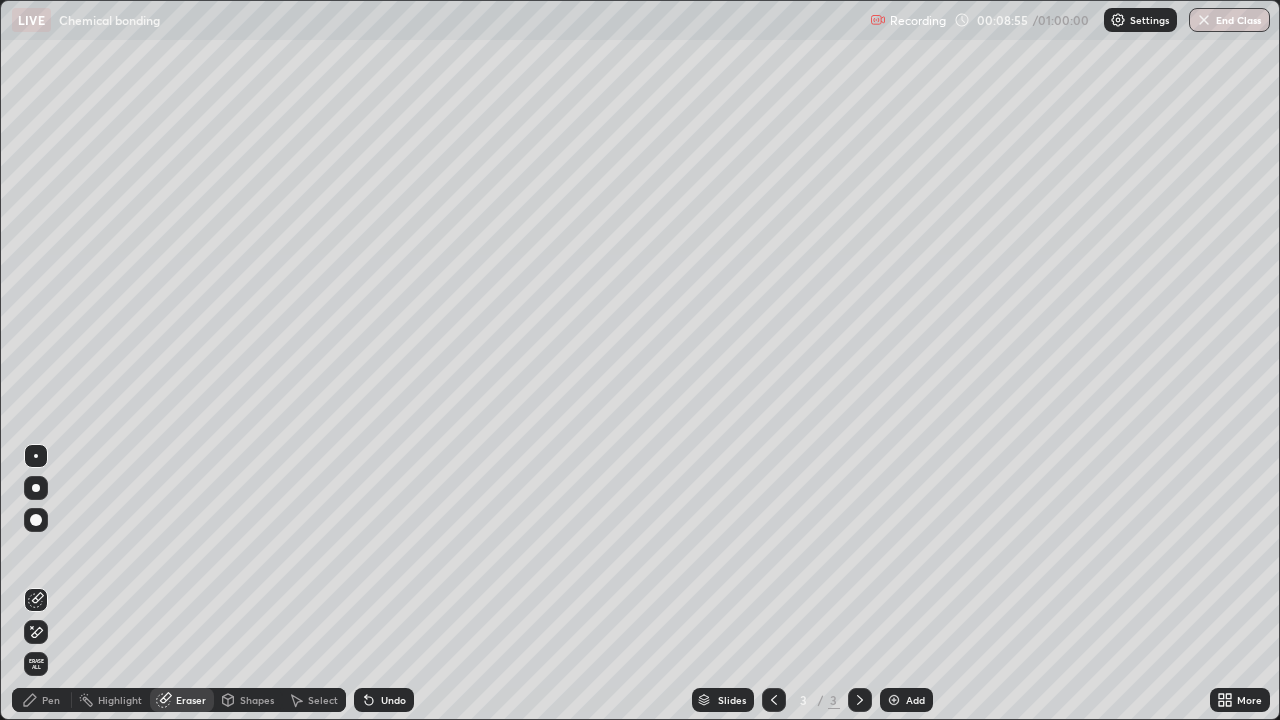 click on "Pen" at bounding box center [51, 700] 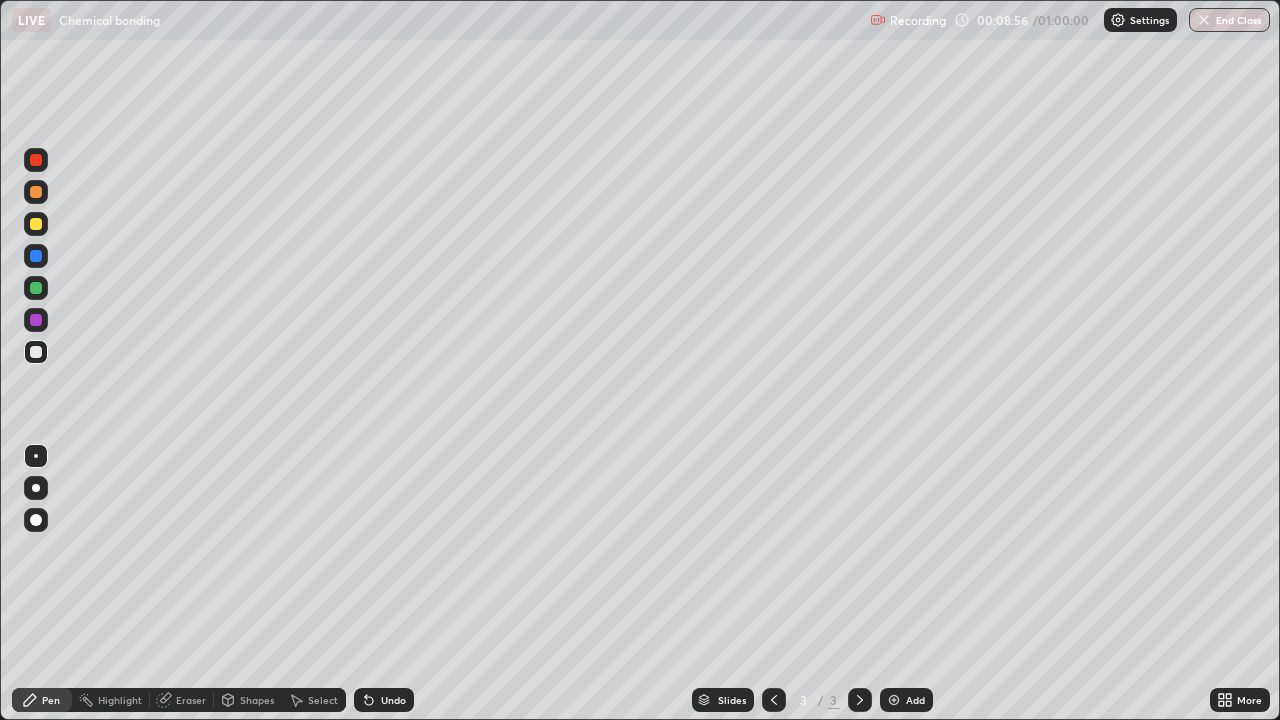 click at bounding box center [36, 352] 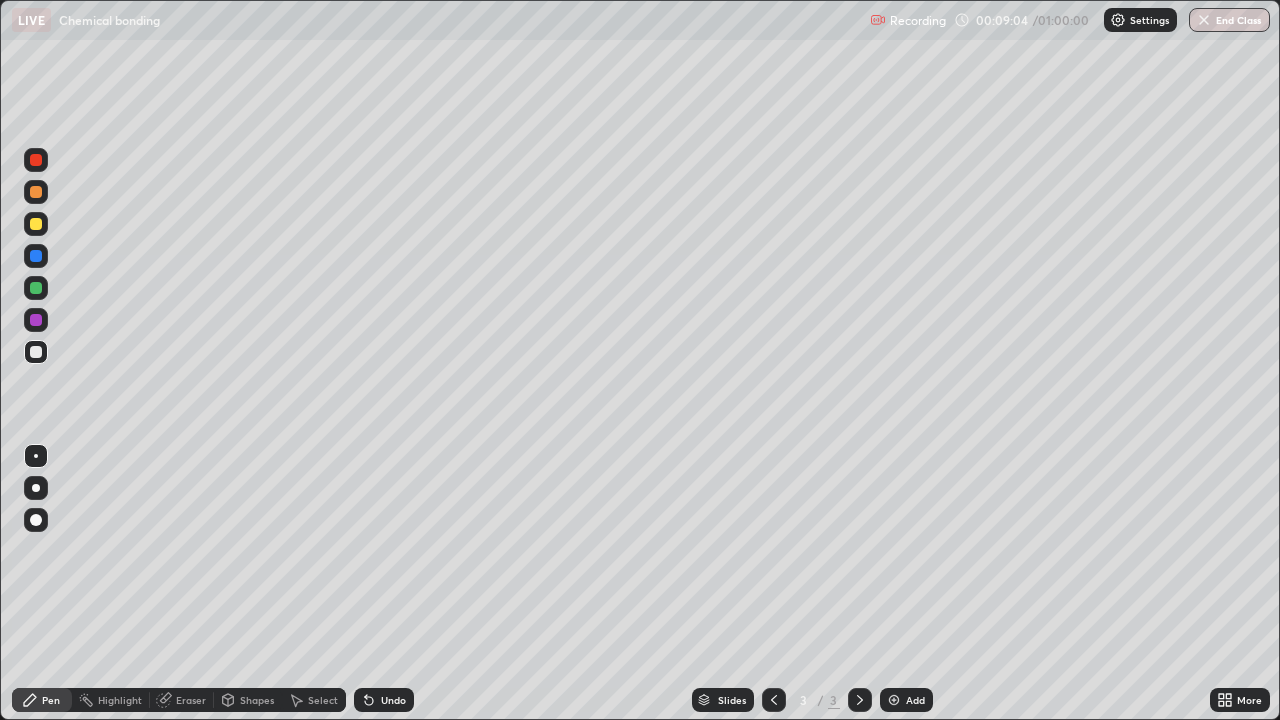 click at bounding box center (36, 224) 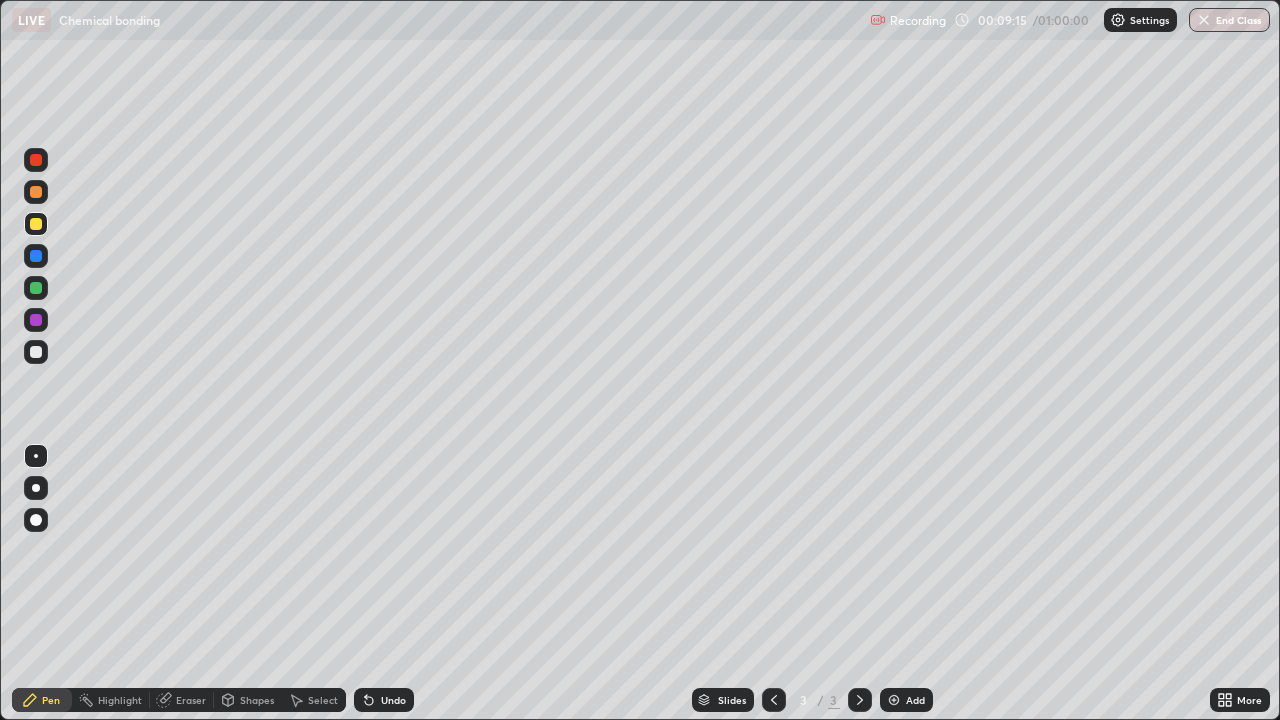 click on "Eraser" at bounding box center [182, 700] 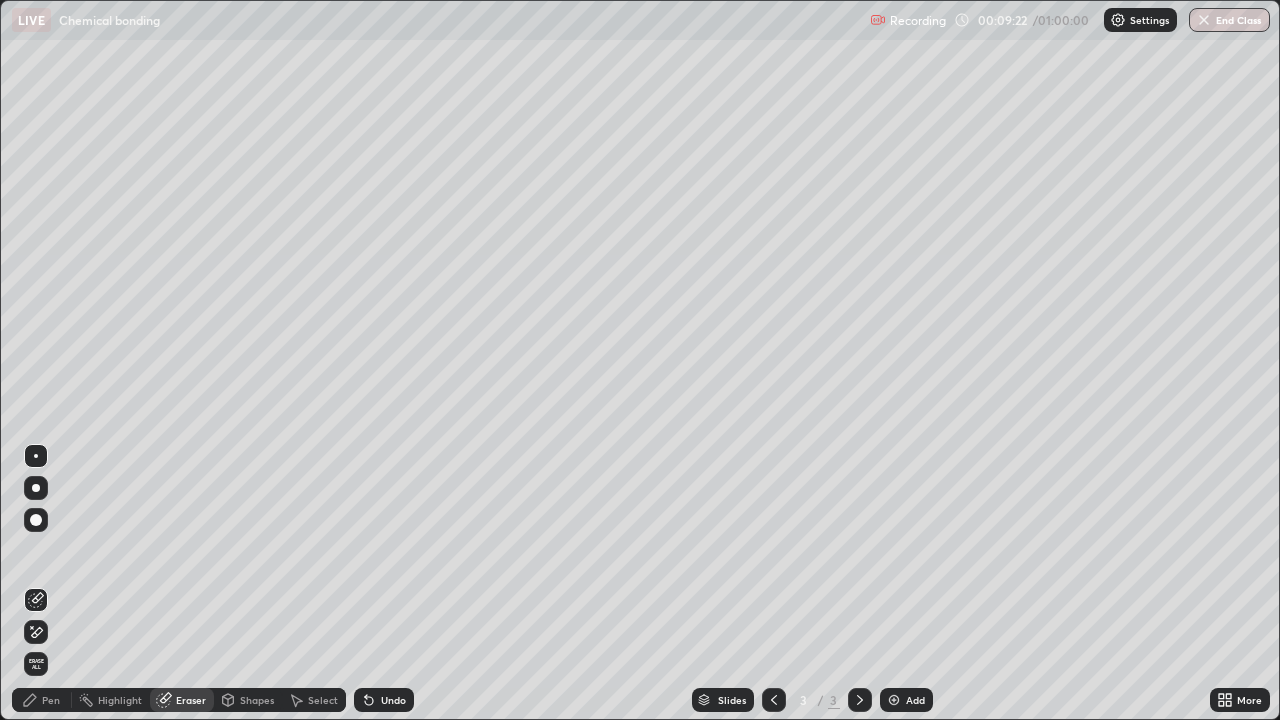 click on "Pen" at bounding box center [51, 700] 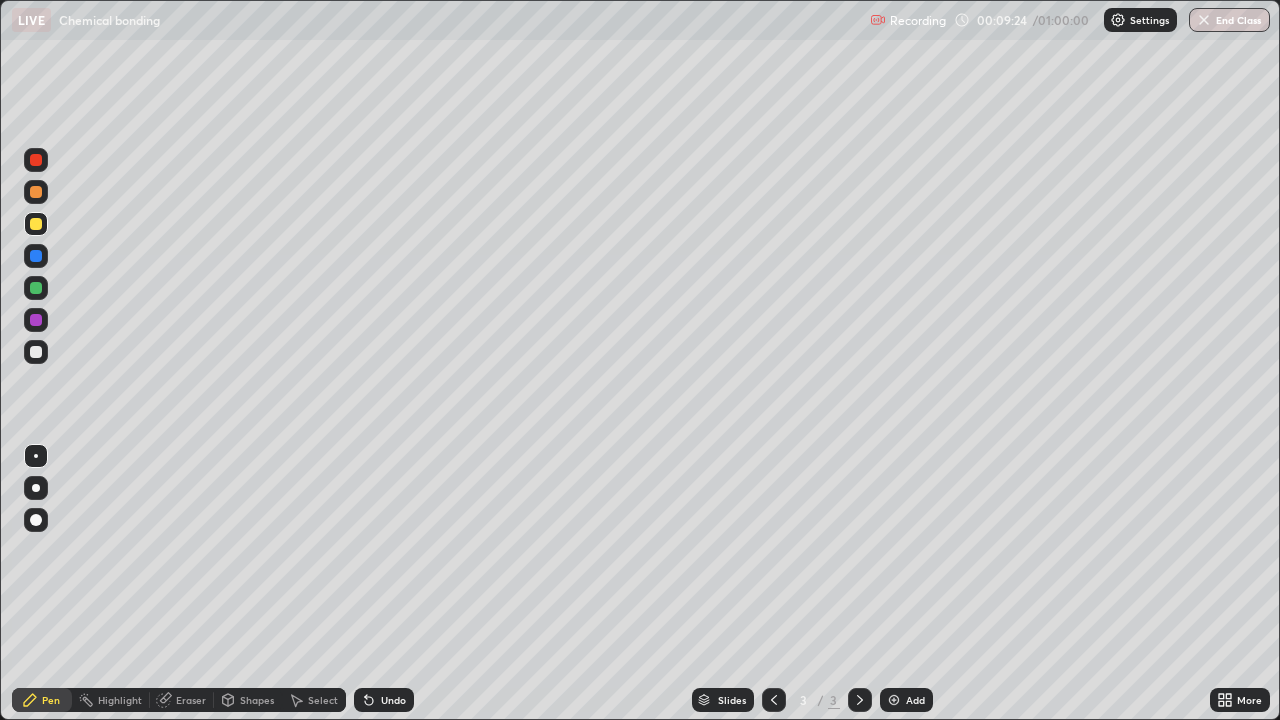 click at bounding box center [36, 352] 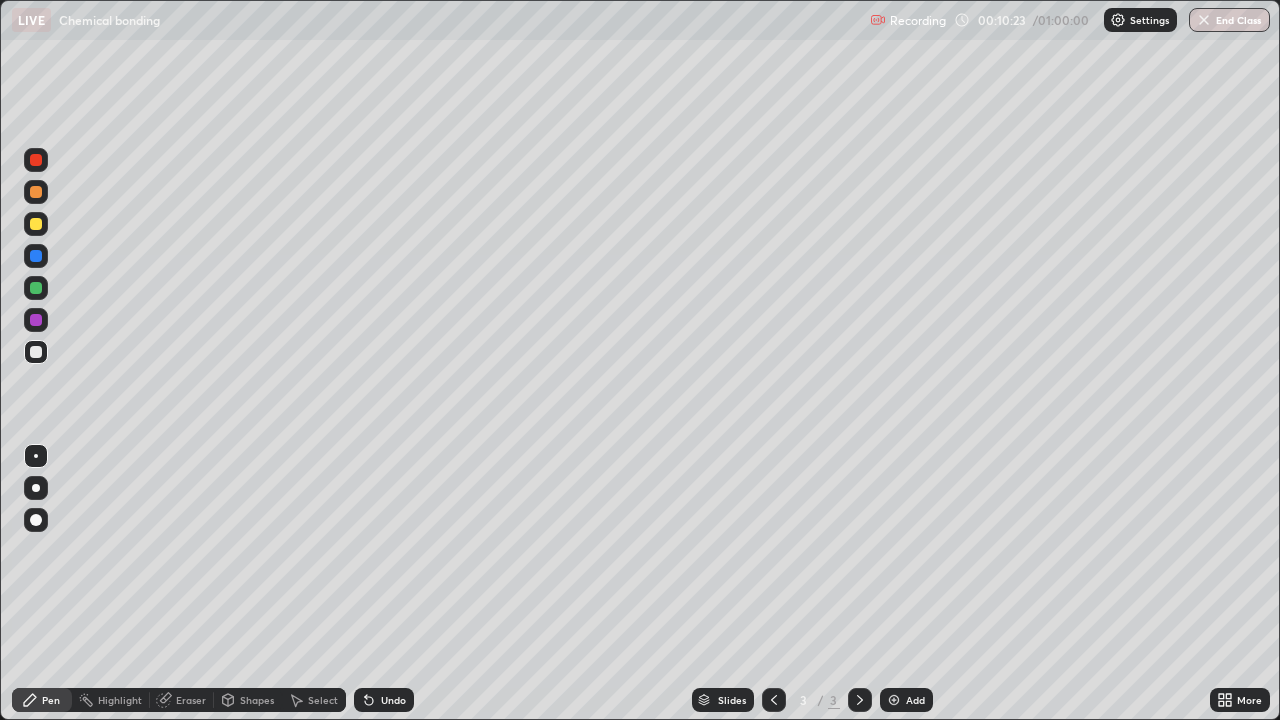 click 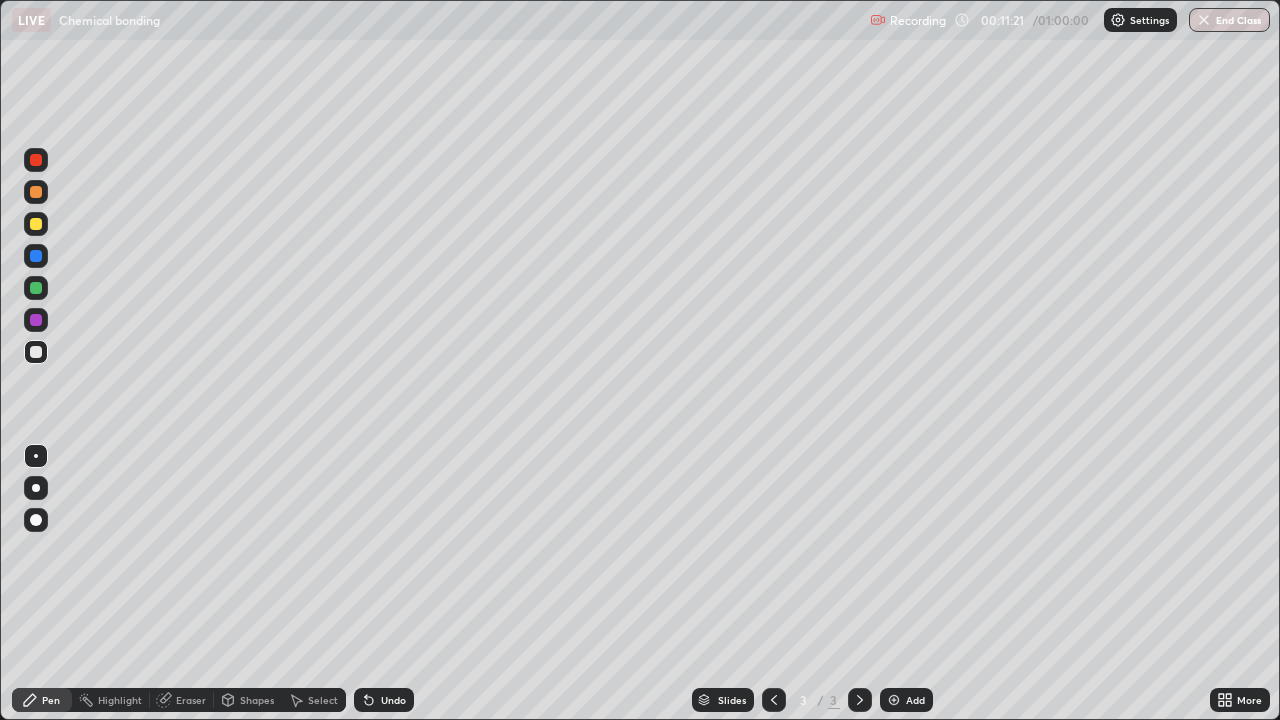 click at bounding box center [36, 224] 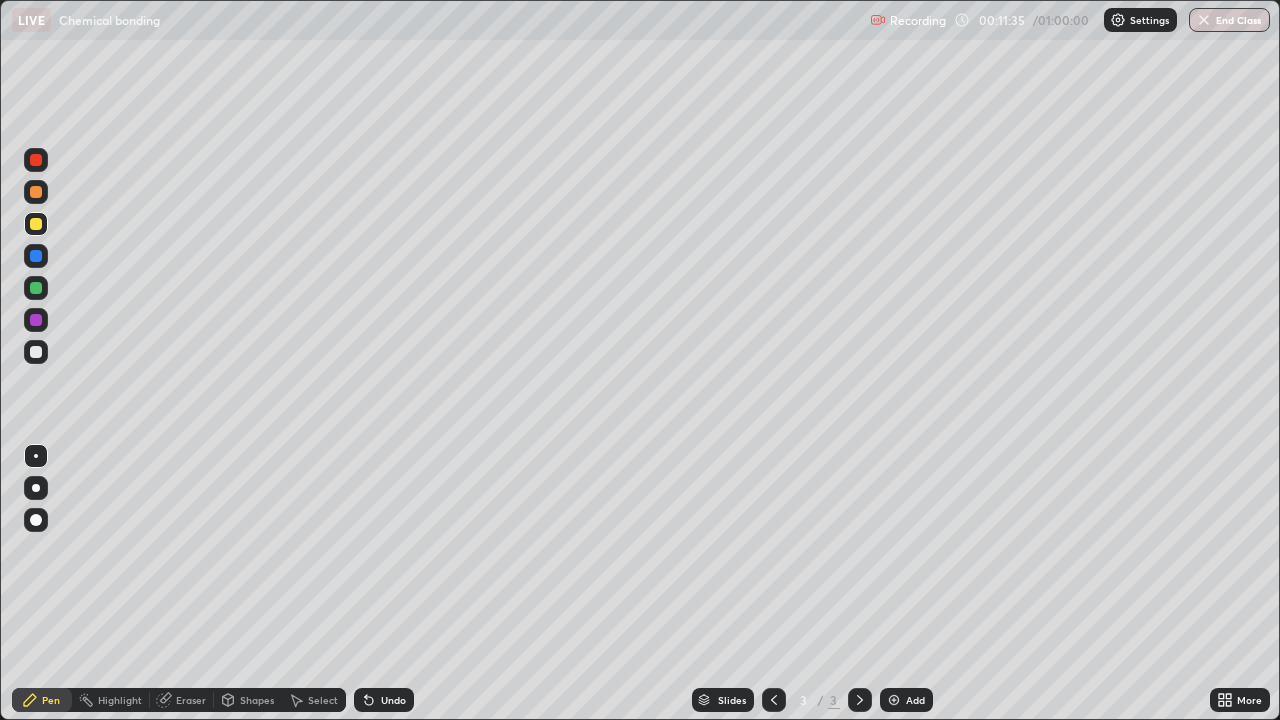 click at bounding box center (36, 352) 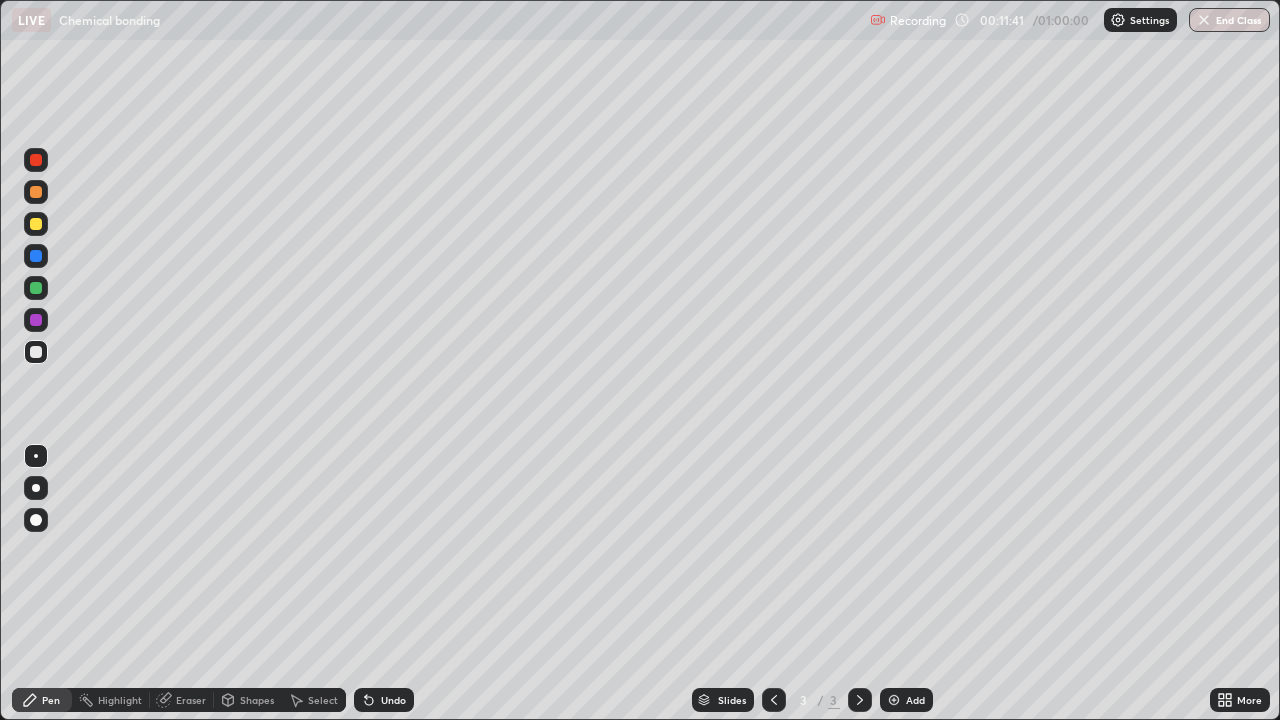 click at bounding box center [36, 224] 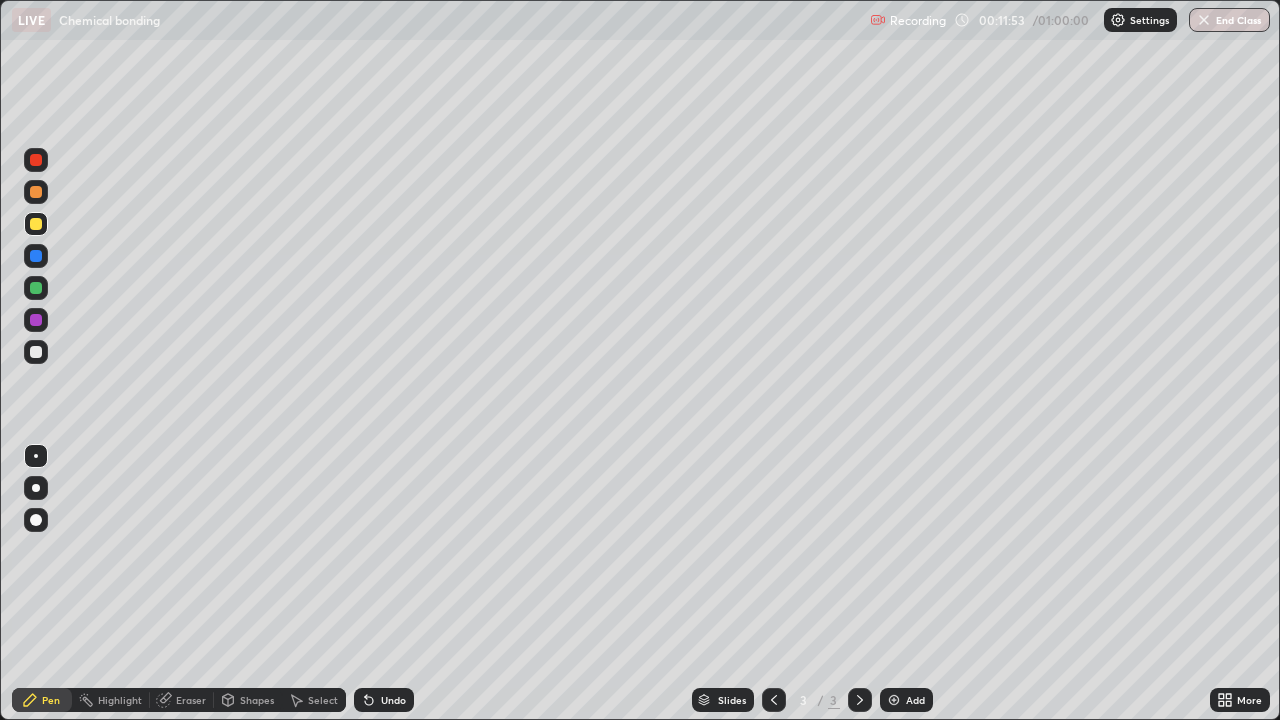 click at bounding box center (36, 160) 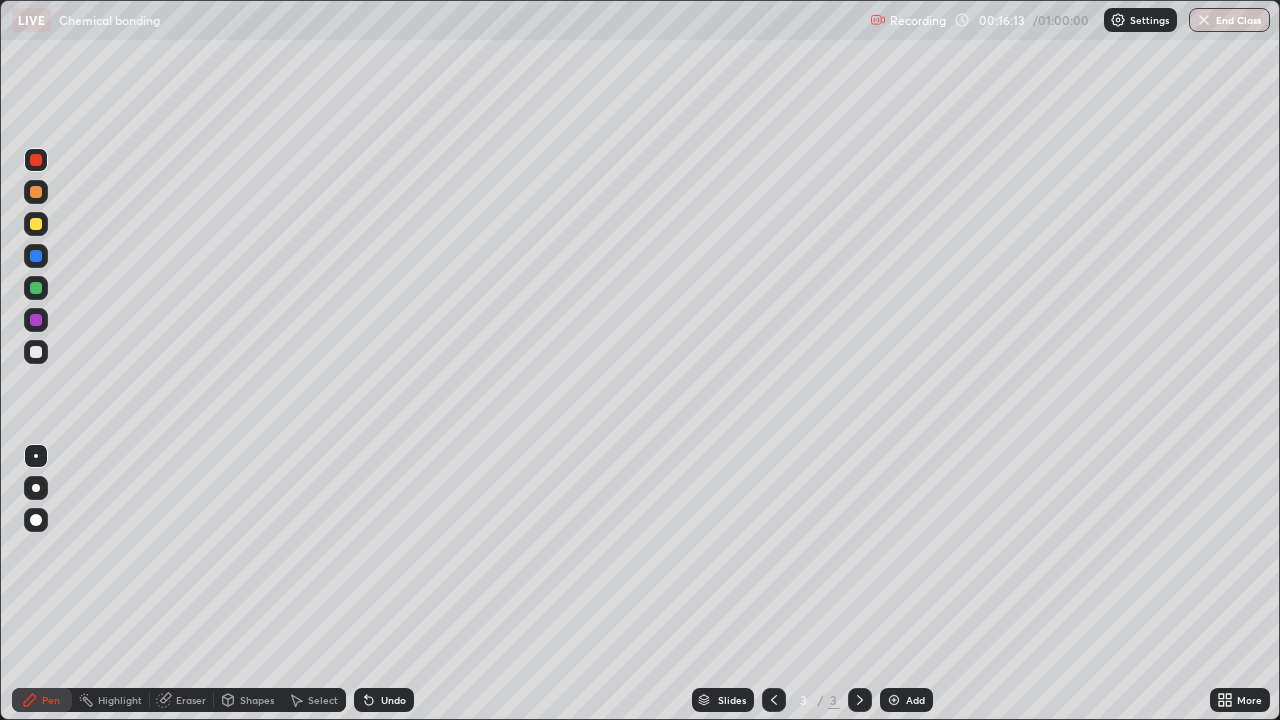click 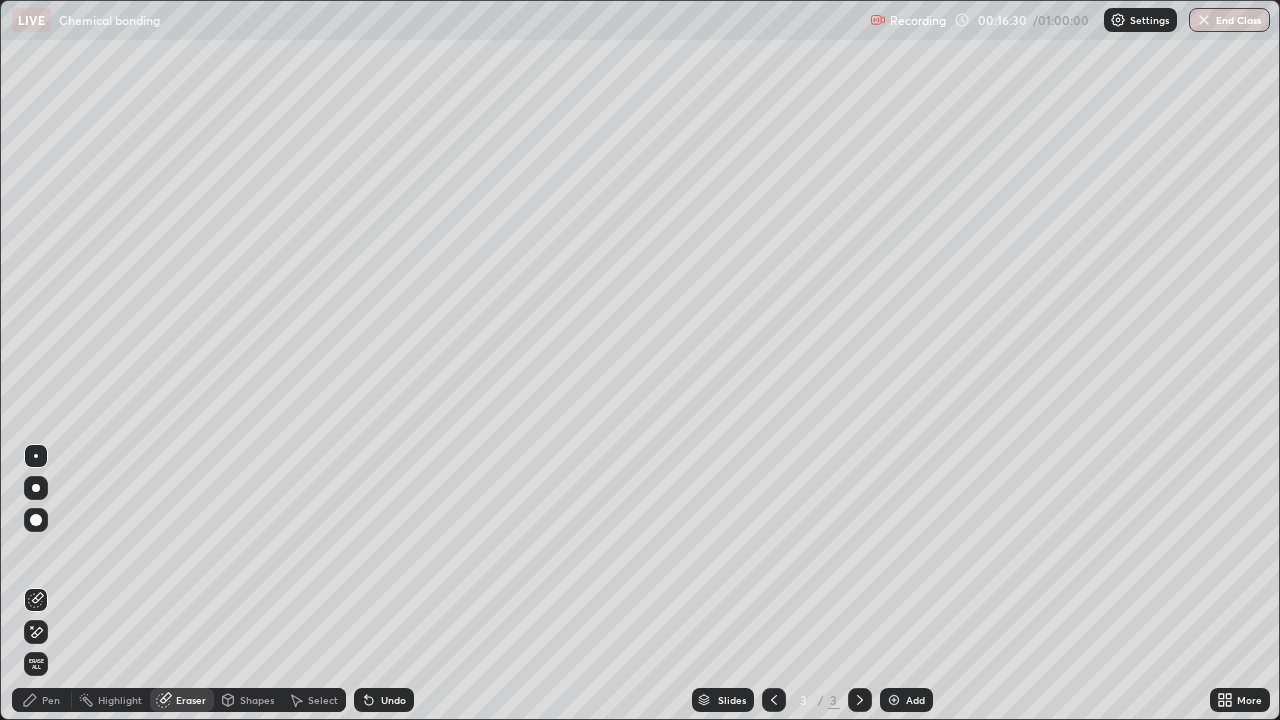 click on "Pen" at bounding box center (51, 700) 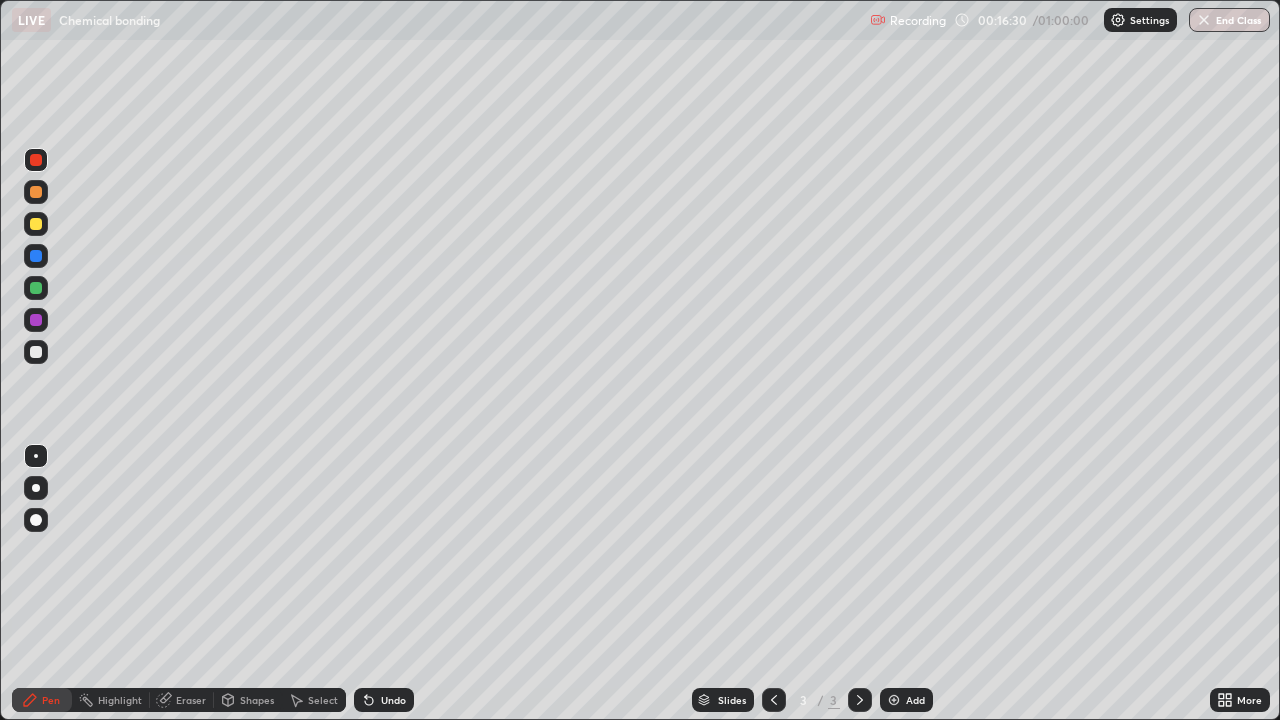 click at bounding box center (36, 352) 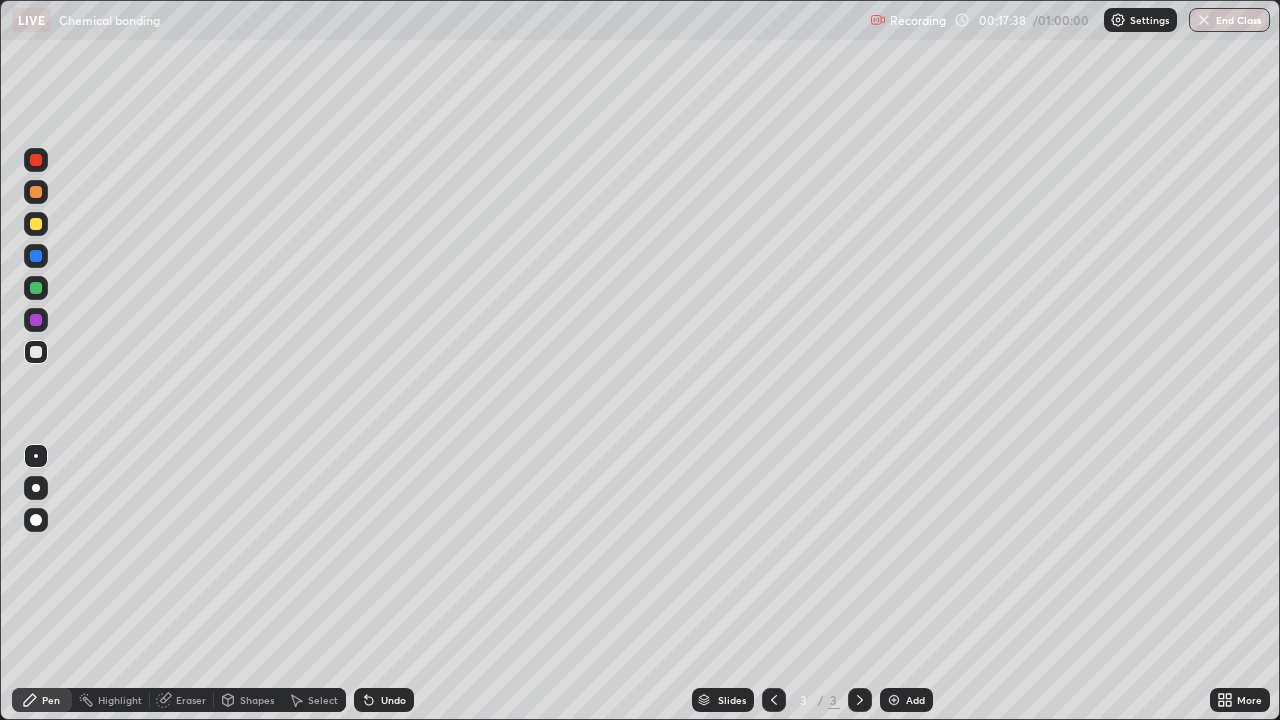 click at bounding box center [894, 700] 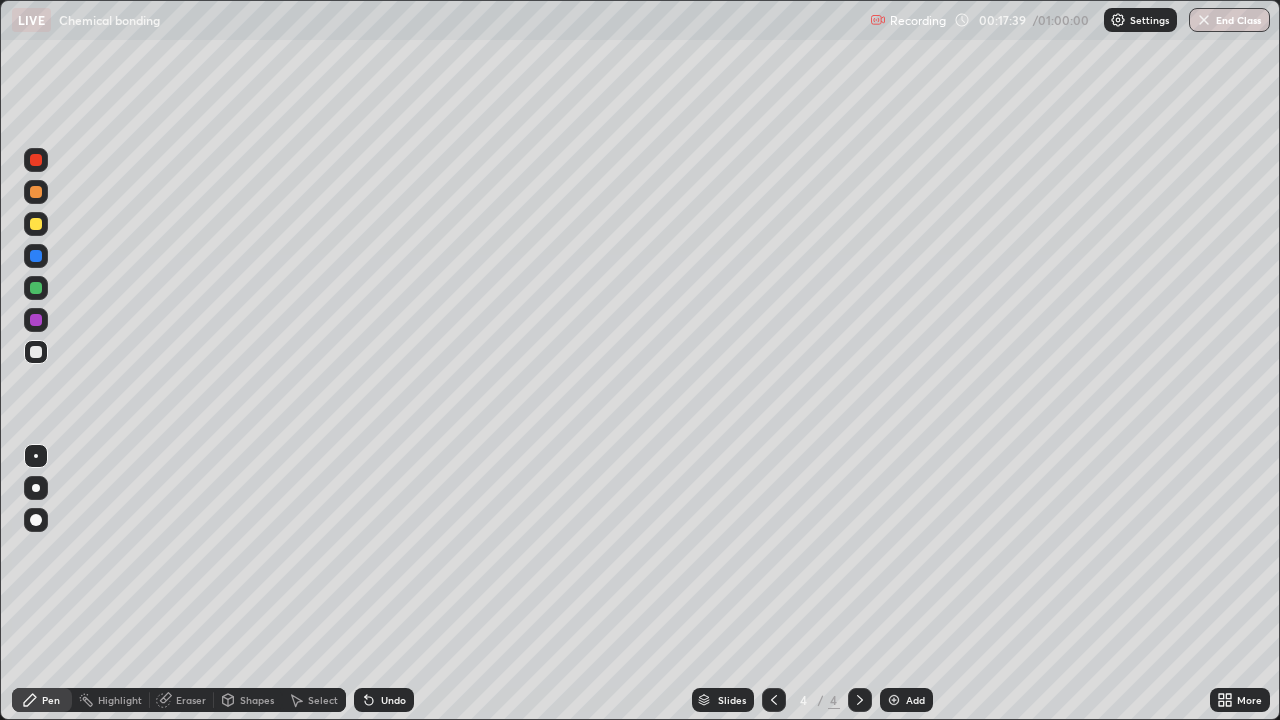 click at bounding box center [36, 224] 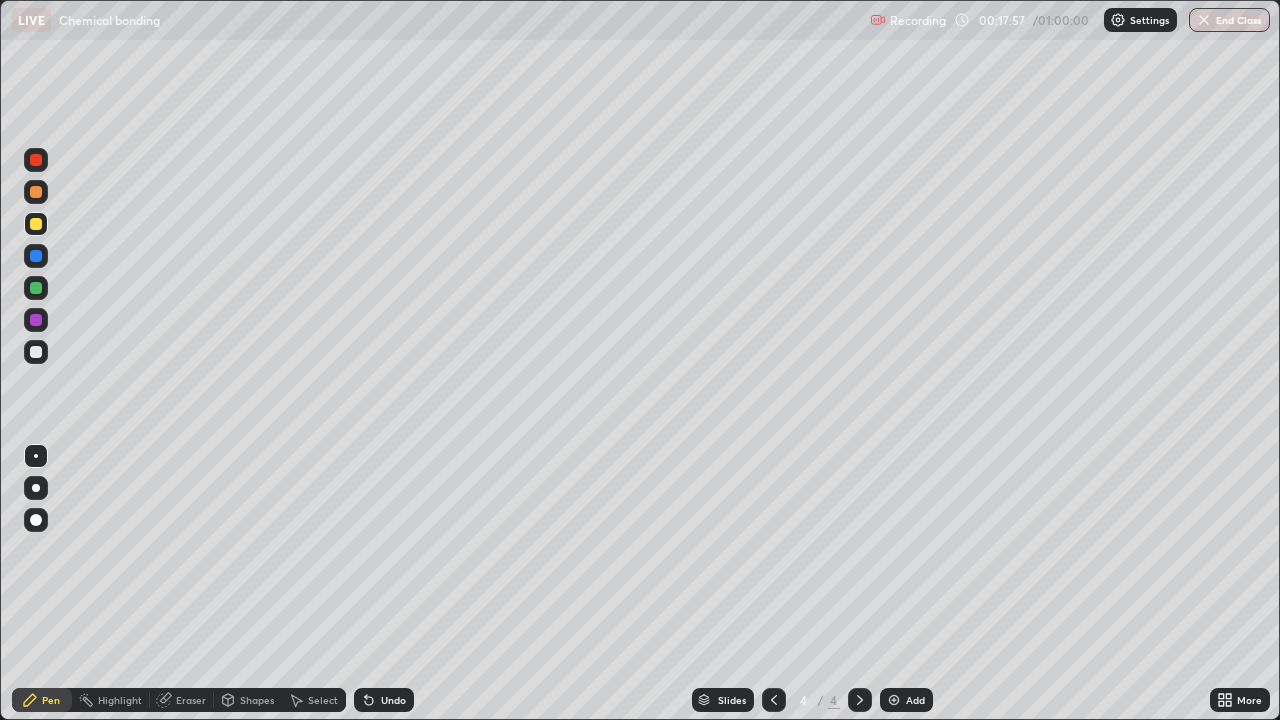 click at bounding box center (36, 352) 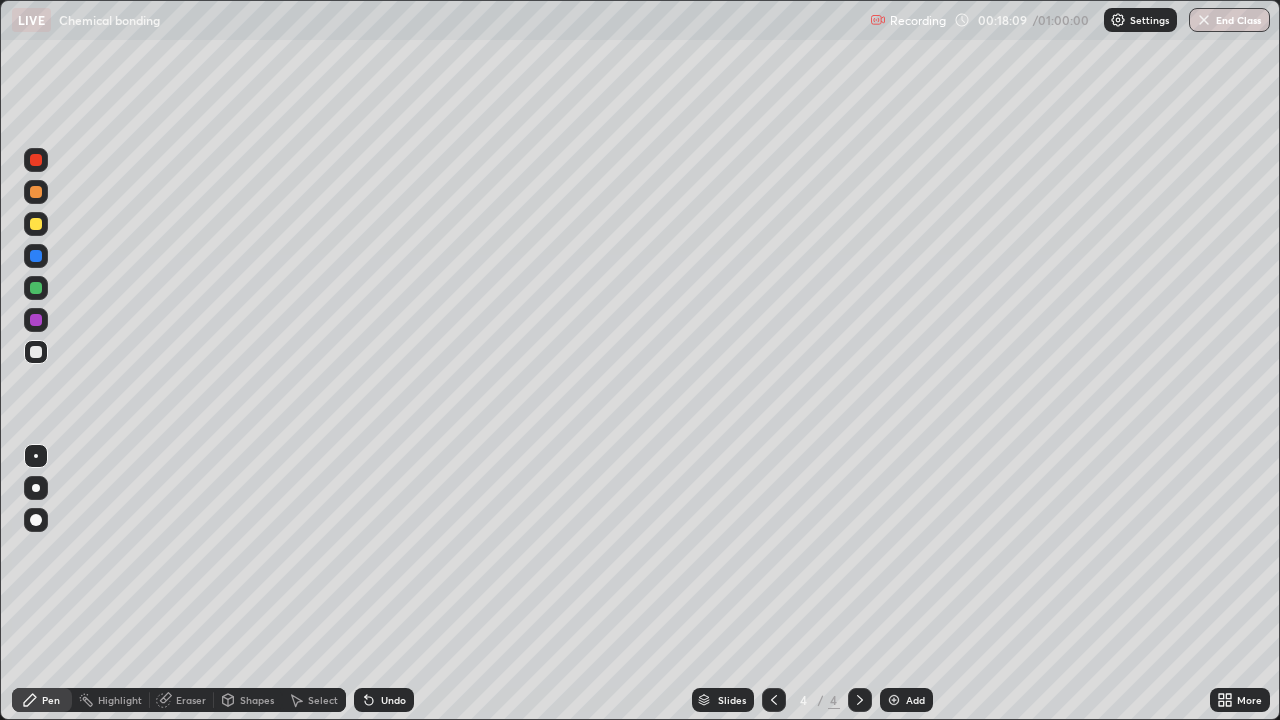 click at bounding box center [36, 224] 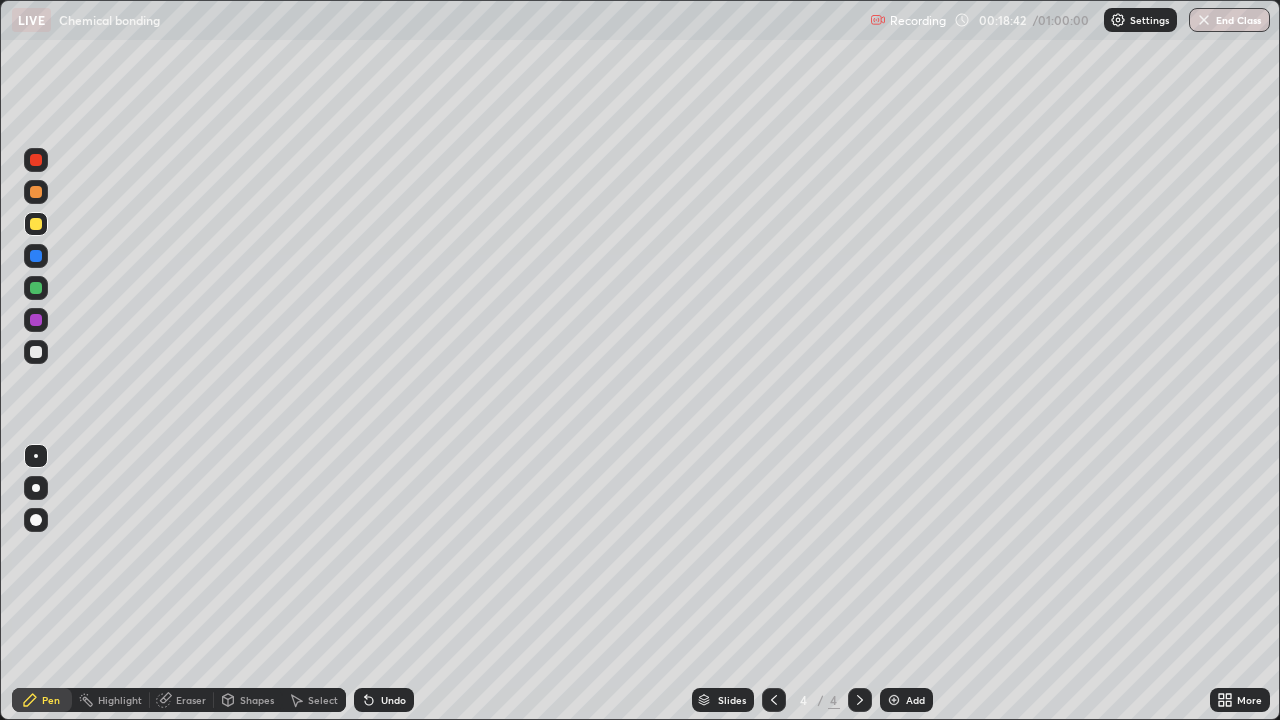 click at bounding box center (36, 352) 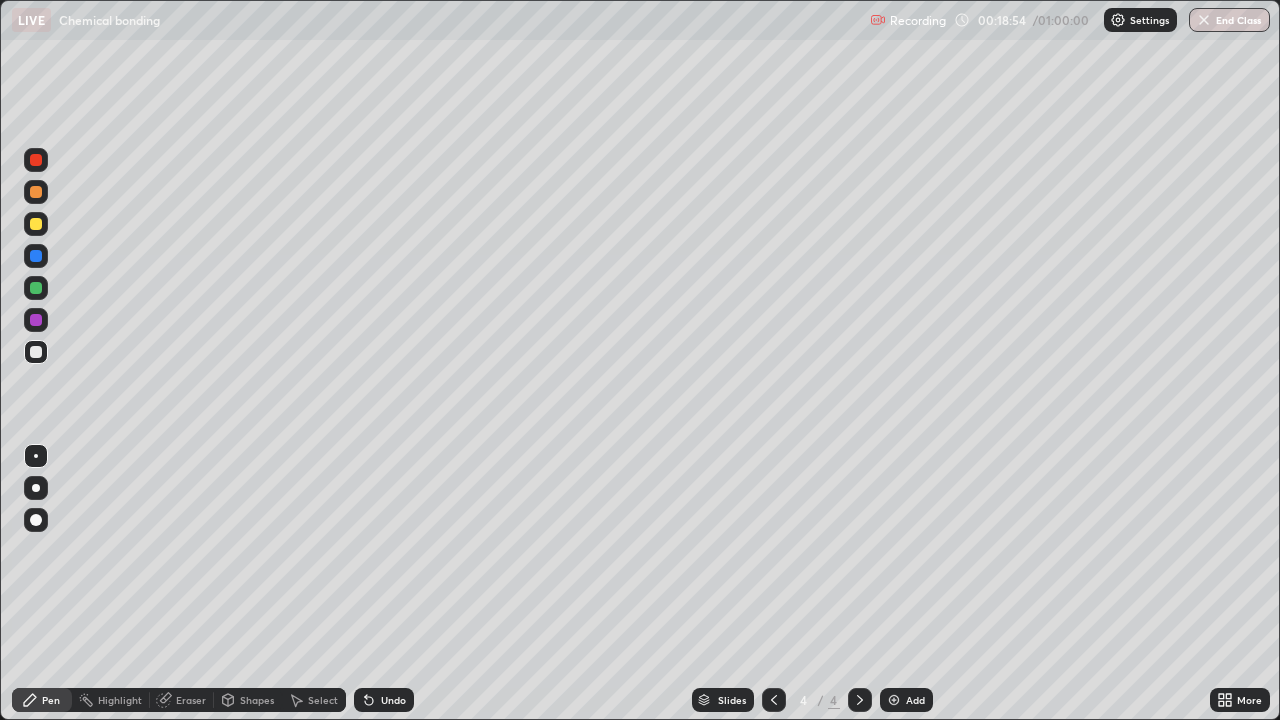 click at bounding box center [36, 224] 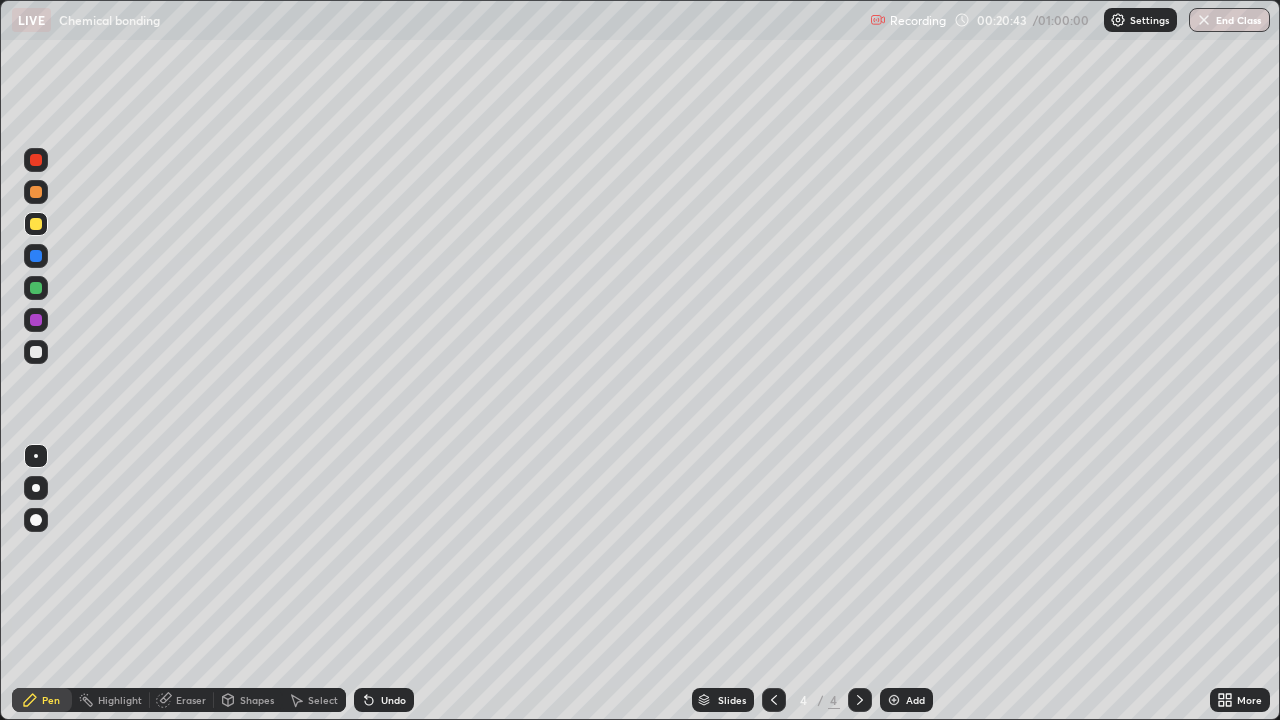 click at bounding box center (36, 352) 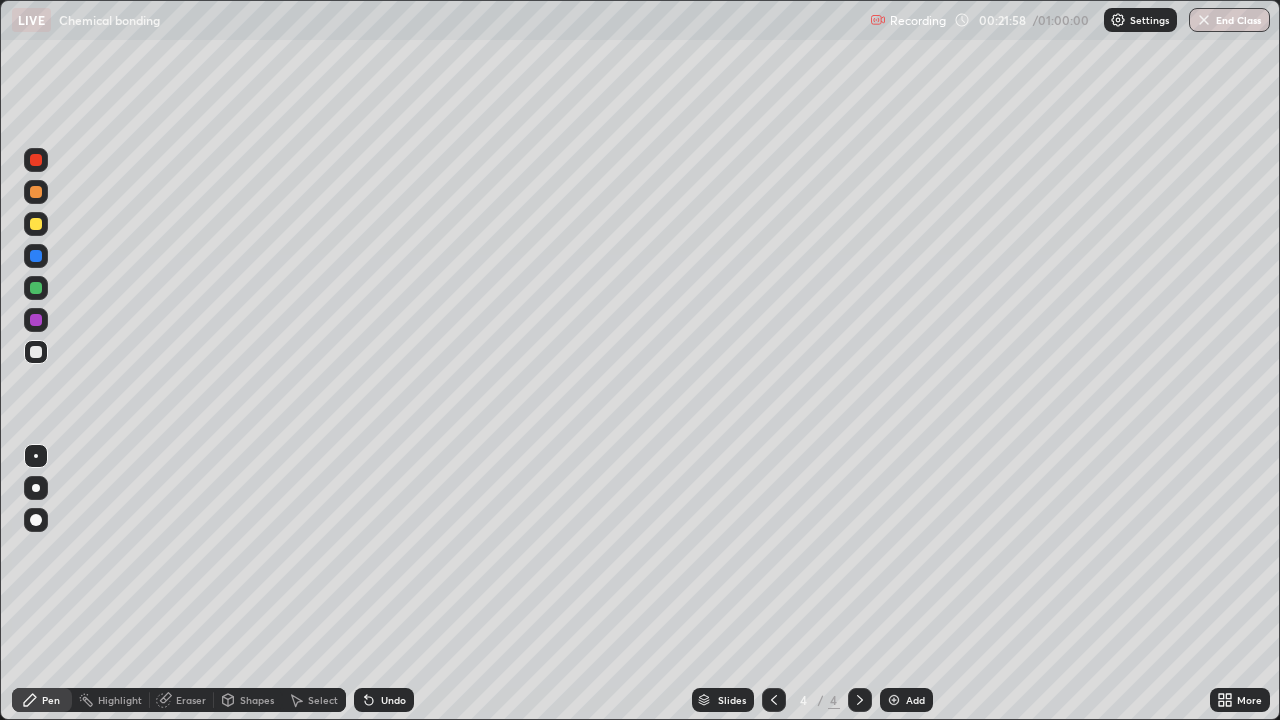 click at bounding box center [36, 224] 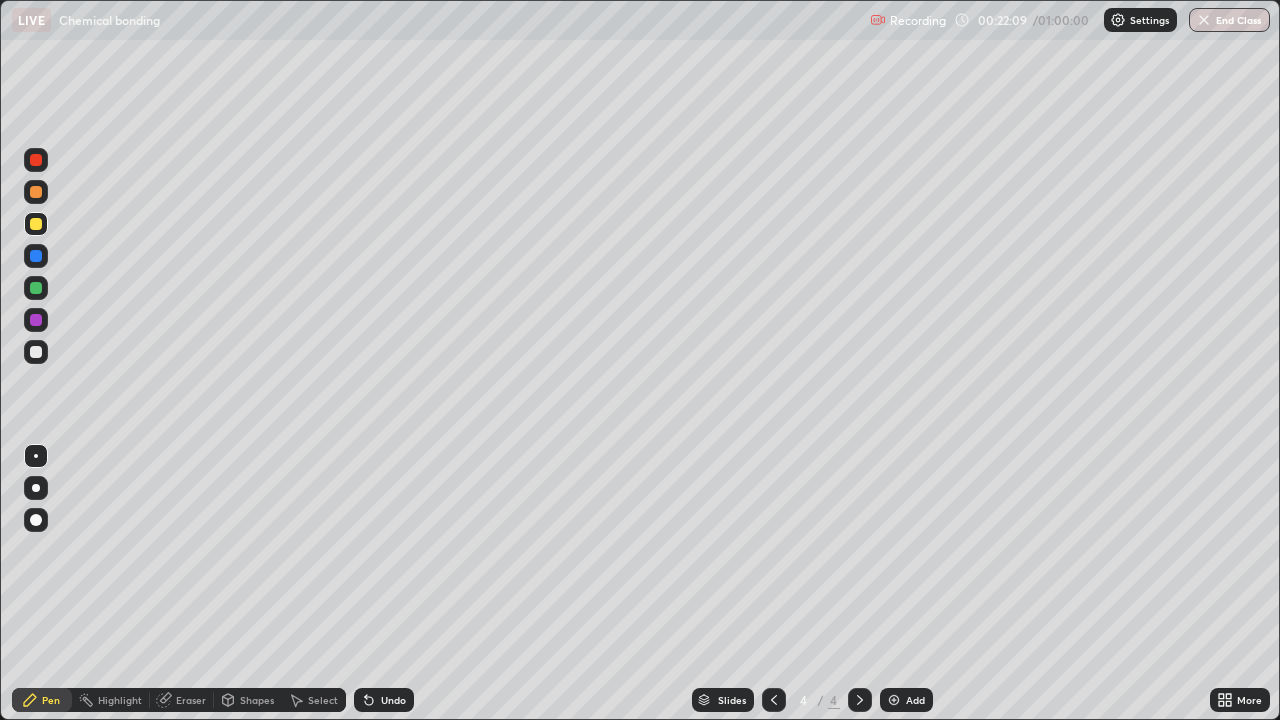 click at bounding box center [36, 352] 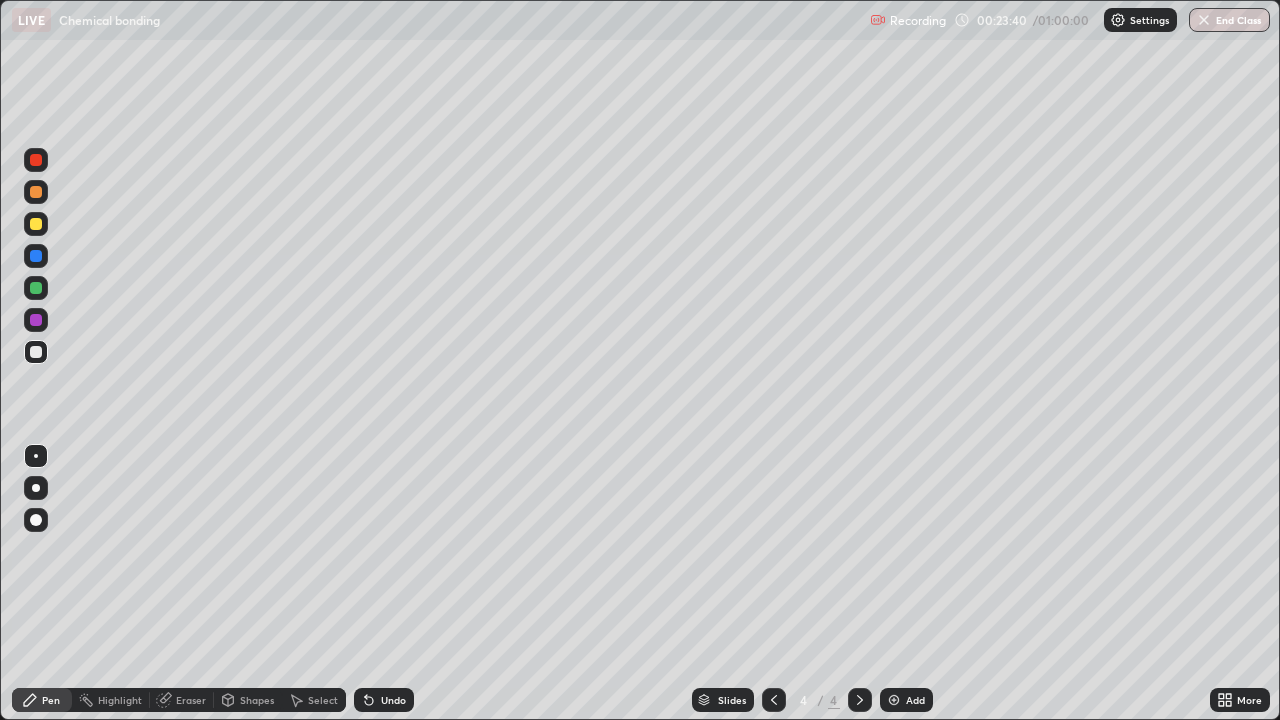 click on "Undo" at bounding box center (393, 700) 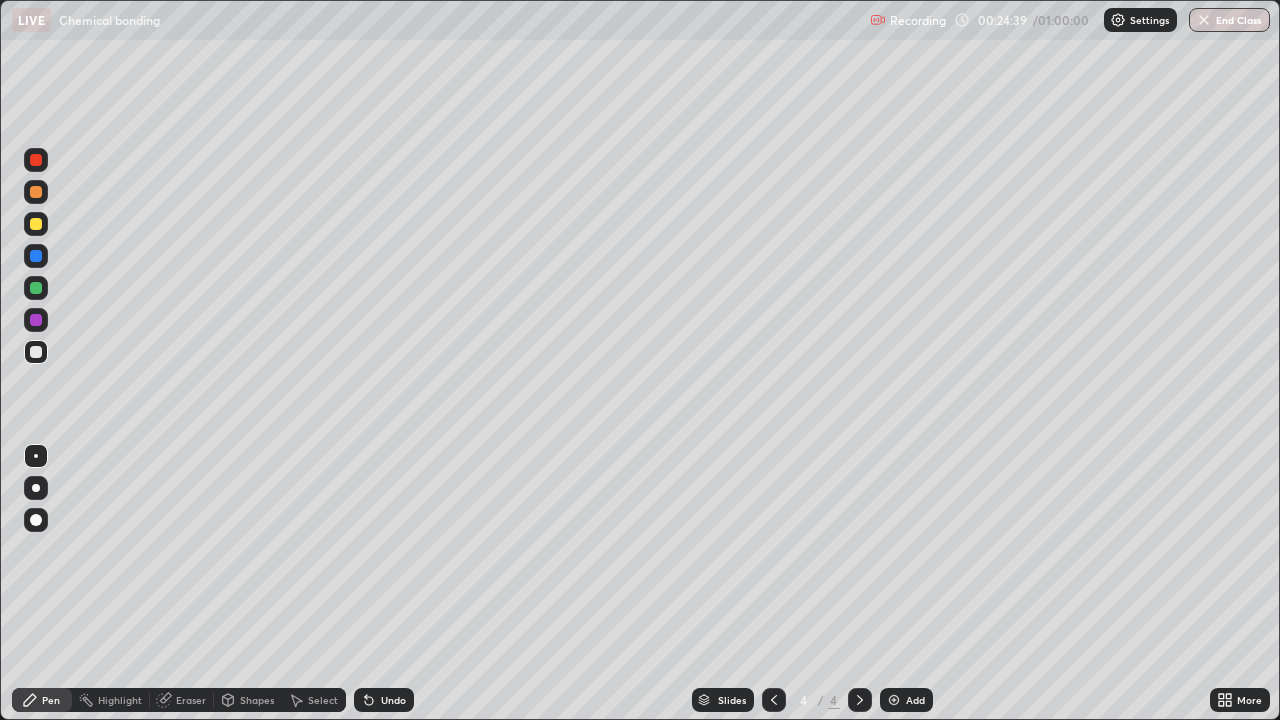 click at bounding box center [36, 224] 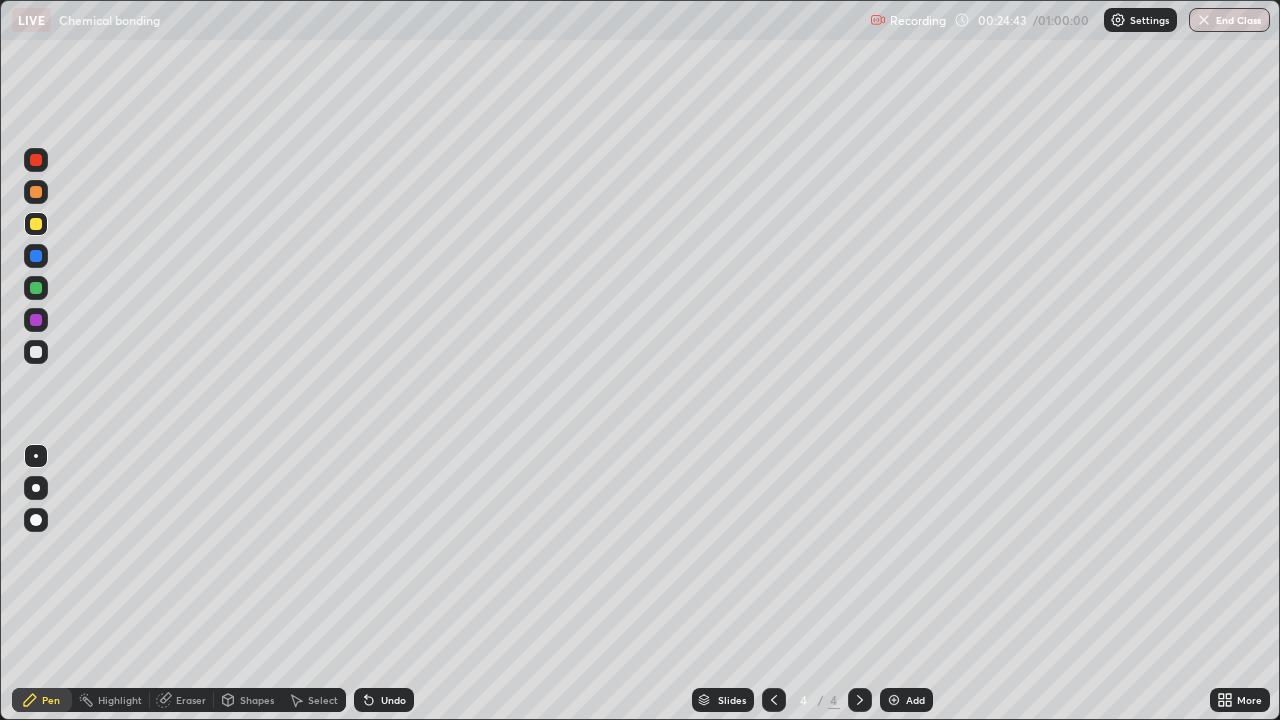 click at bounding box center [36, 352] 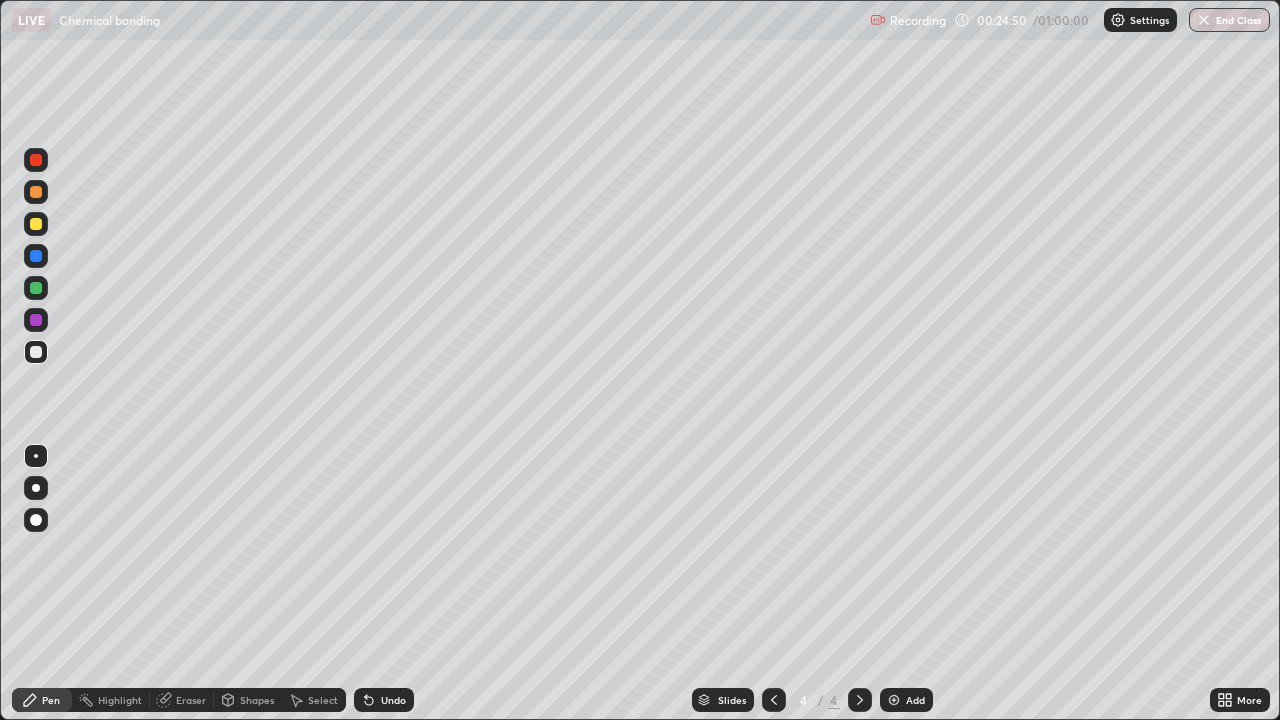 click at bounding box center [36, 224] 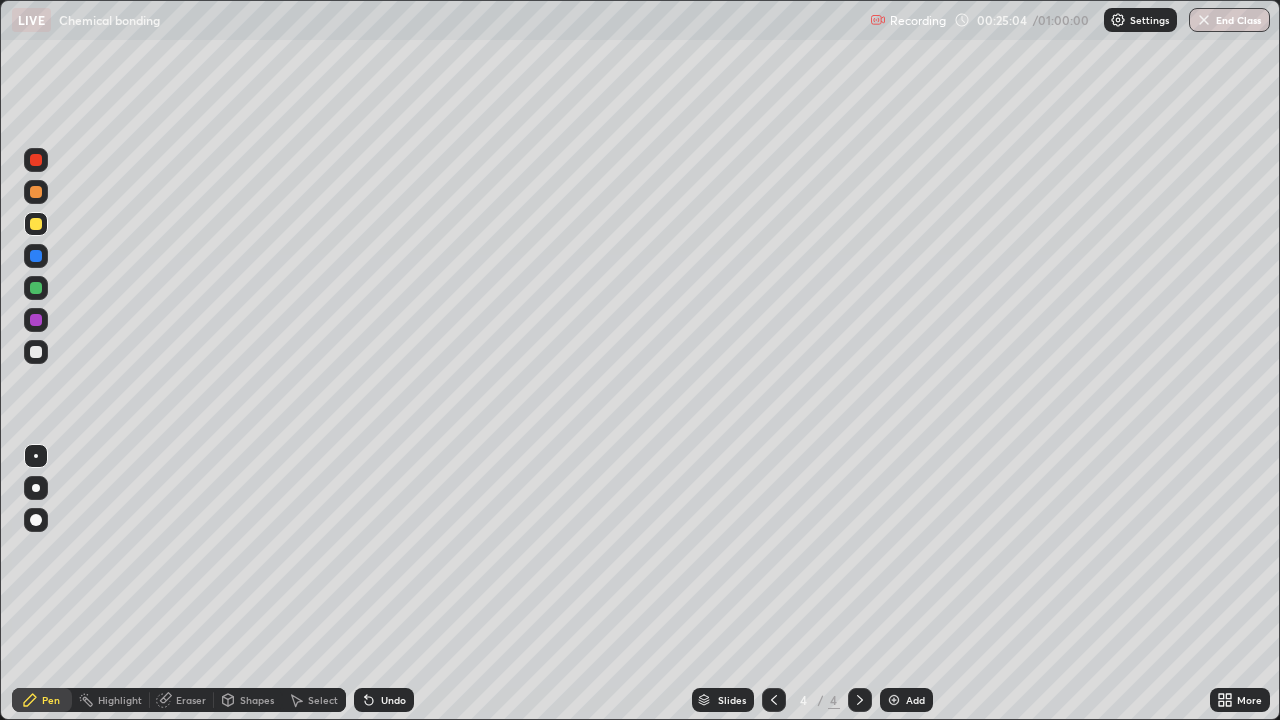 click at bounding box center (36, 352) 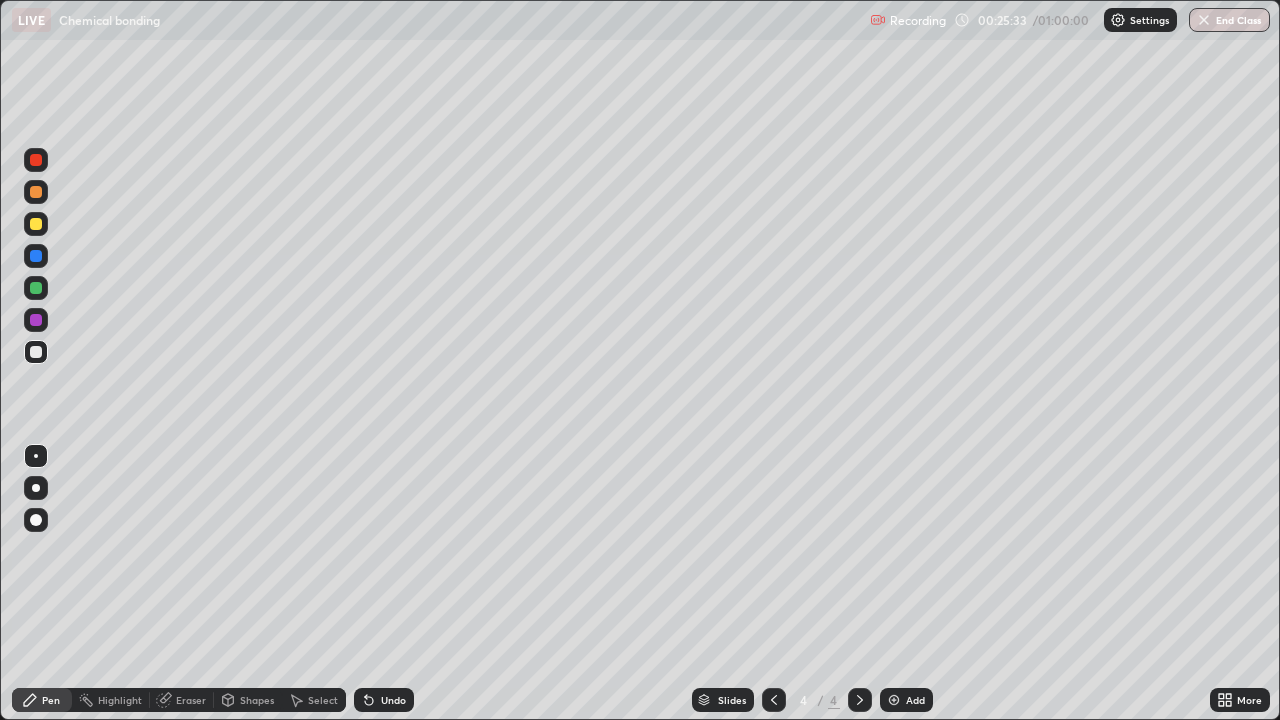 click at bounding box center (36, 224) 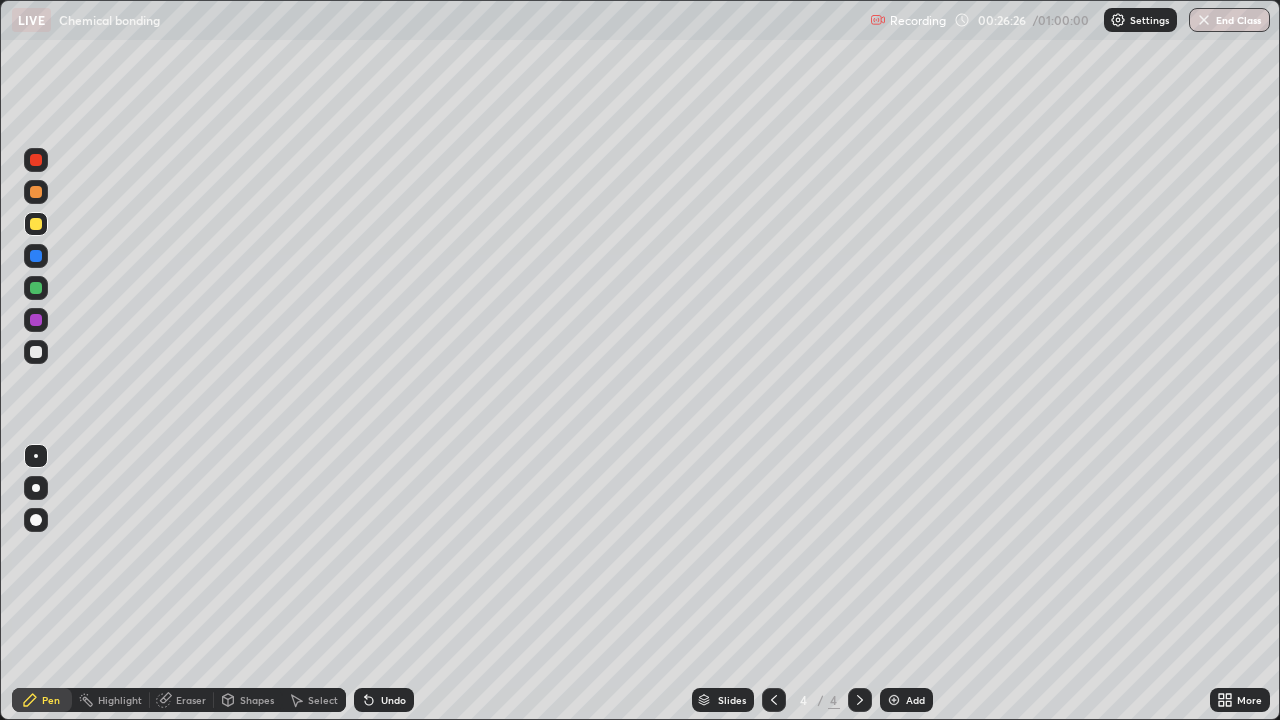 click at bounding box center [36, 352] 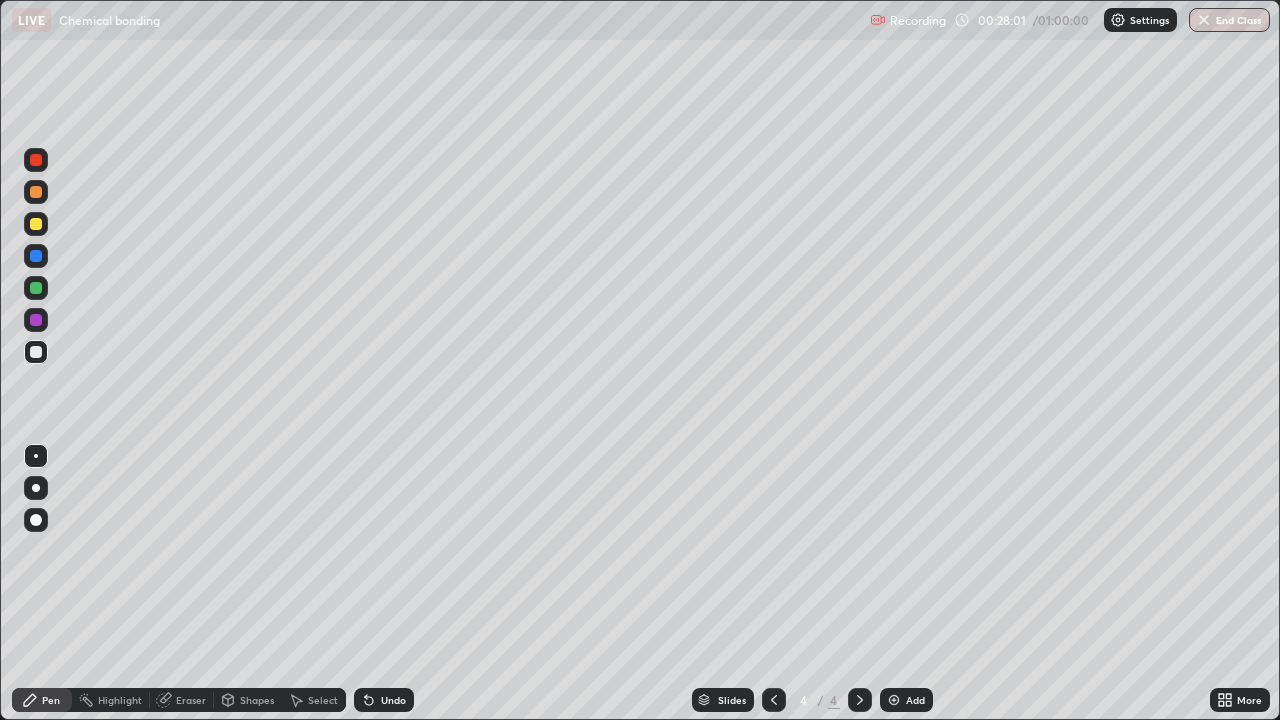 click at bounding box center [894, 700] 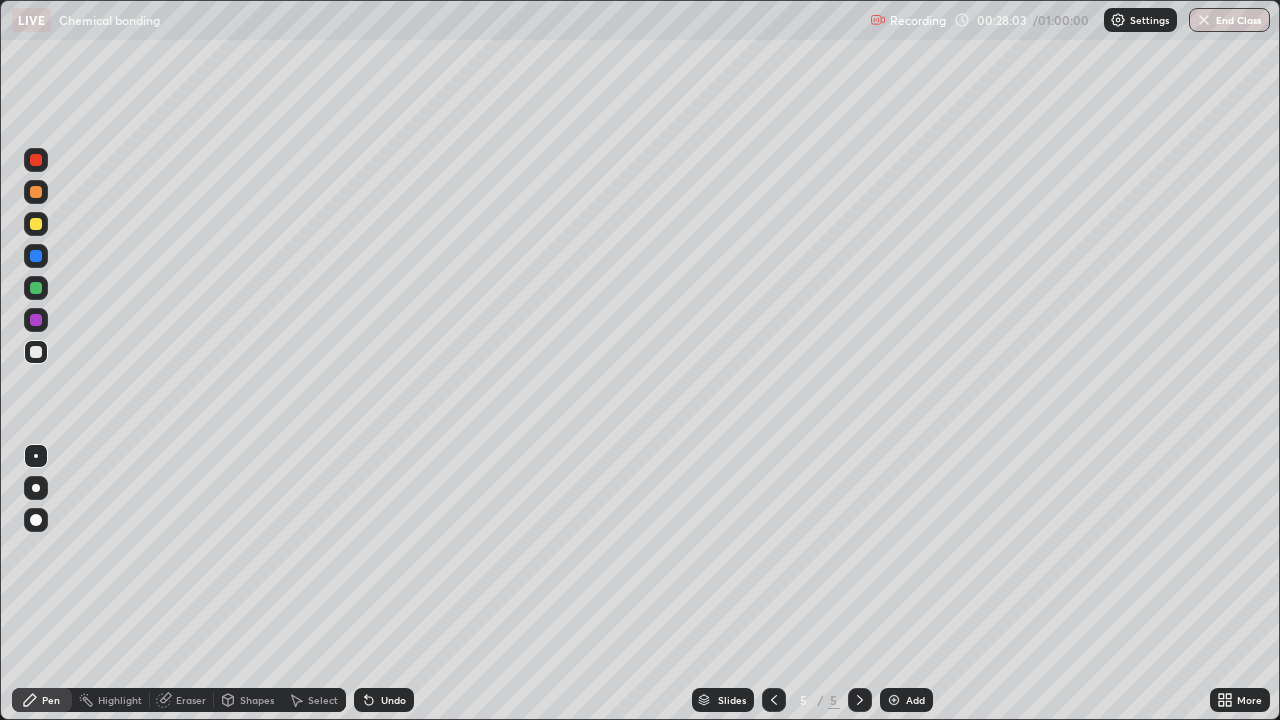 click at bounding box center (36, 224) 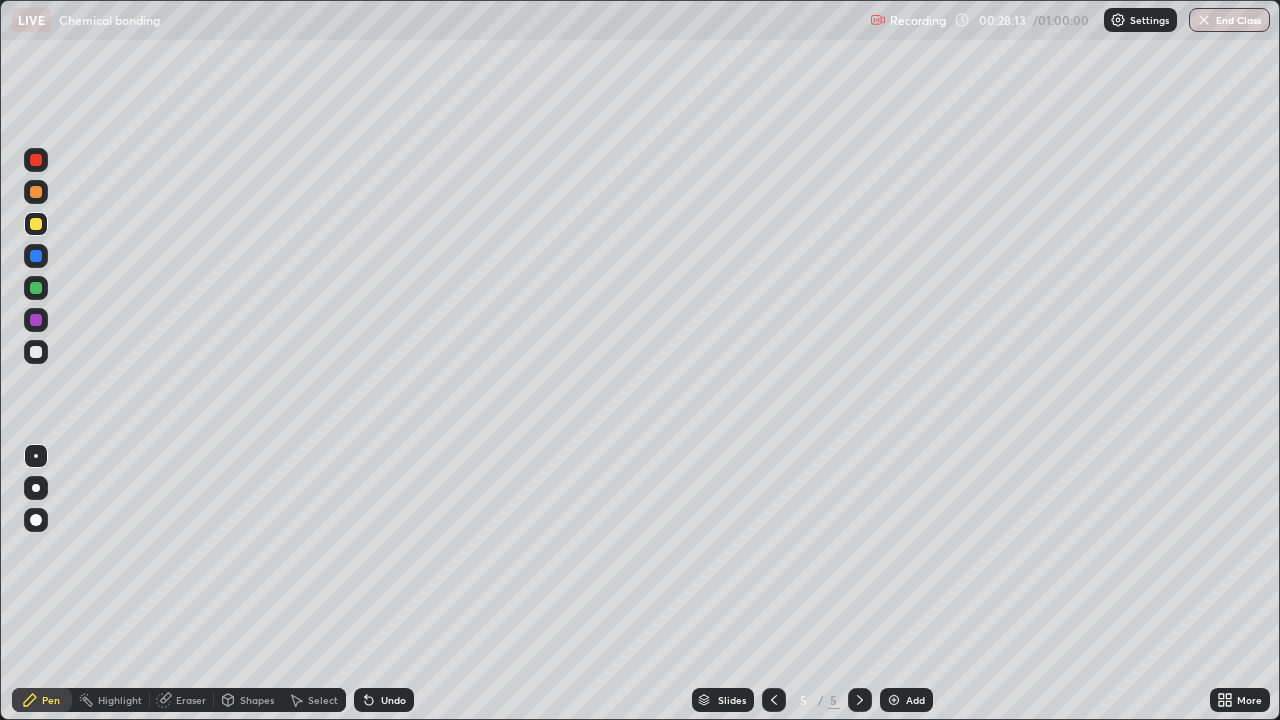 click at bounding box center [36, 352] 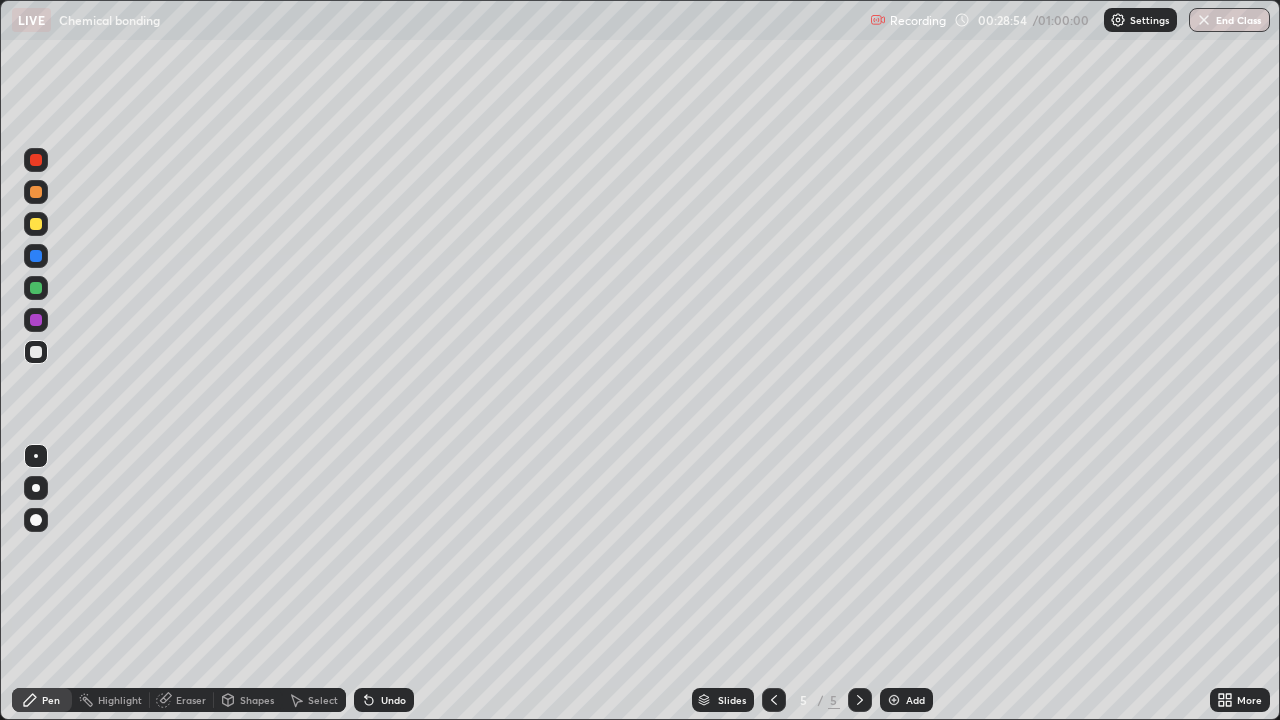 click at bounding box center [36, 224] 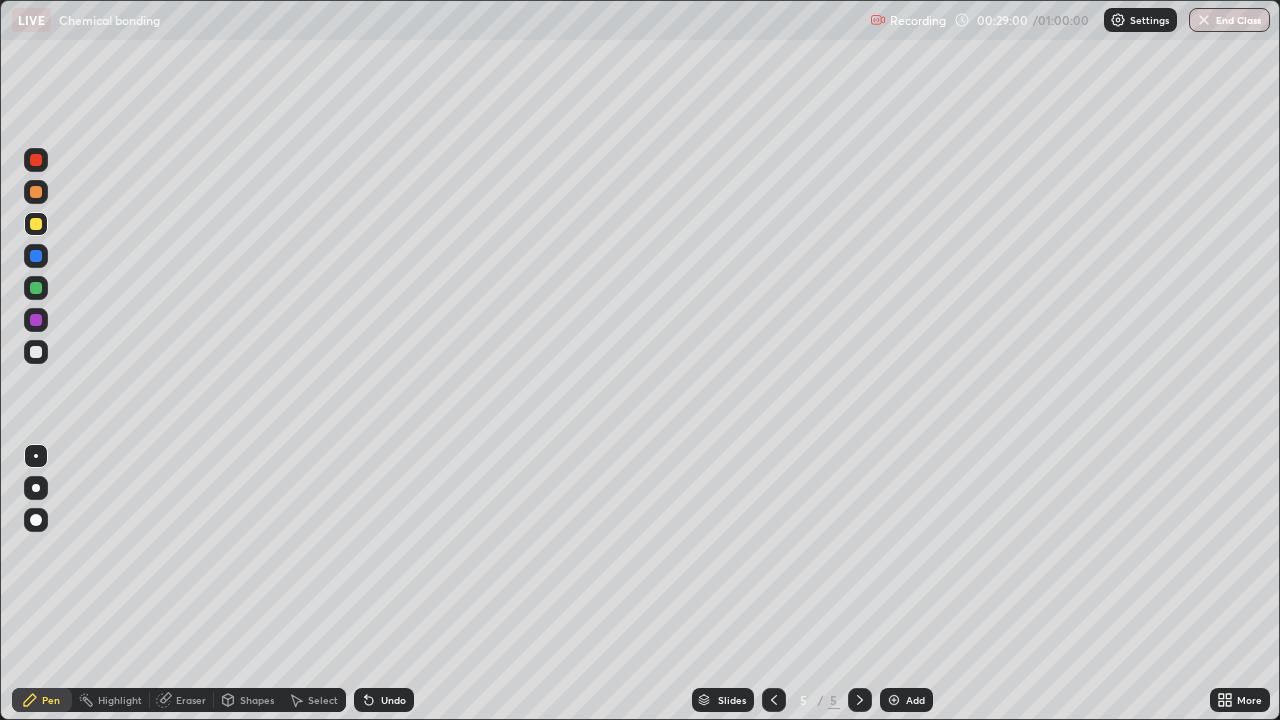 click at bounding box center [36, 352] 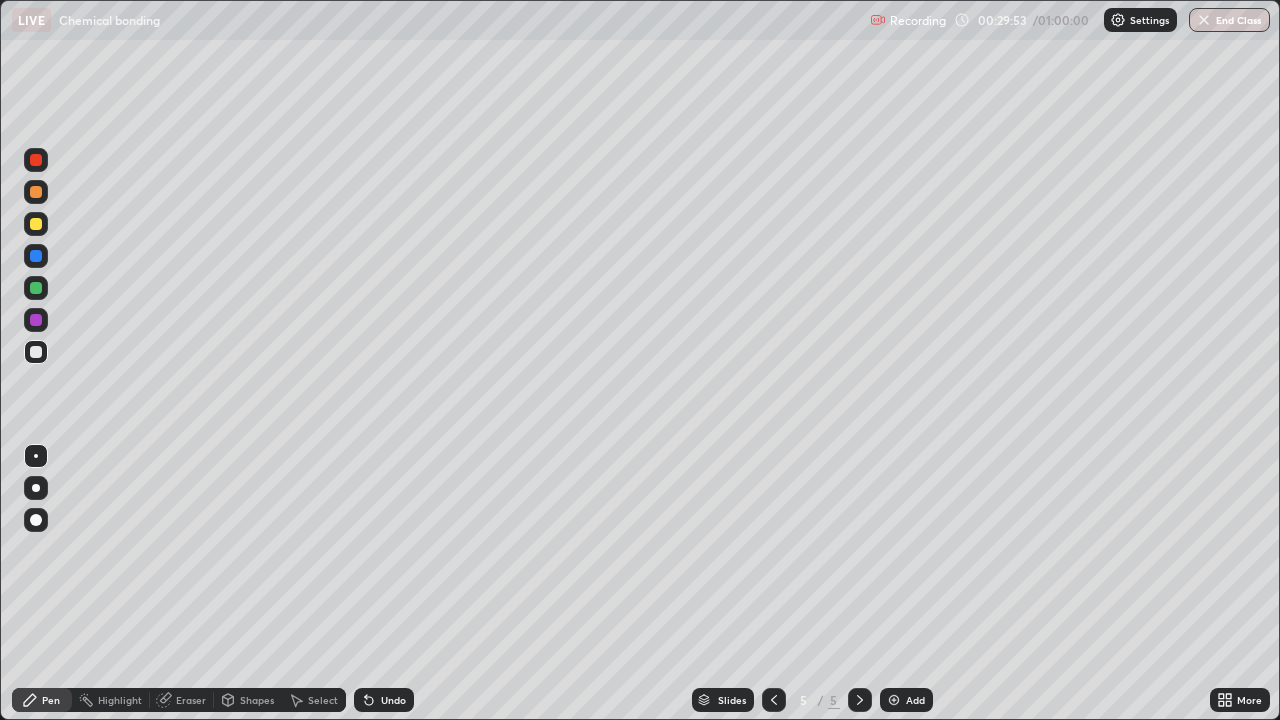 click at bounding box center (36, 224) 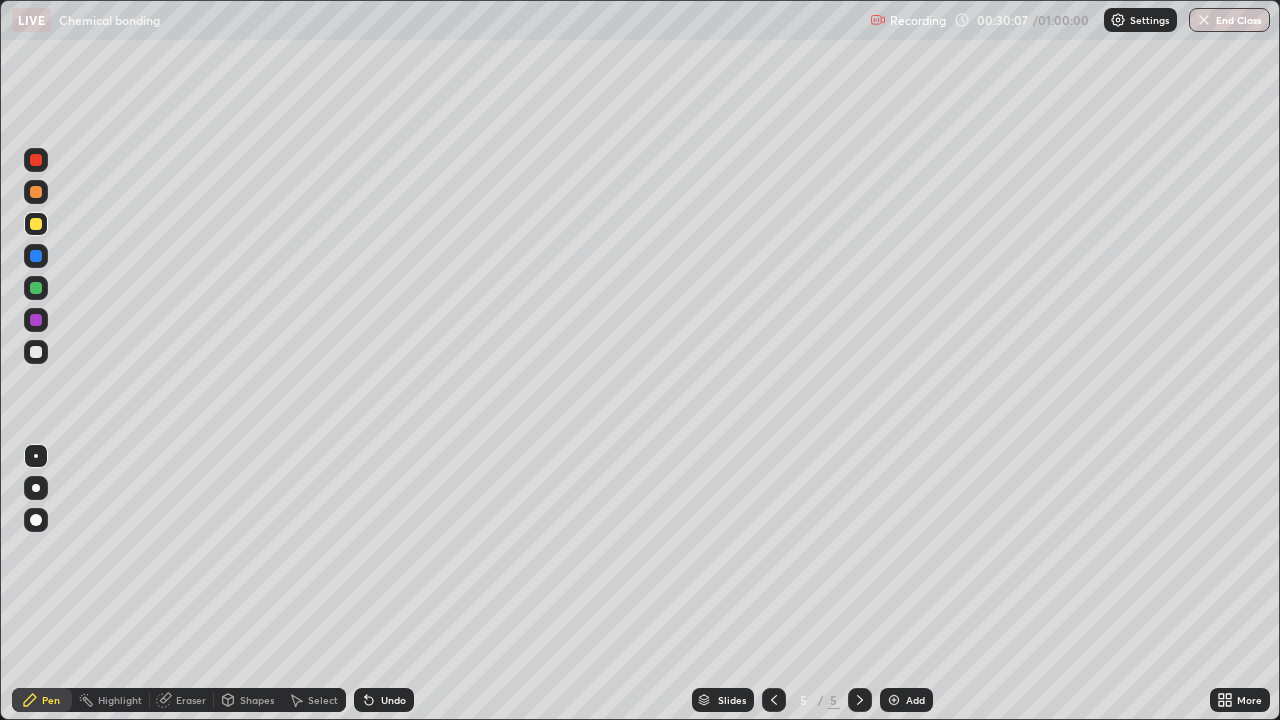 click at bounding box center [36, 352] 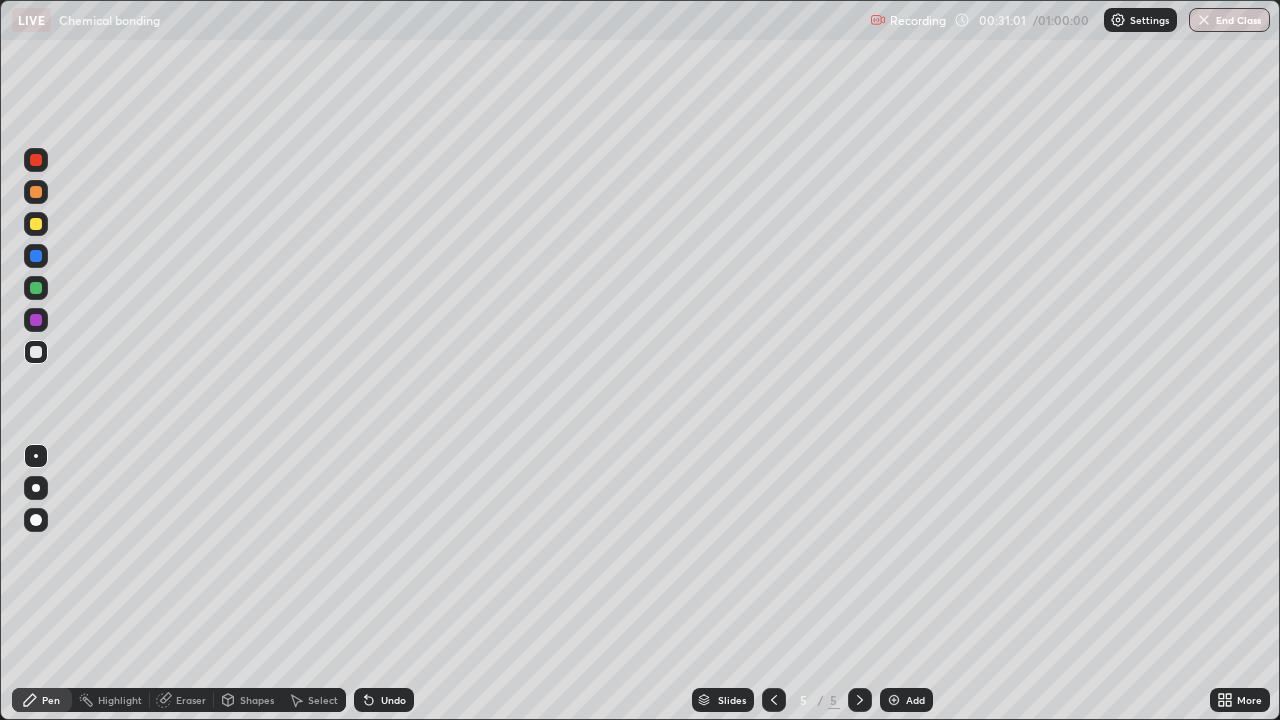 click at bounding box center (36, 224) 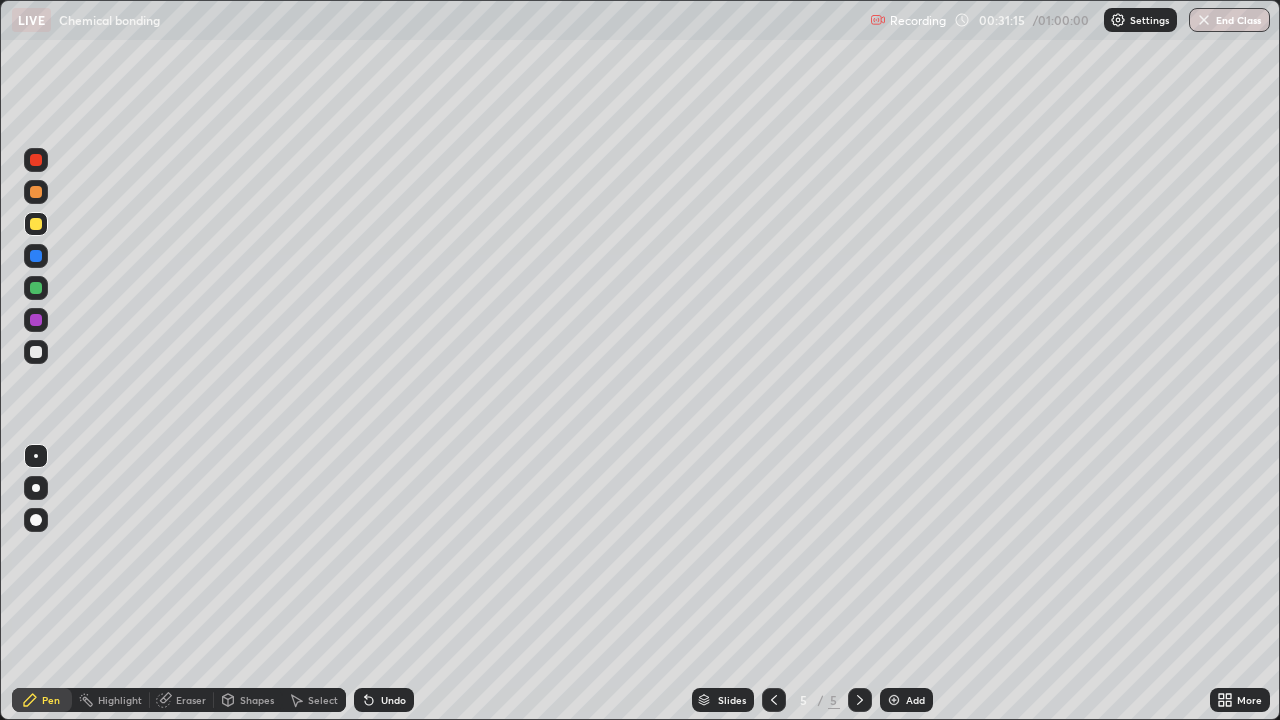 click at bounding box center [36, 352] 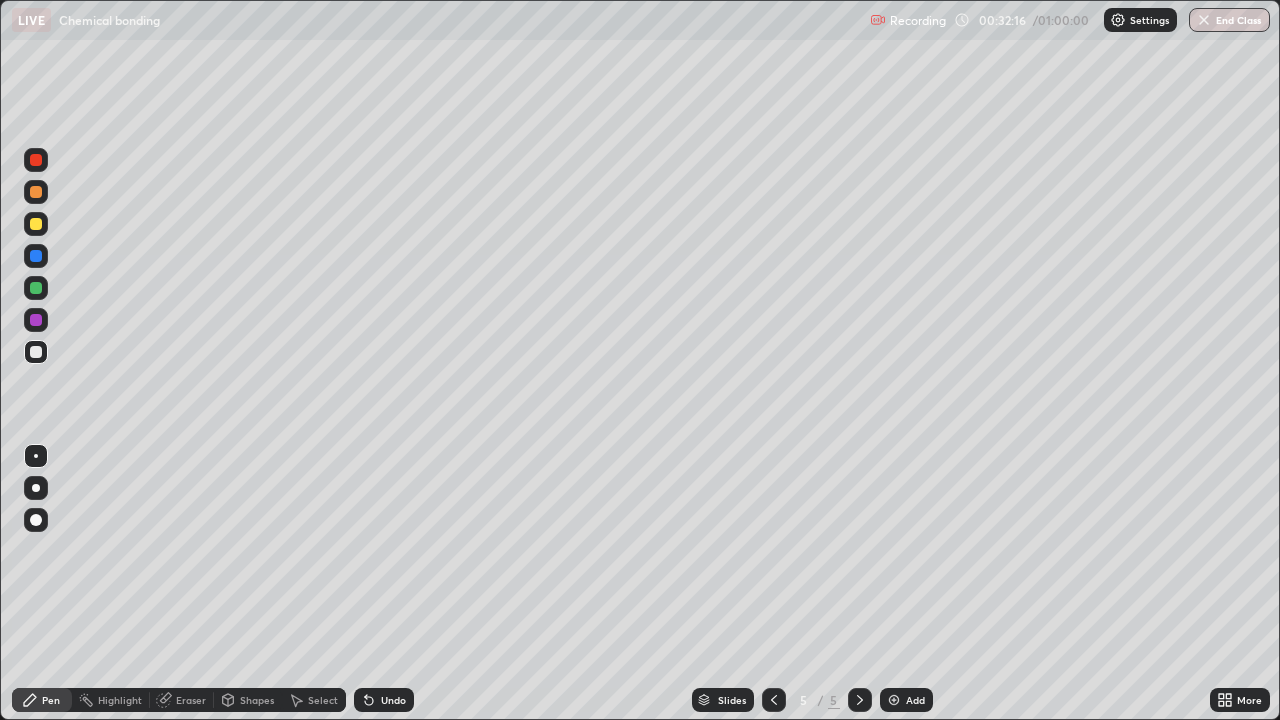 click at bounding box center (36, 224) 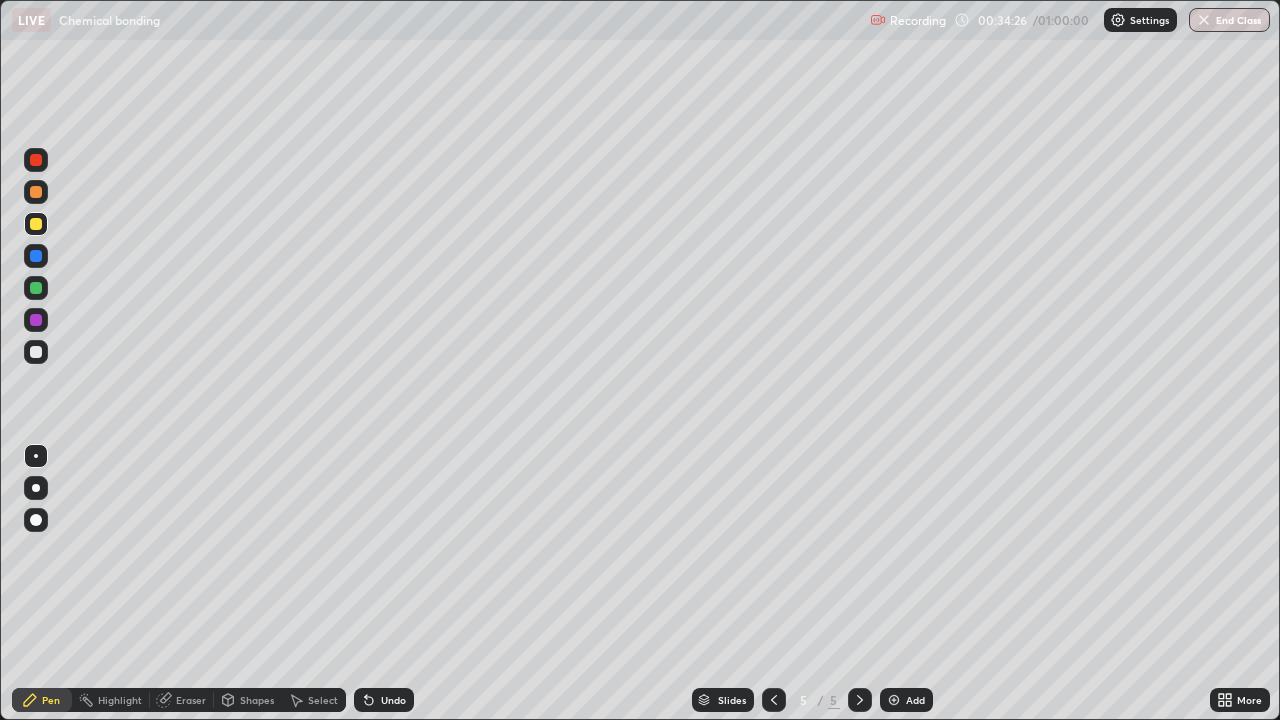 click at bounding box center [36, 352] 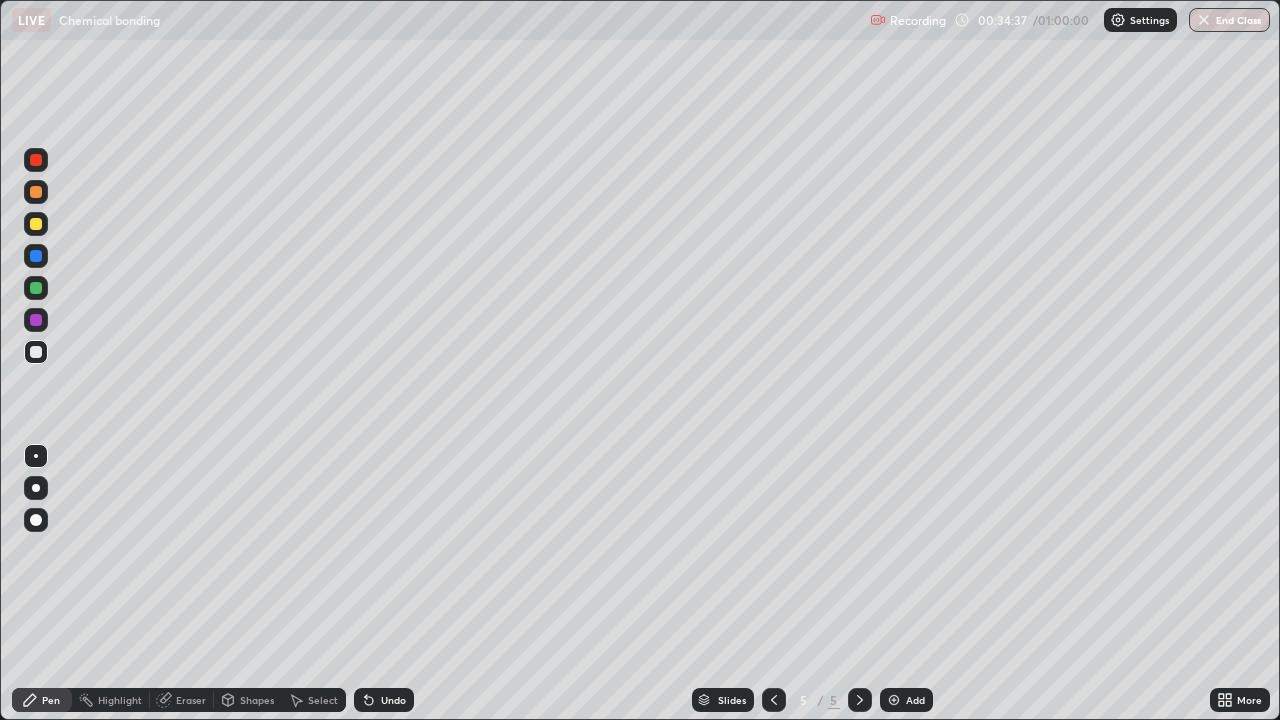 click at bounding box center (36, 224) 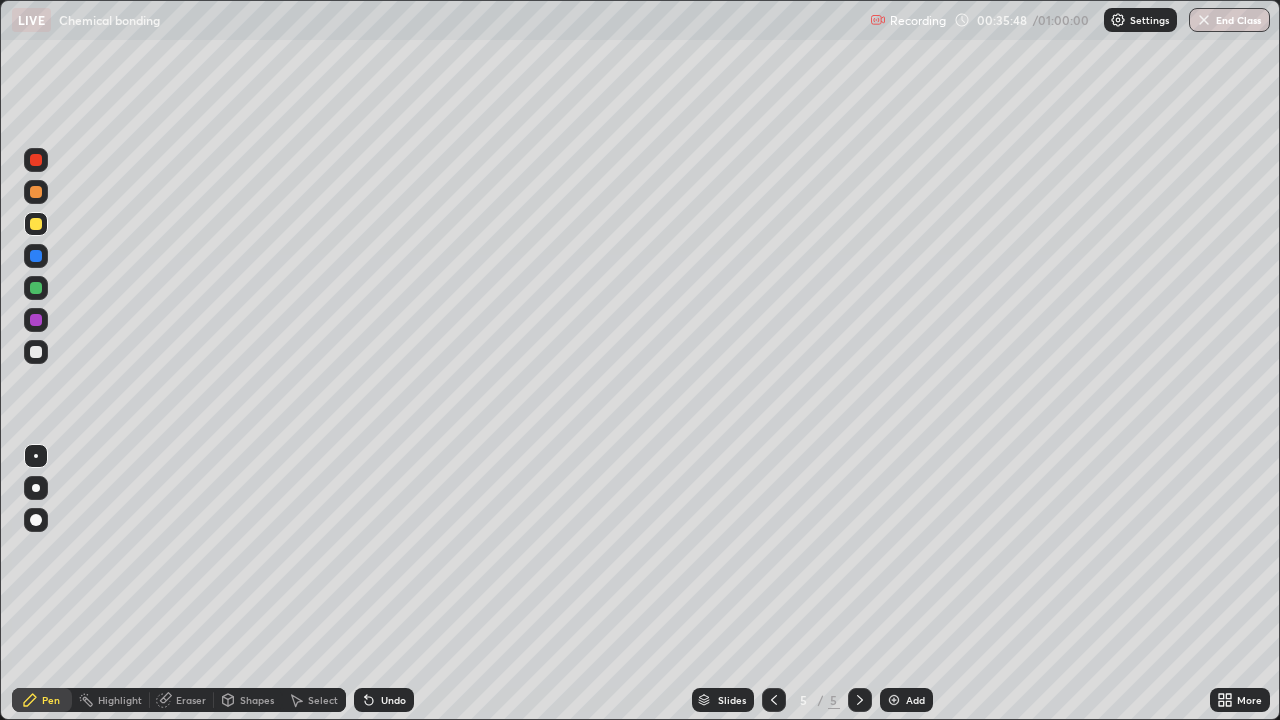 click at bounding box center [36, 352] 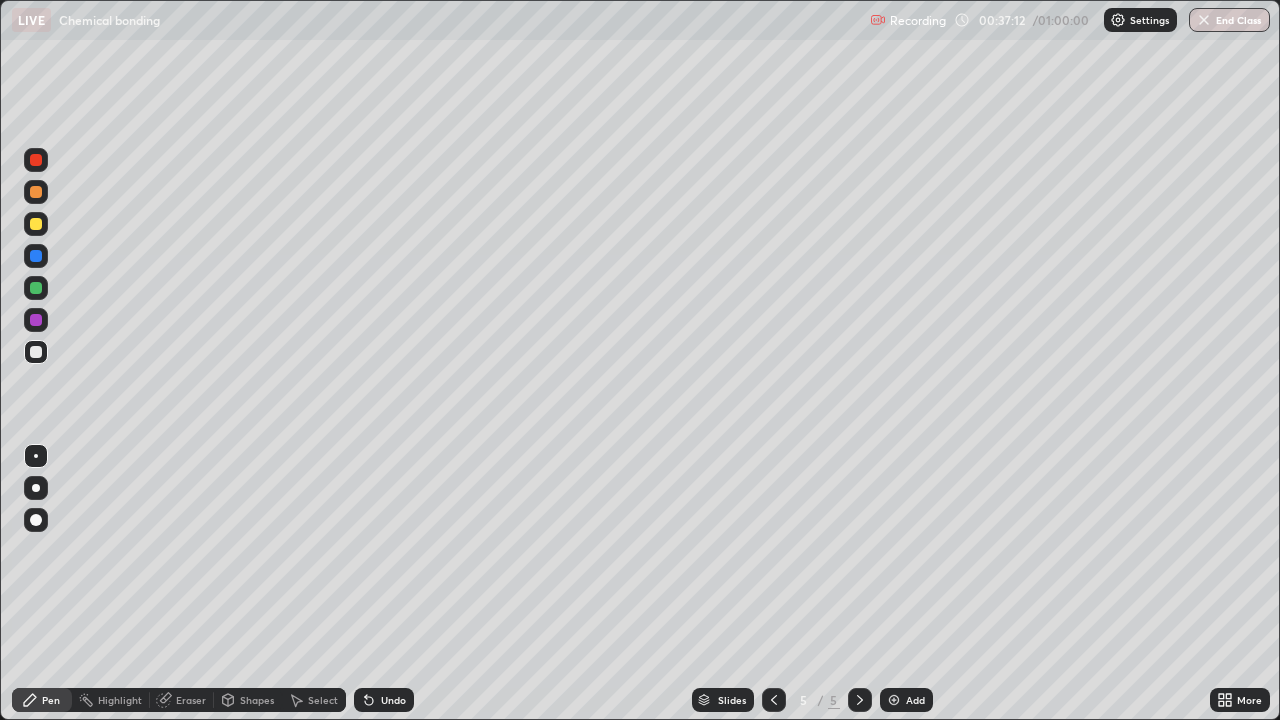 click at bounding box center (36, 224) 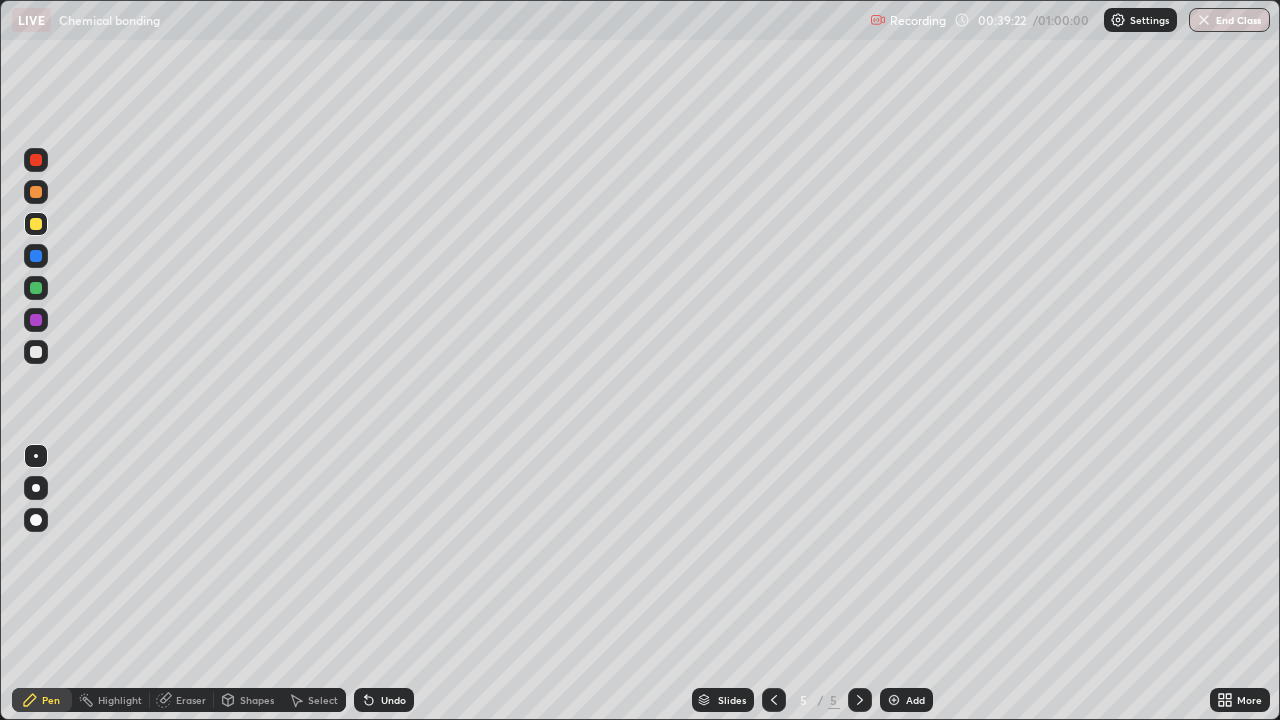 click at bounding box center [36, 352] 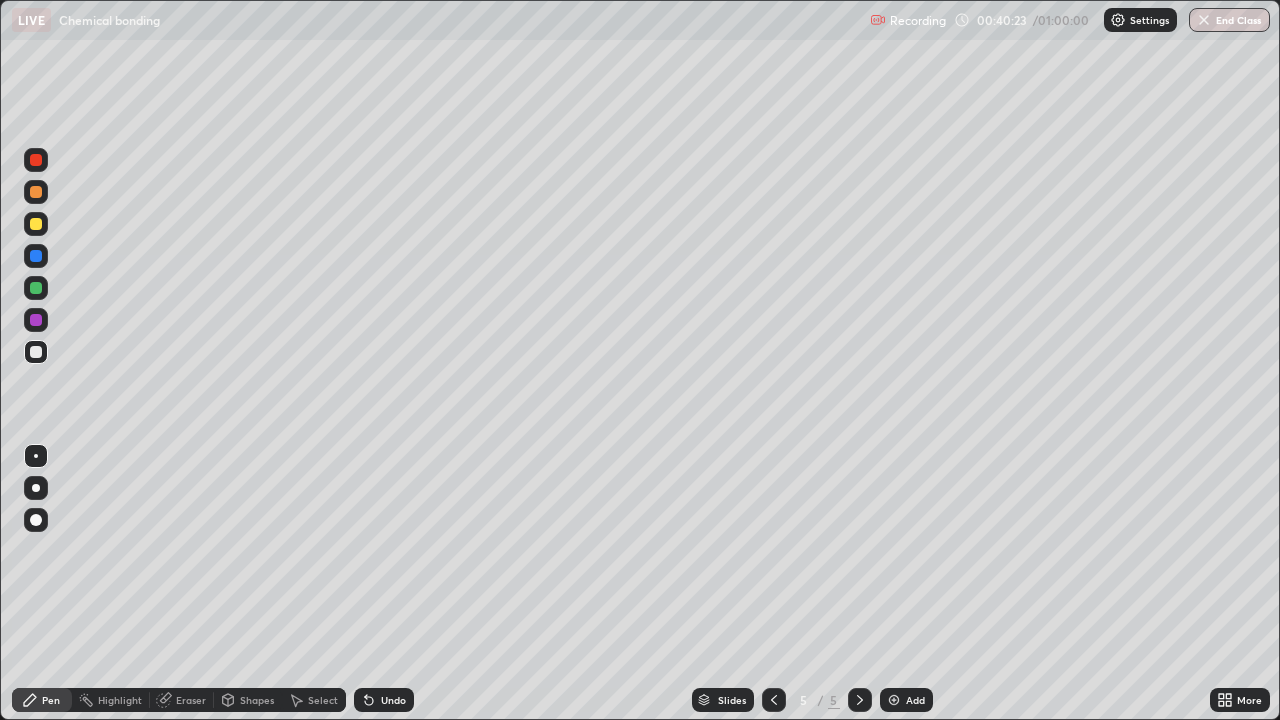 click on "Eraser" at bounding box center [191, 700] 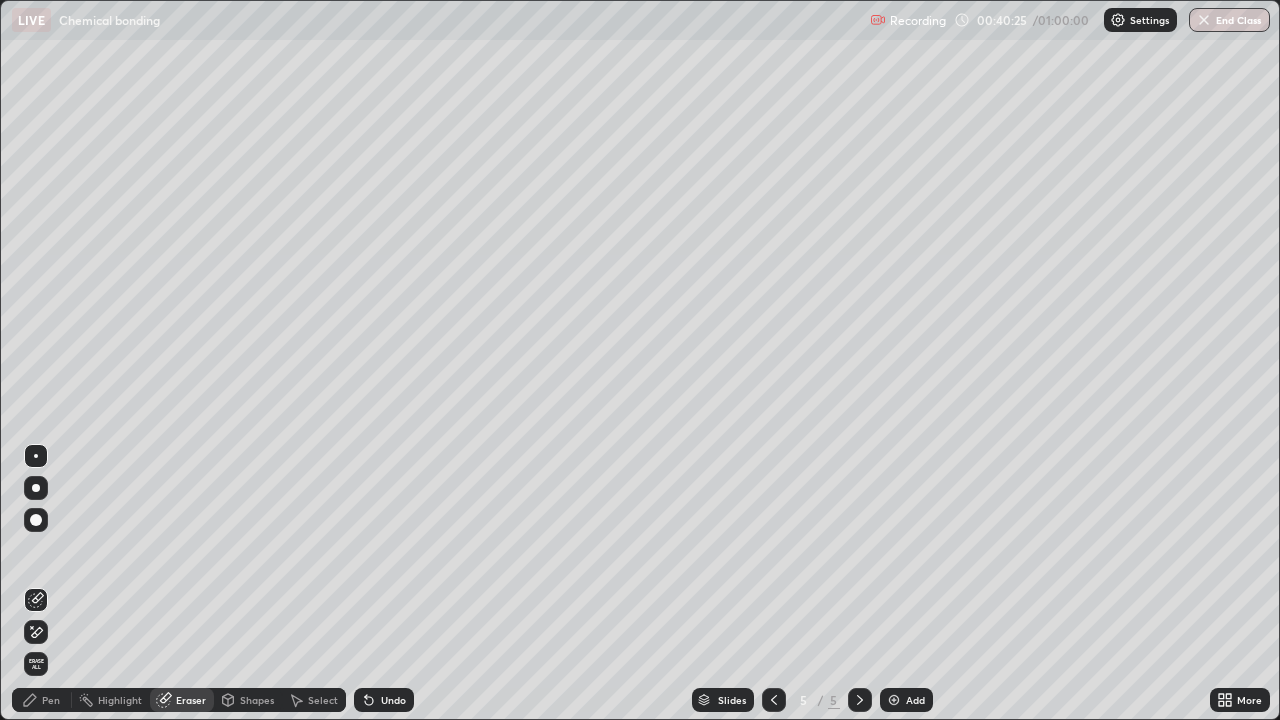 click at bounding box center [36, 520] 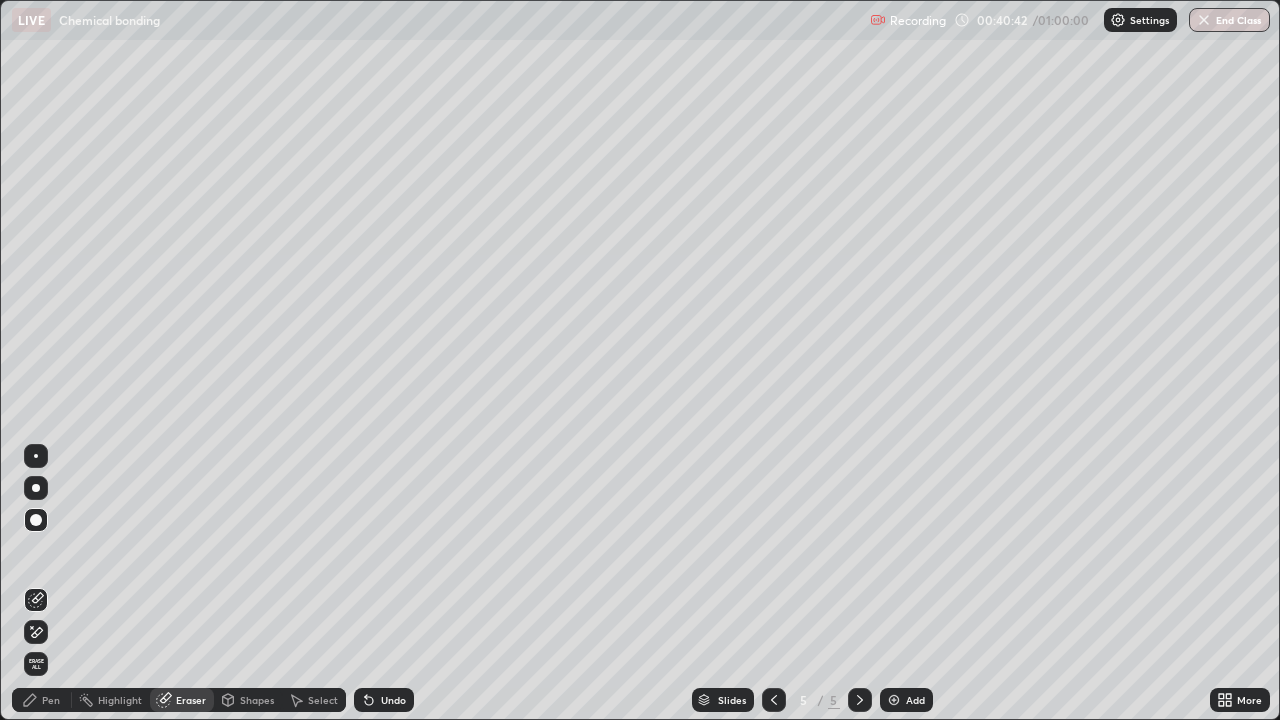 click at bounding box center [894, 700] 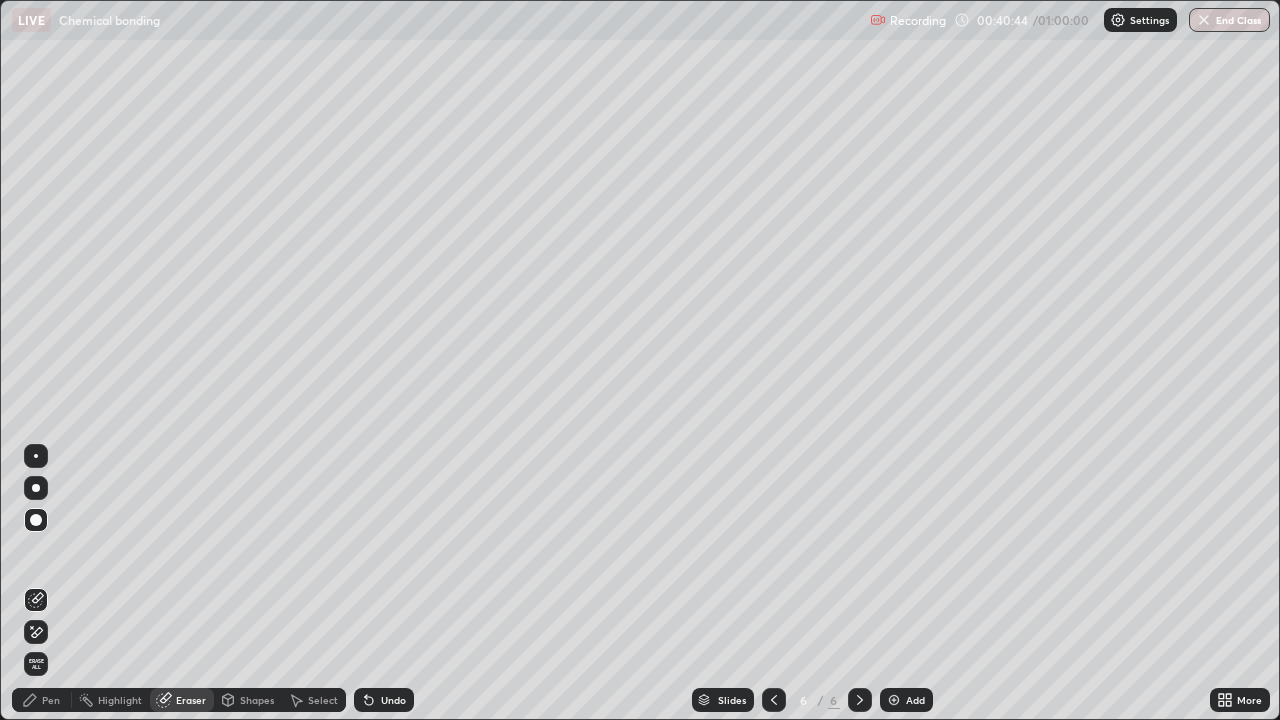 click on "Pen" at bounding box center [51, 700] 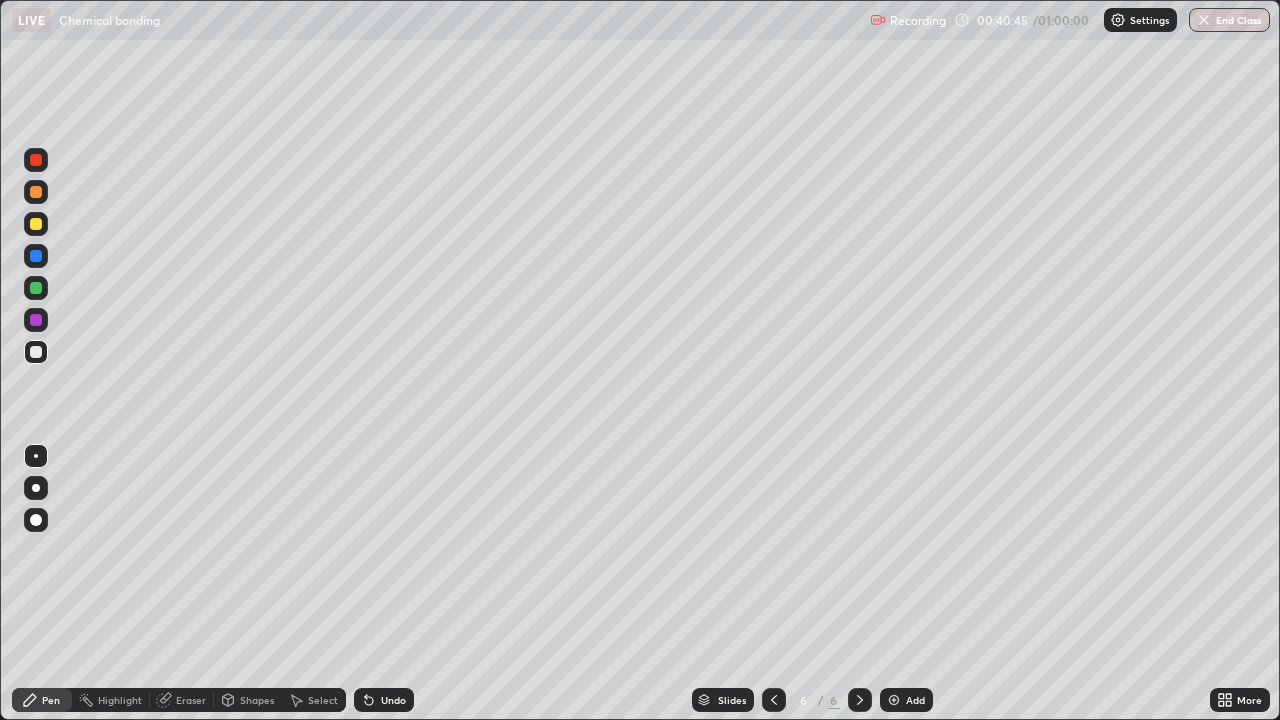 click at bounding box center [36, 224] 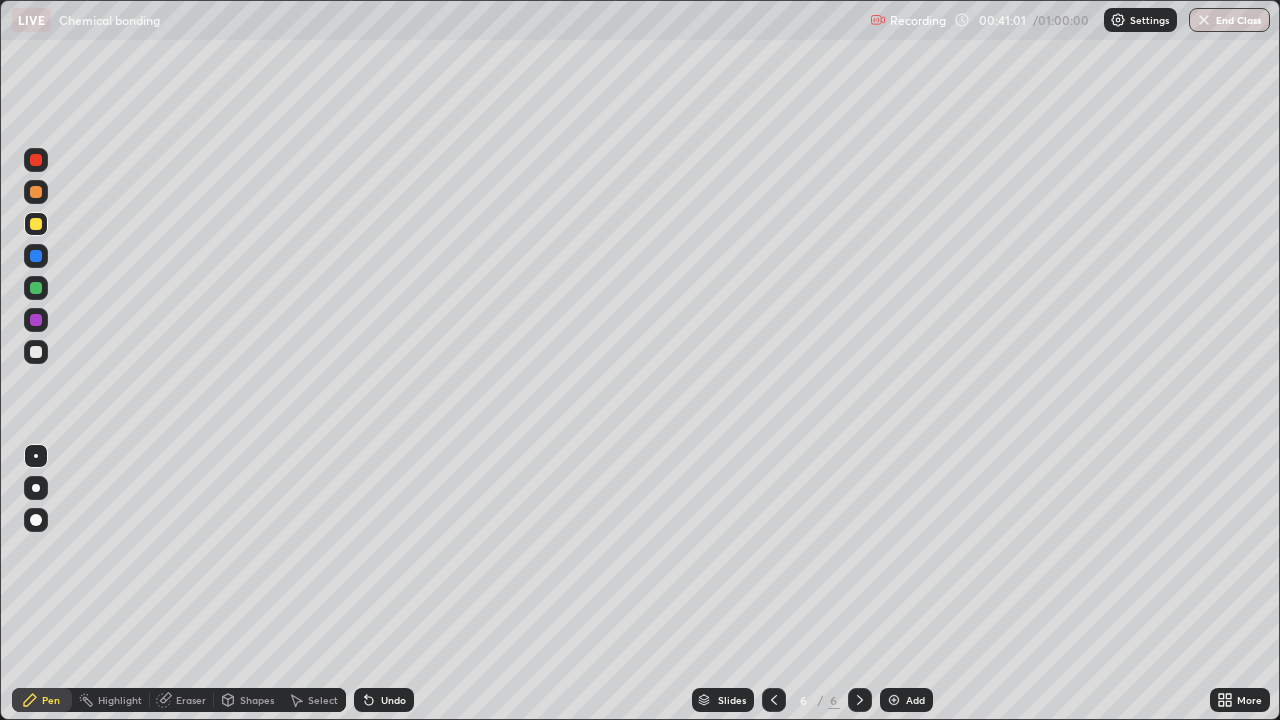 click on "Undo" at bounding box center [384, 700] 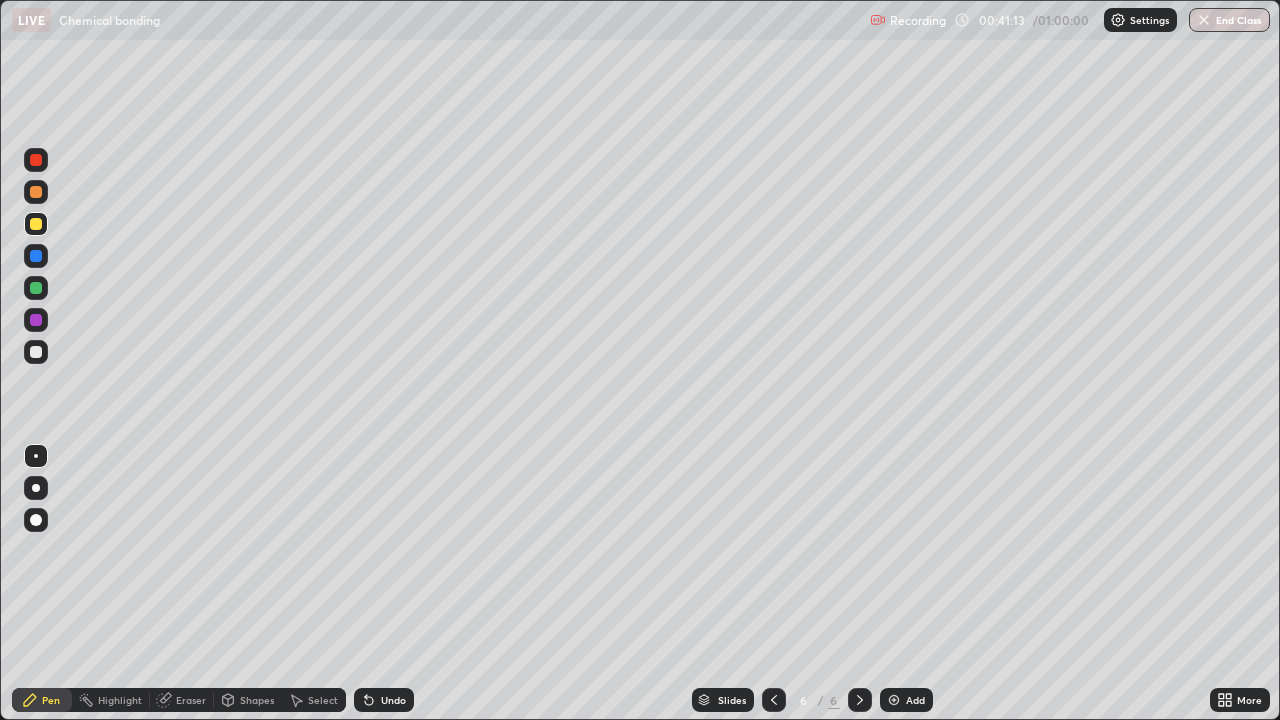 click at bounding box center [36, 352] 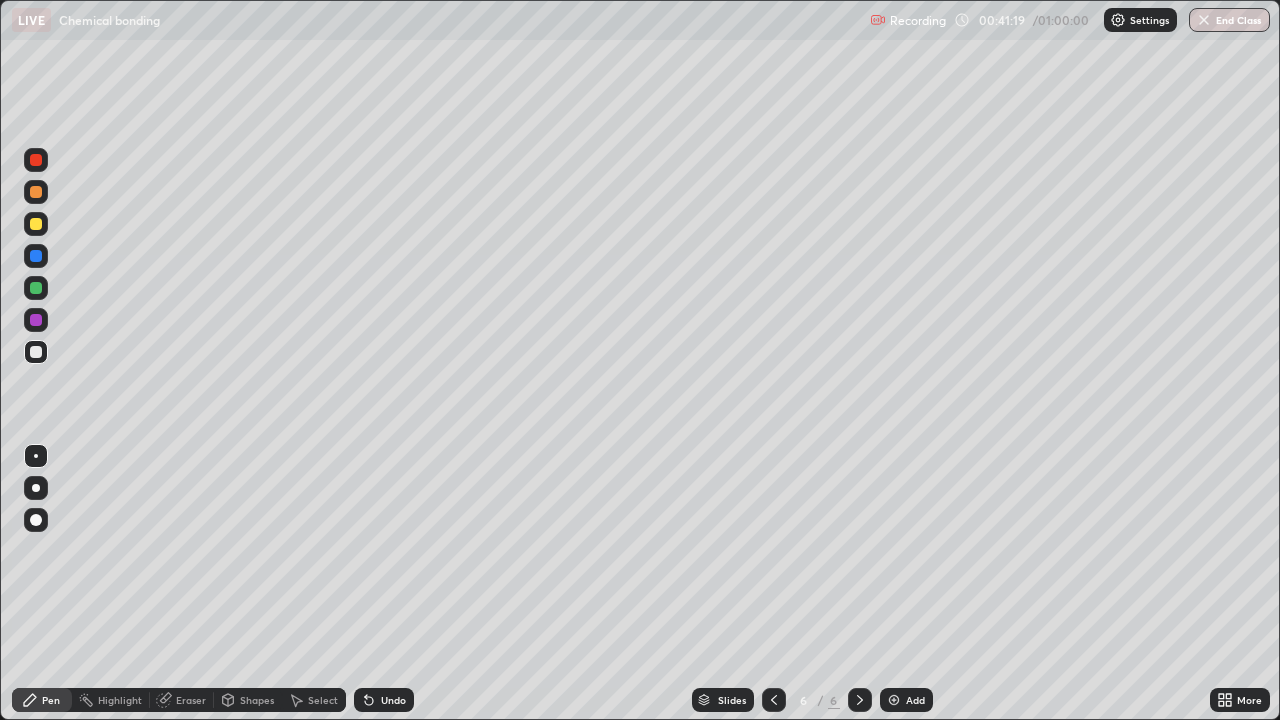 click at bounding box center [36, 224] 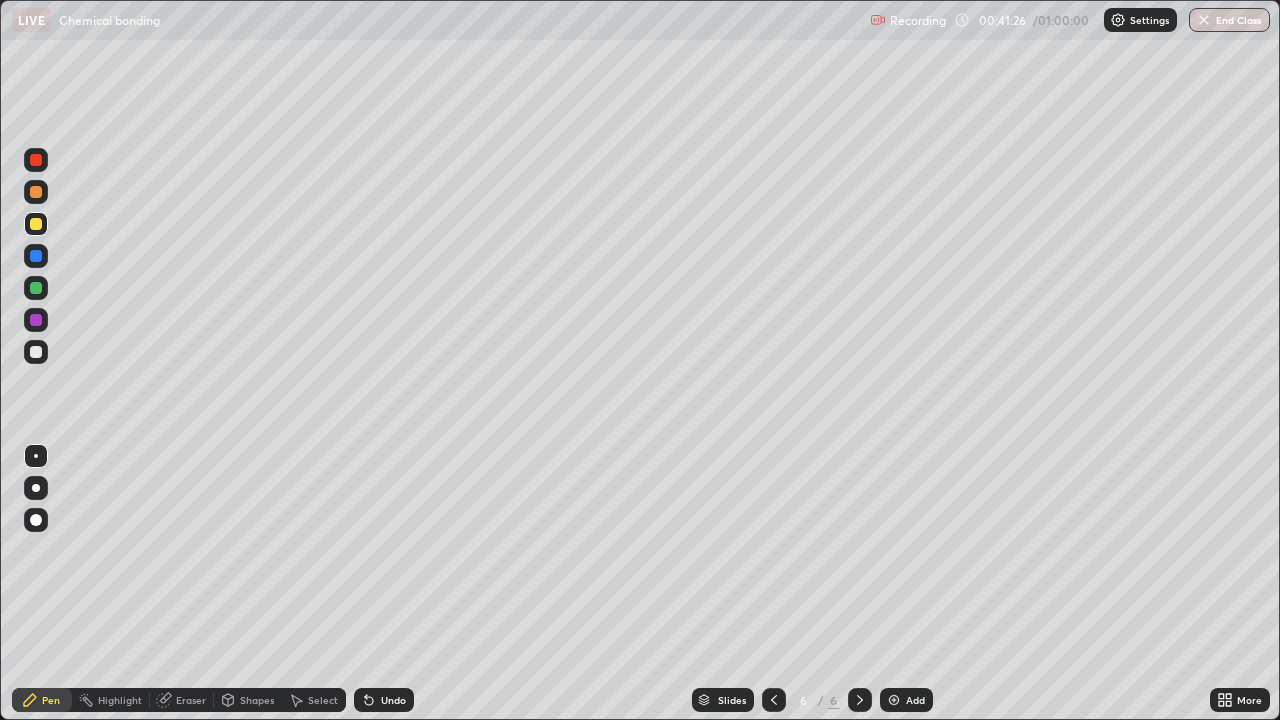 click at bounding box center (36, 352) 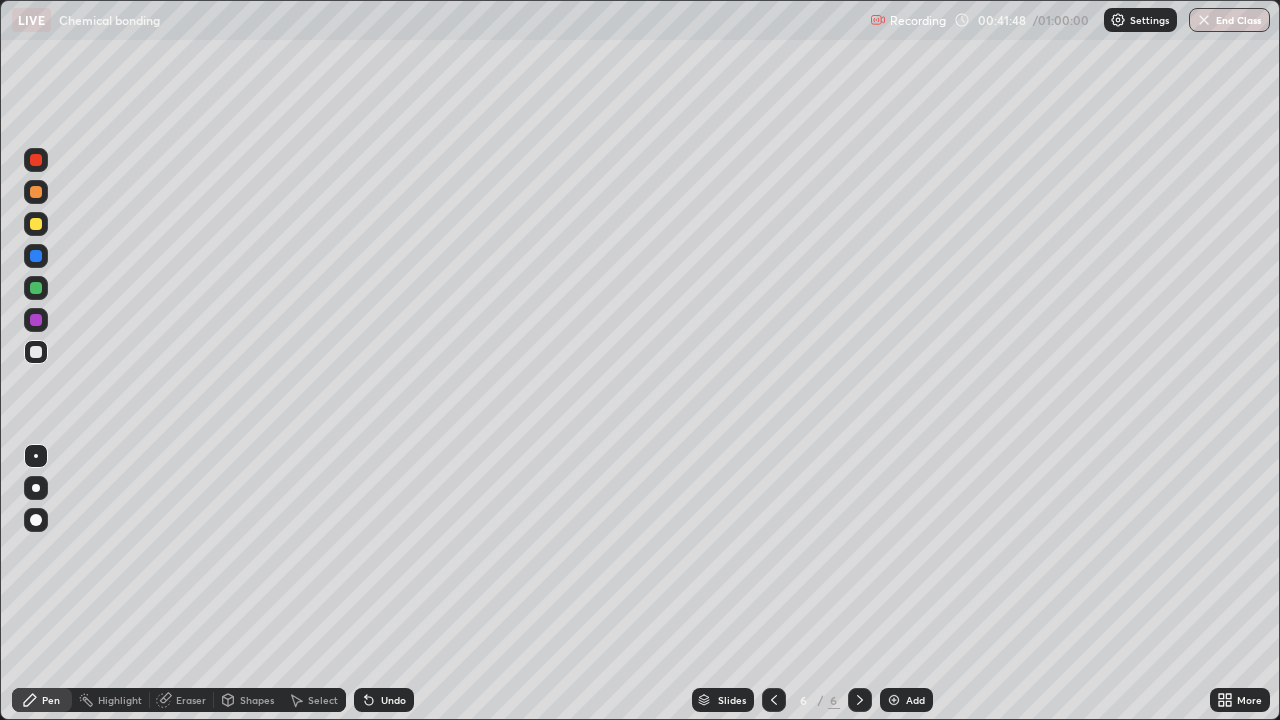 click on "Undo" at bounding box center [384, 700] 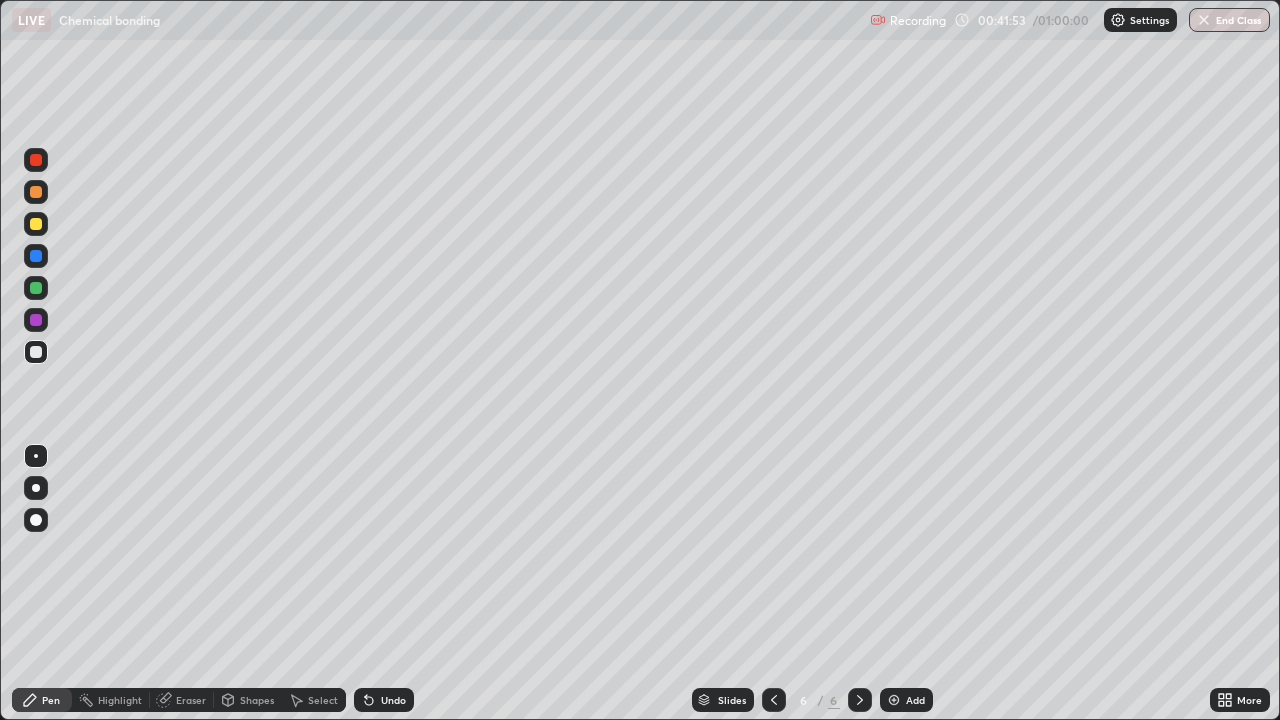 click on "Shapes" at bounding box center [257, 700] 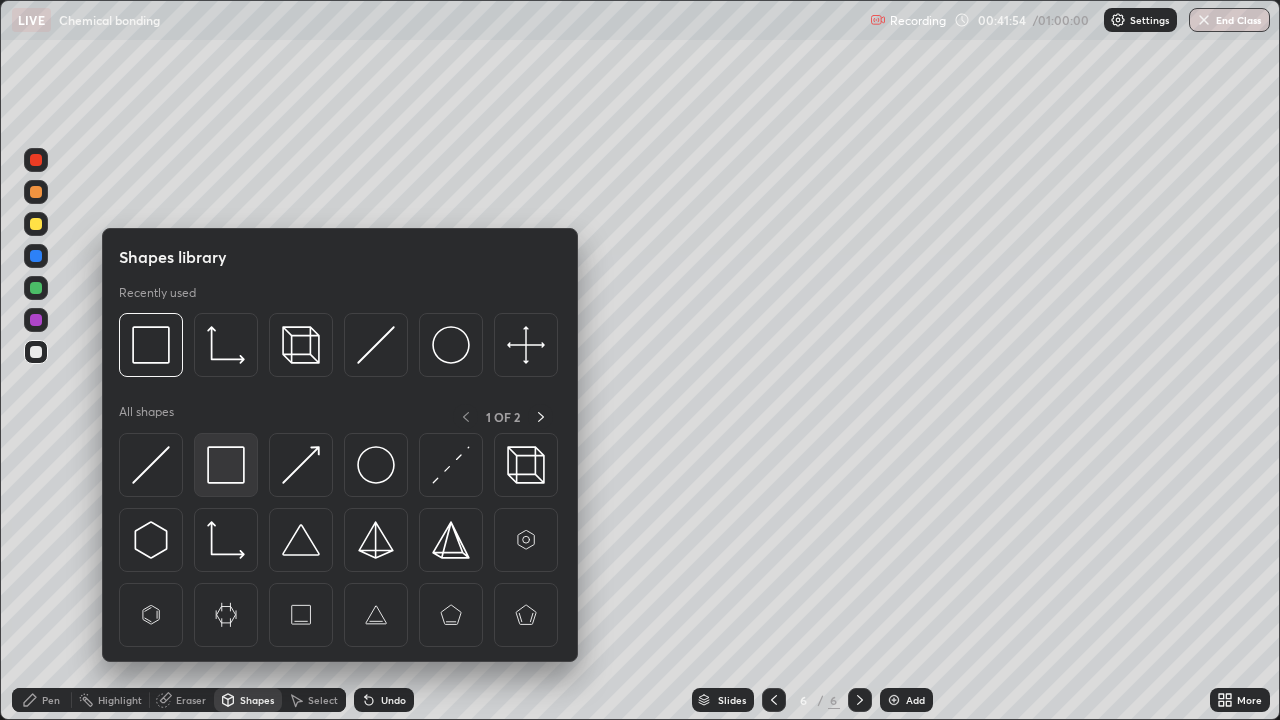 click at bounding box center (226, 465) 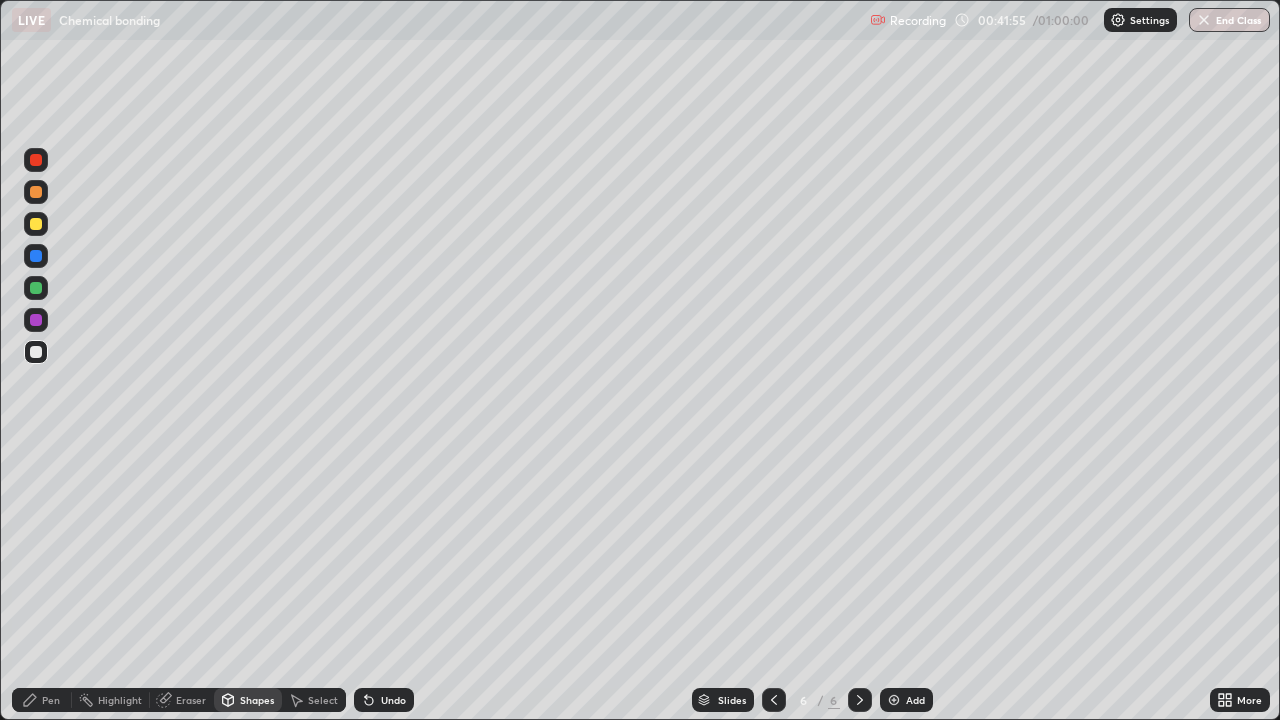 click at bounding box center [36, 224] 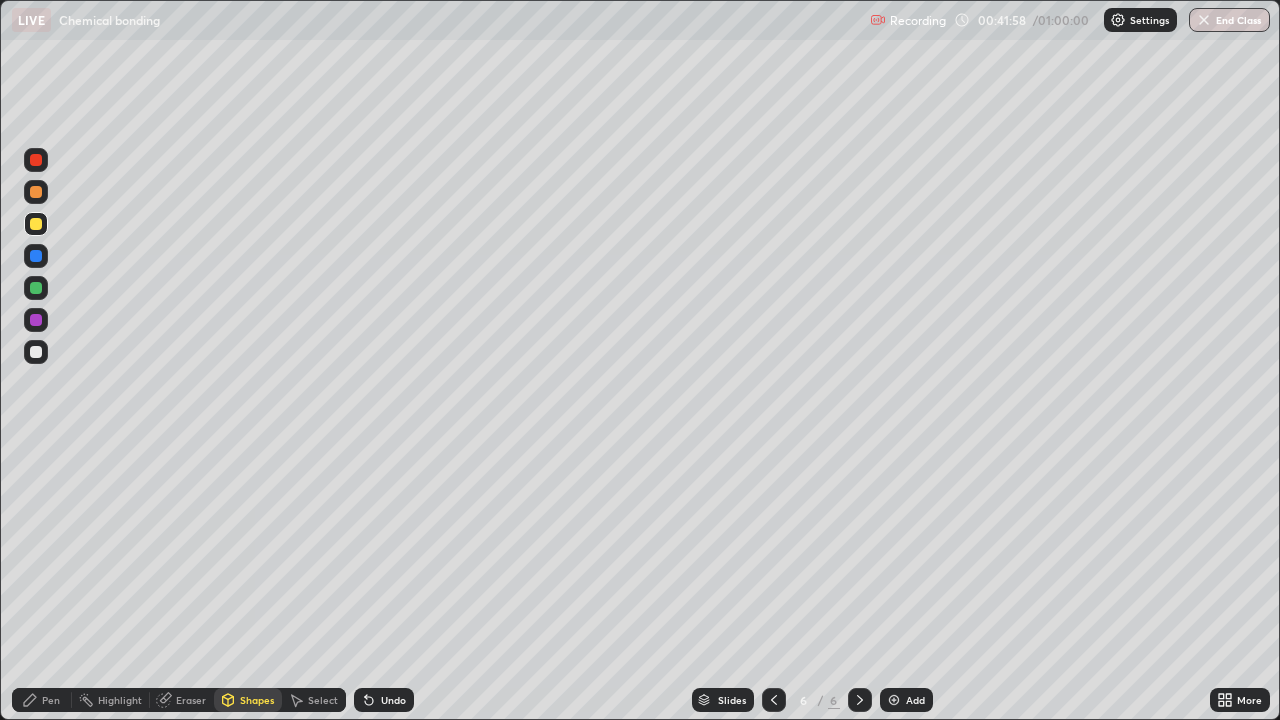click on "Pen" at bounding box center (51, 700) 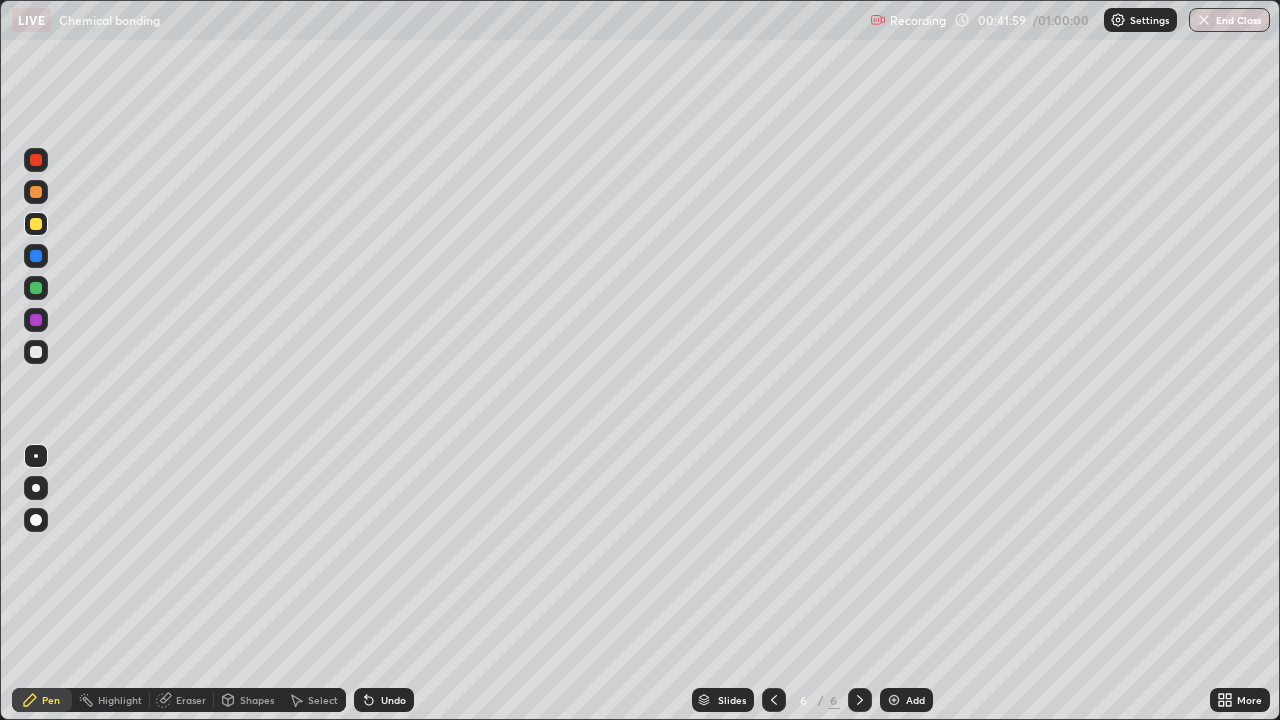 click at bounding box center (36, 352) 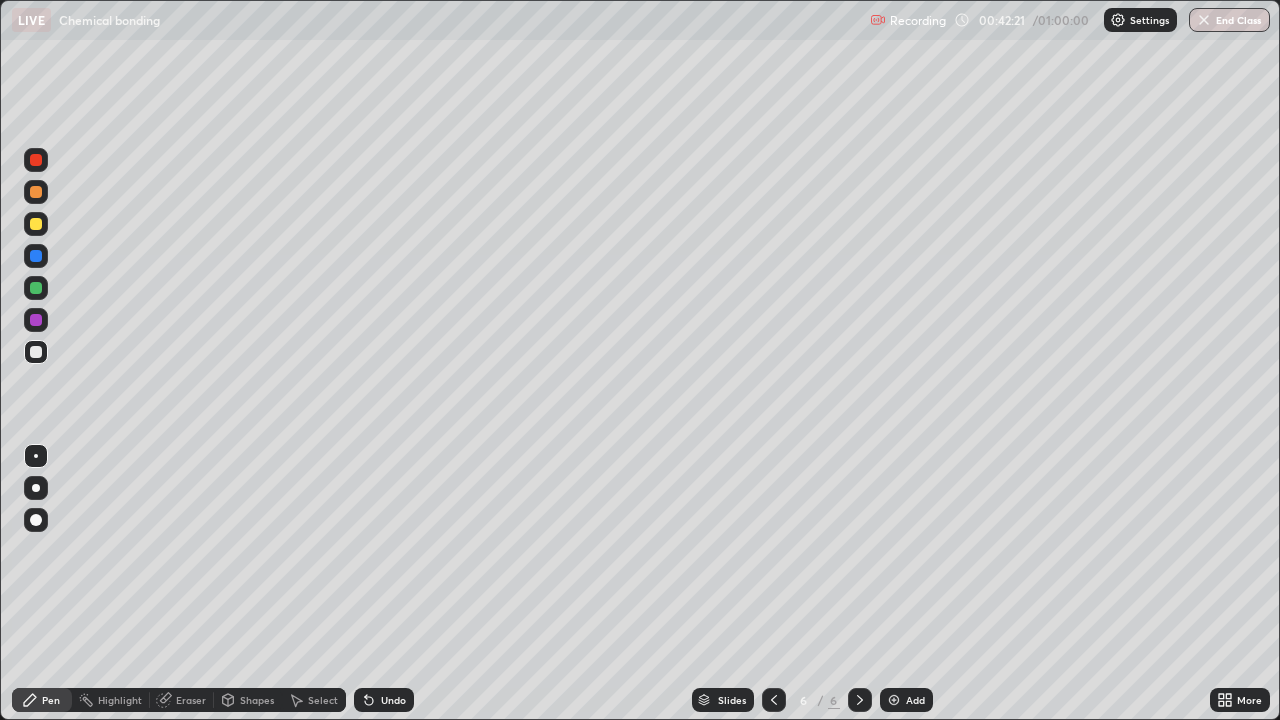 click at bounding box center [36, 224] 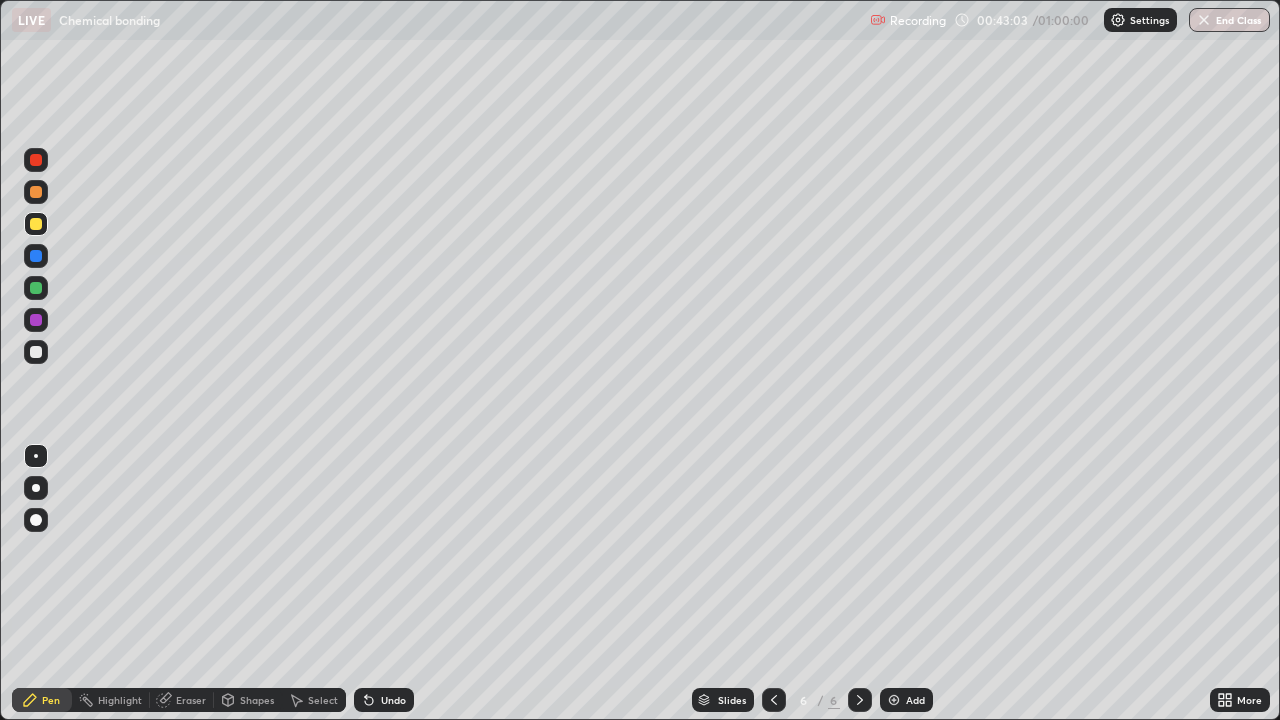 click on "Undo" at bounding box center [384, 700] 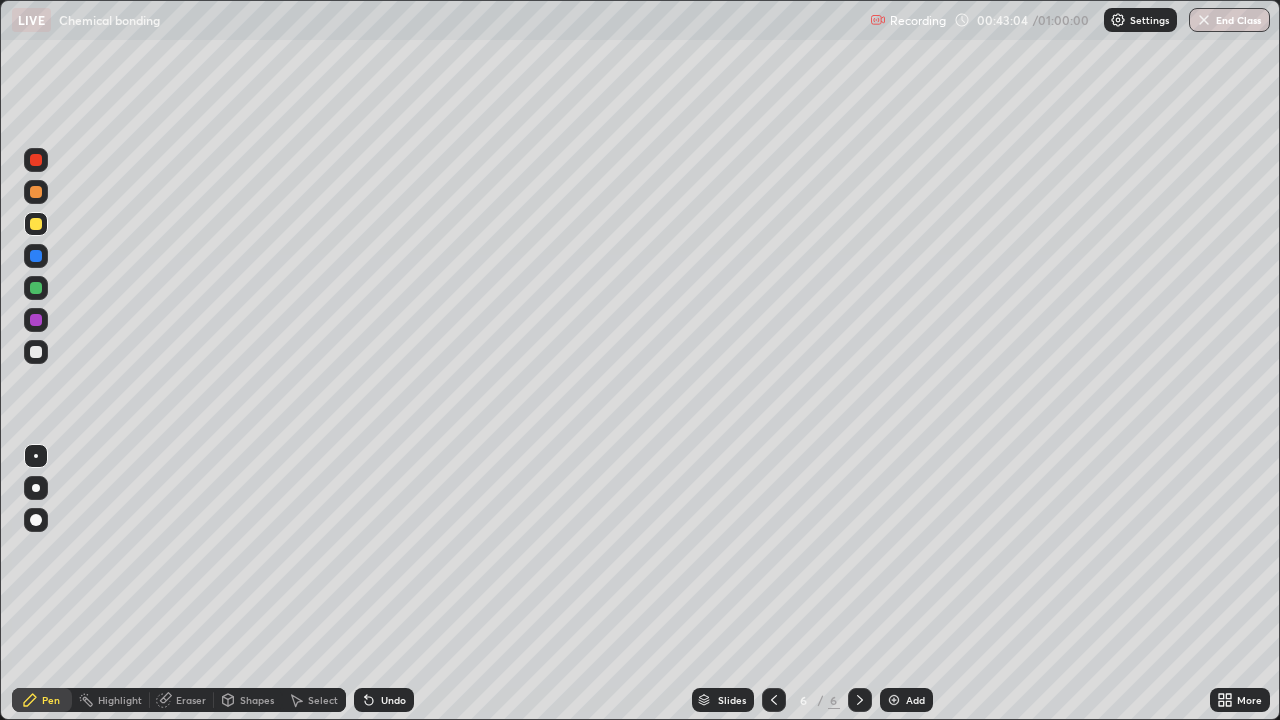 click on "Undo" at bounding box center [384, 700] 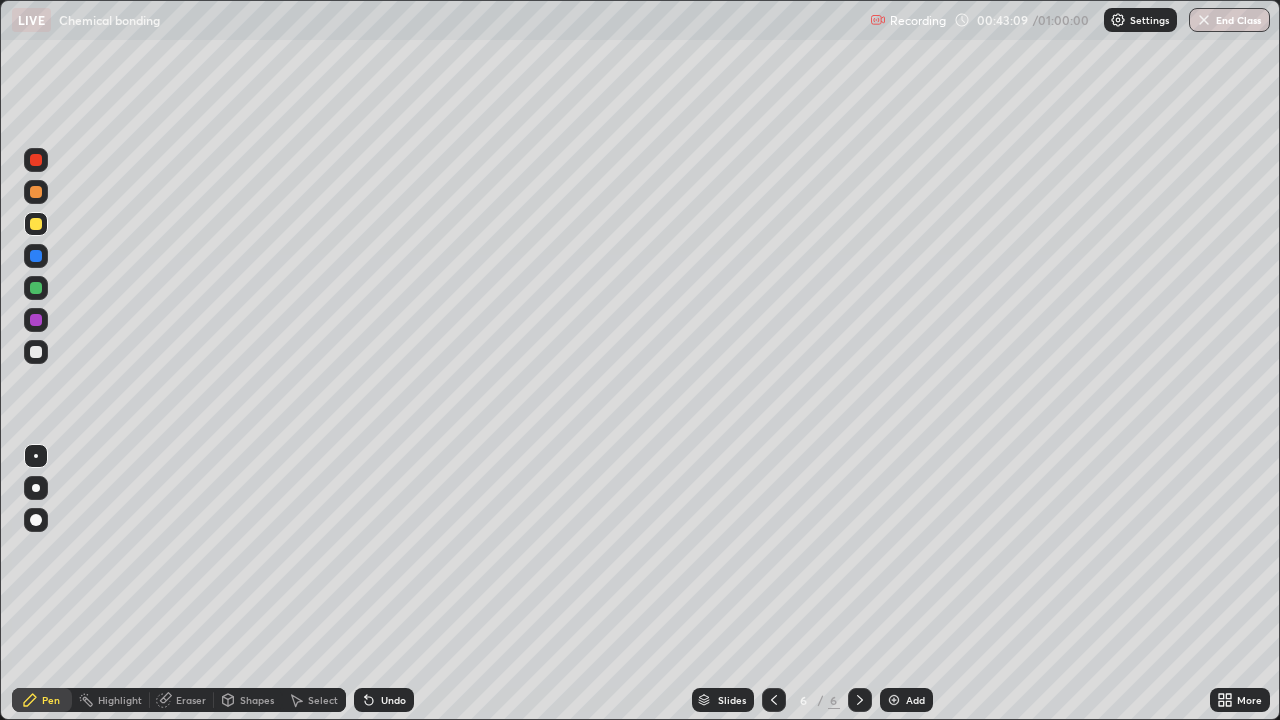 click at bounding box center [36, 352] 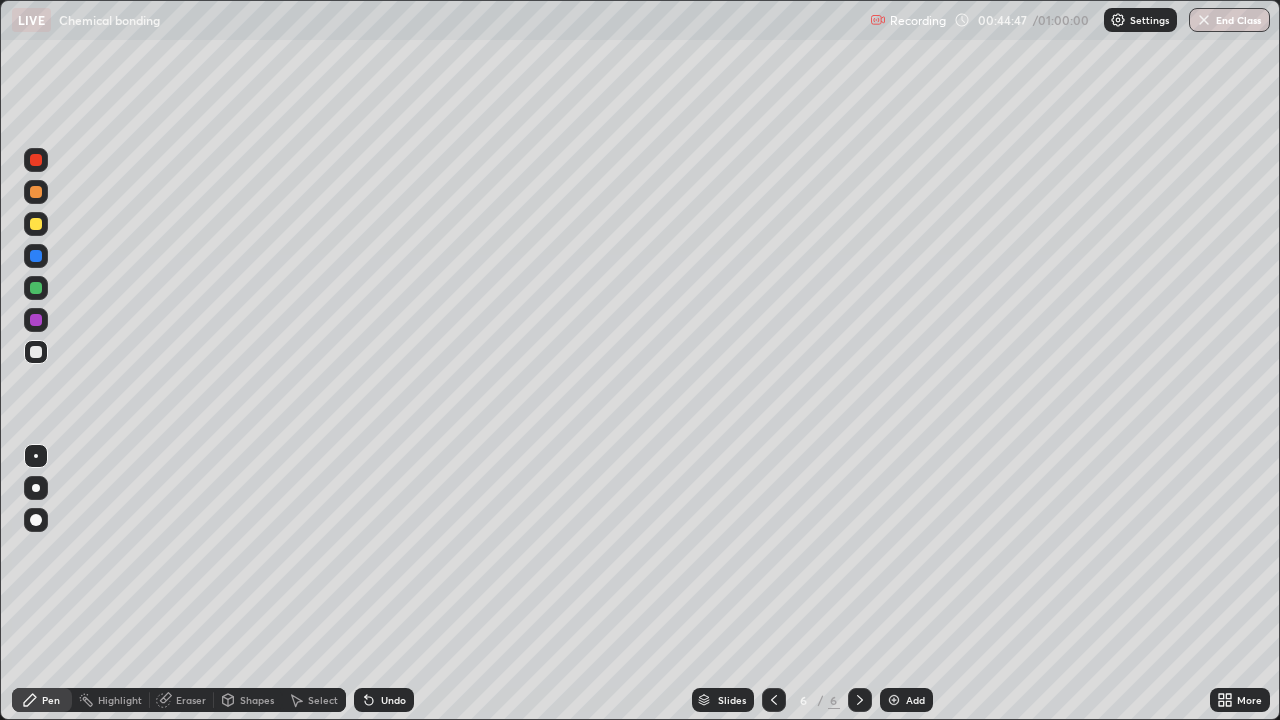 click on "Shapes" at bounding box center (248, 700) 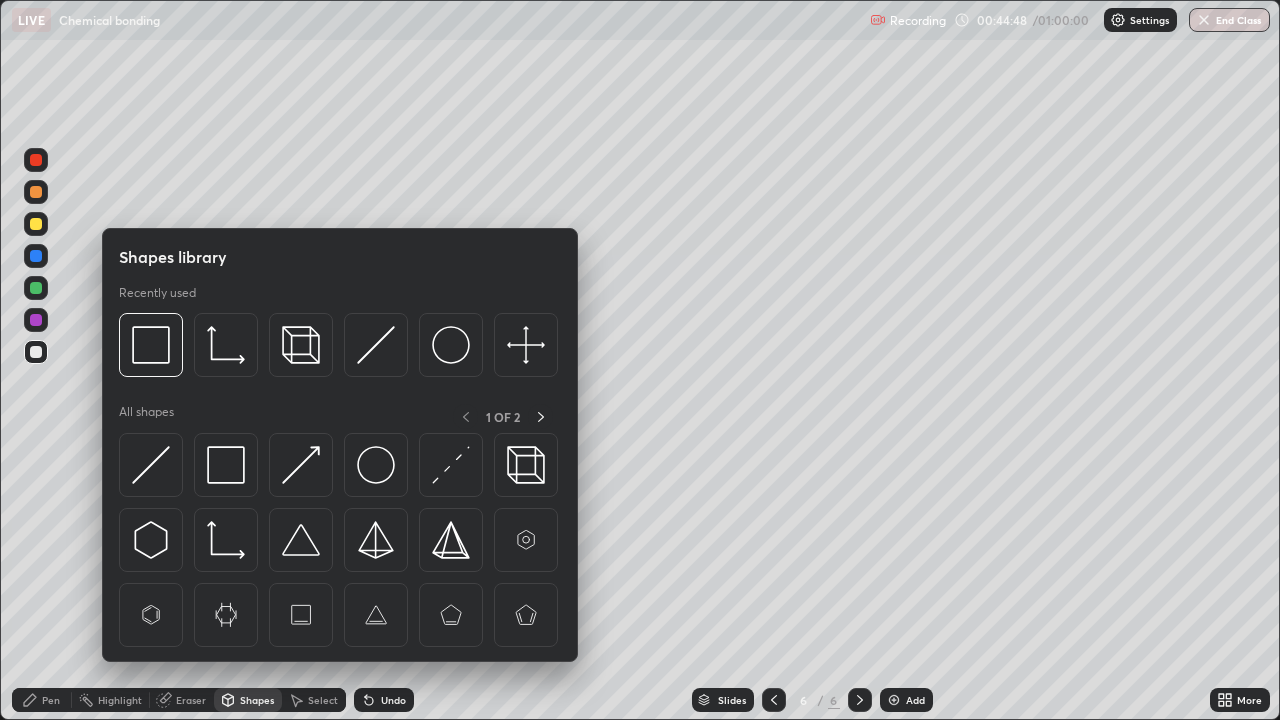 click on "Eraser" at bounding box center [191, 700] 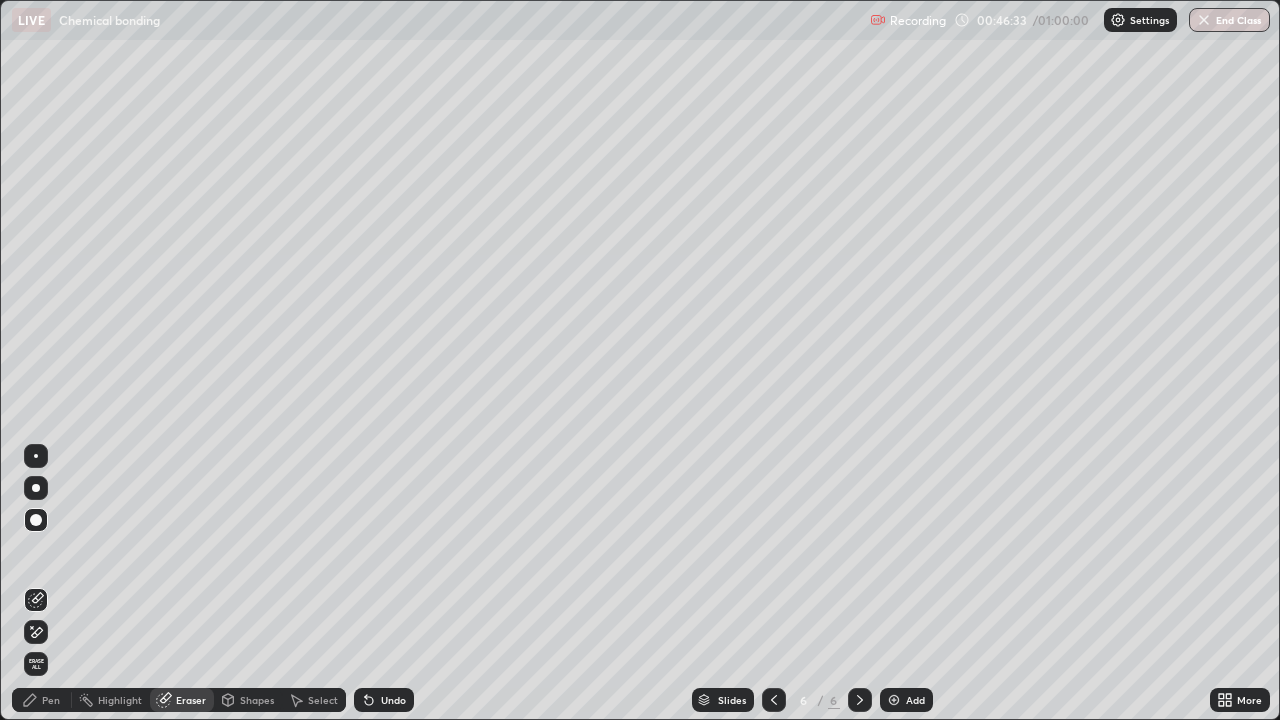 click on "Pen" at bounding box center [51, 700] 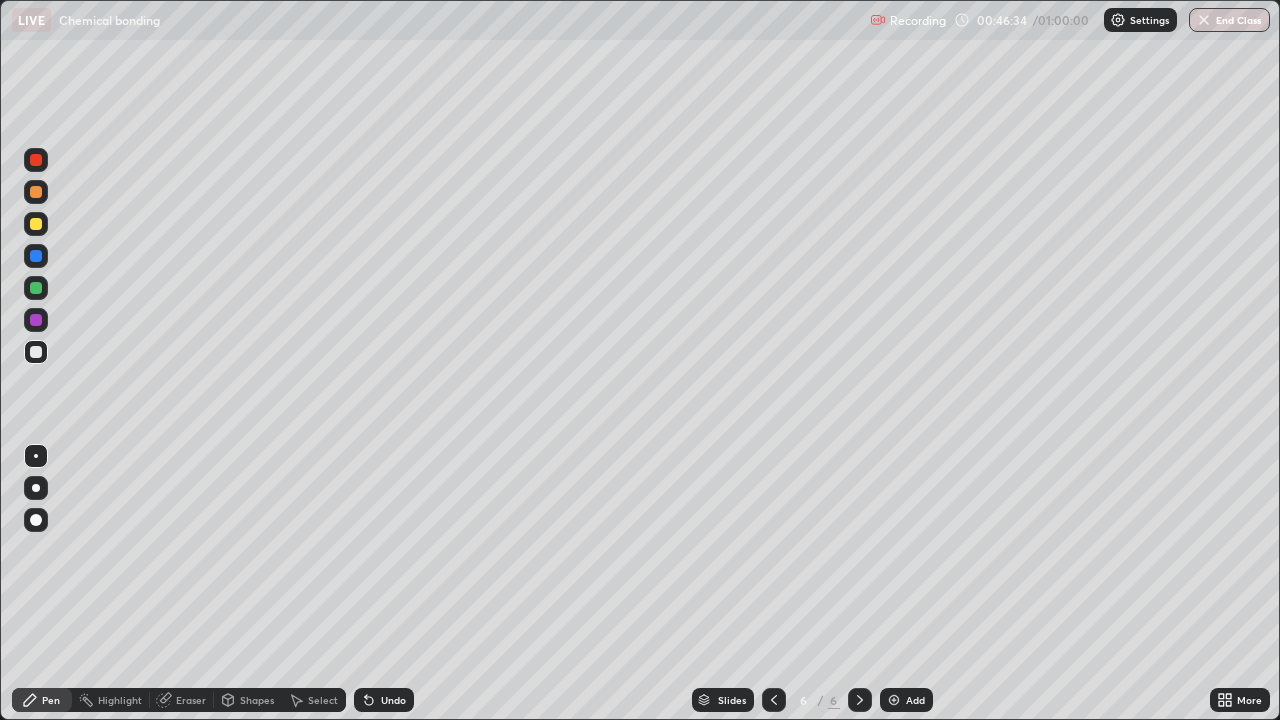 click at bounding box center (36, 224) 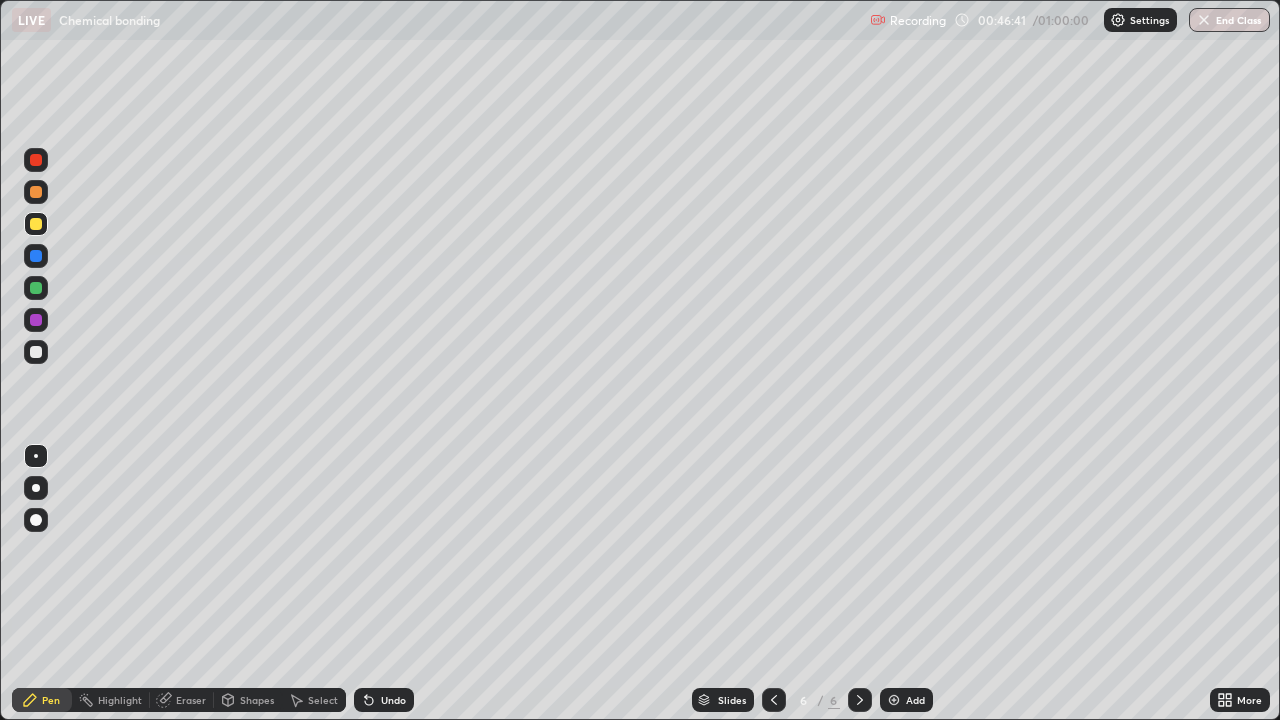 click at bounding box center [36, 352] 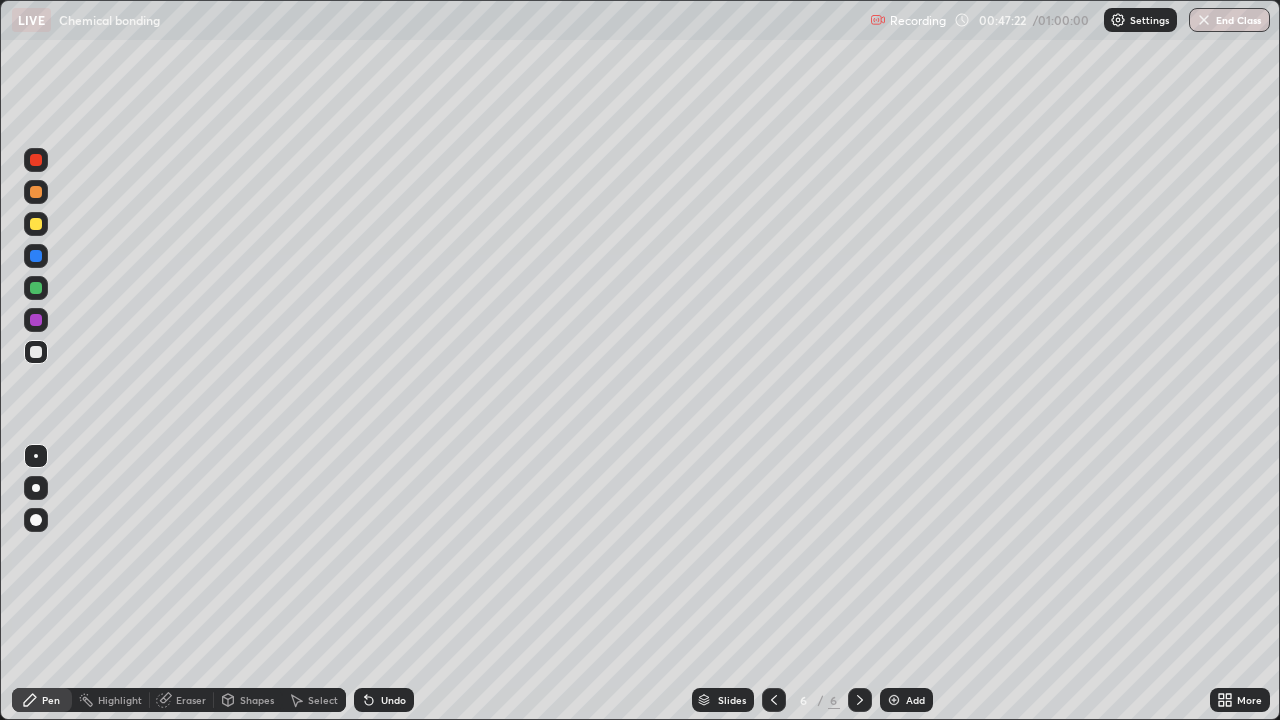 click on "Shapes" at bounding box center (257, 700) 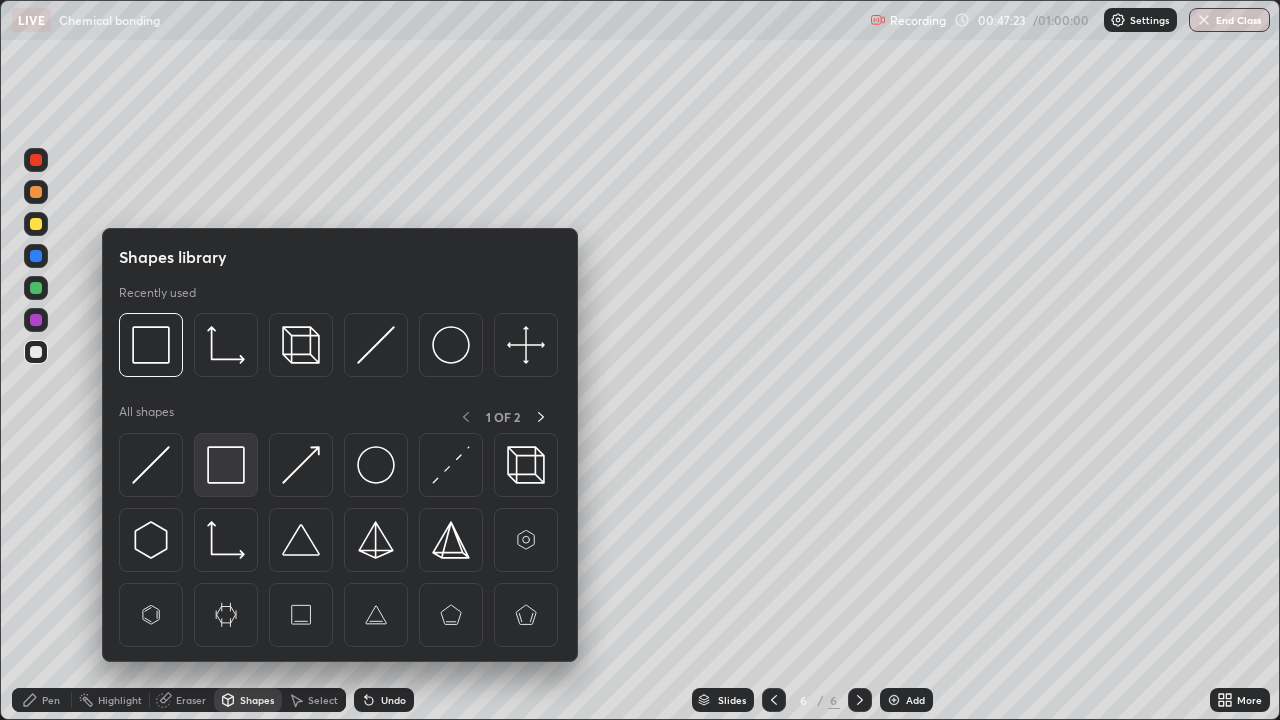 click at bounding box center (226, 465) 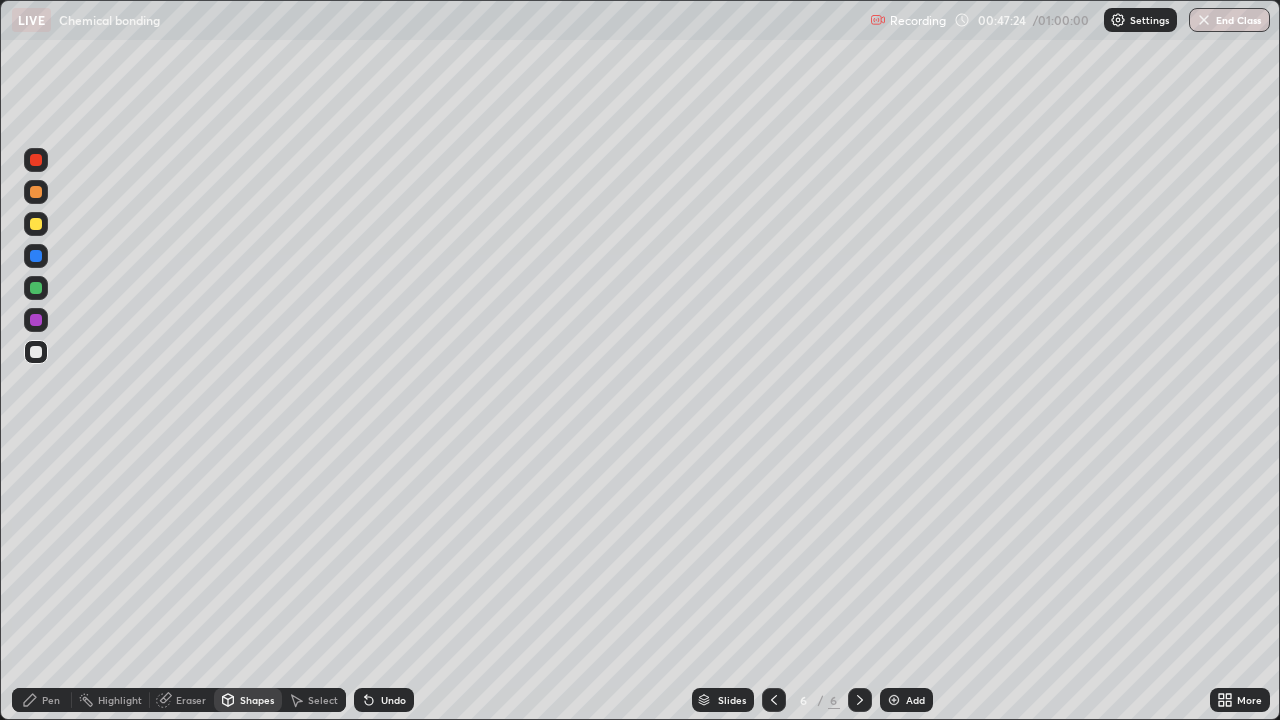 click at bounding box center (36, 224) 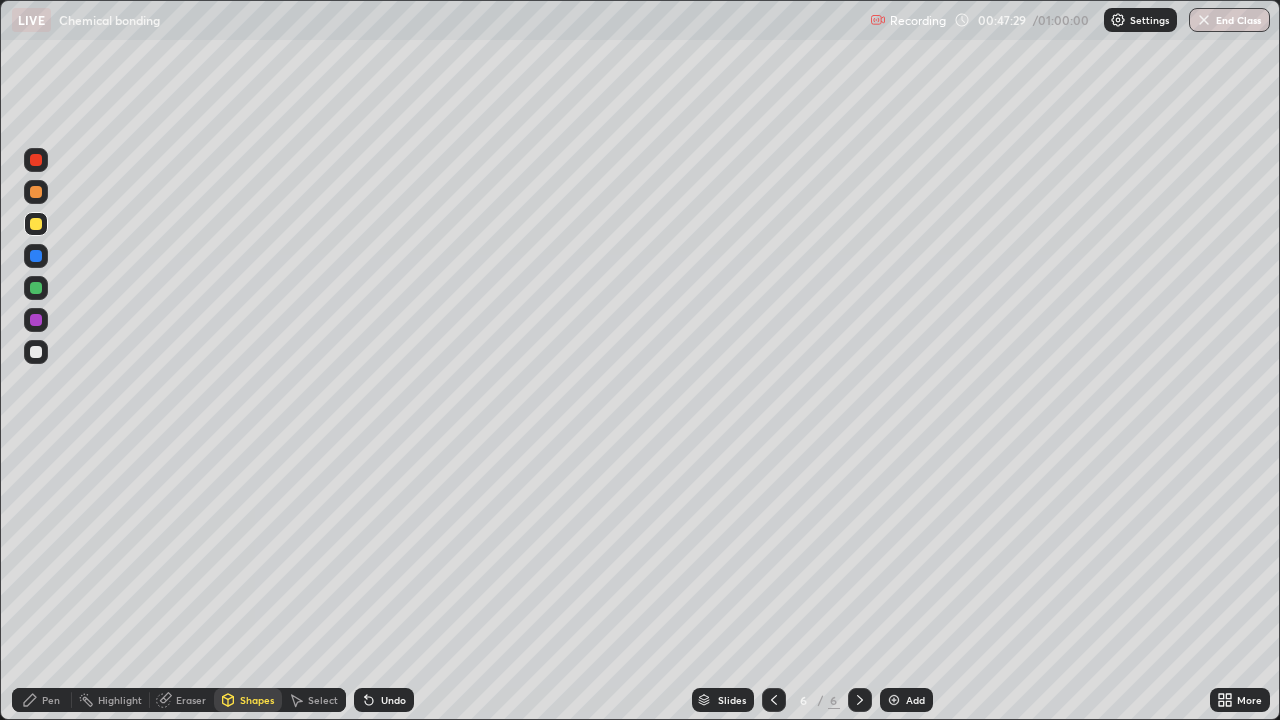click on "Pen" at bounding box center [51, 700] 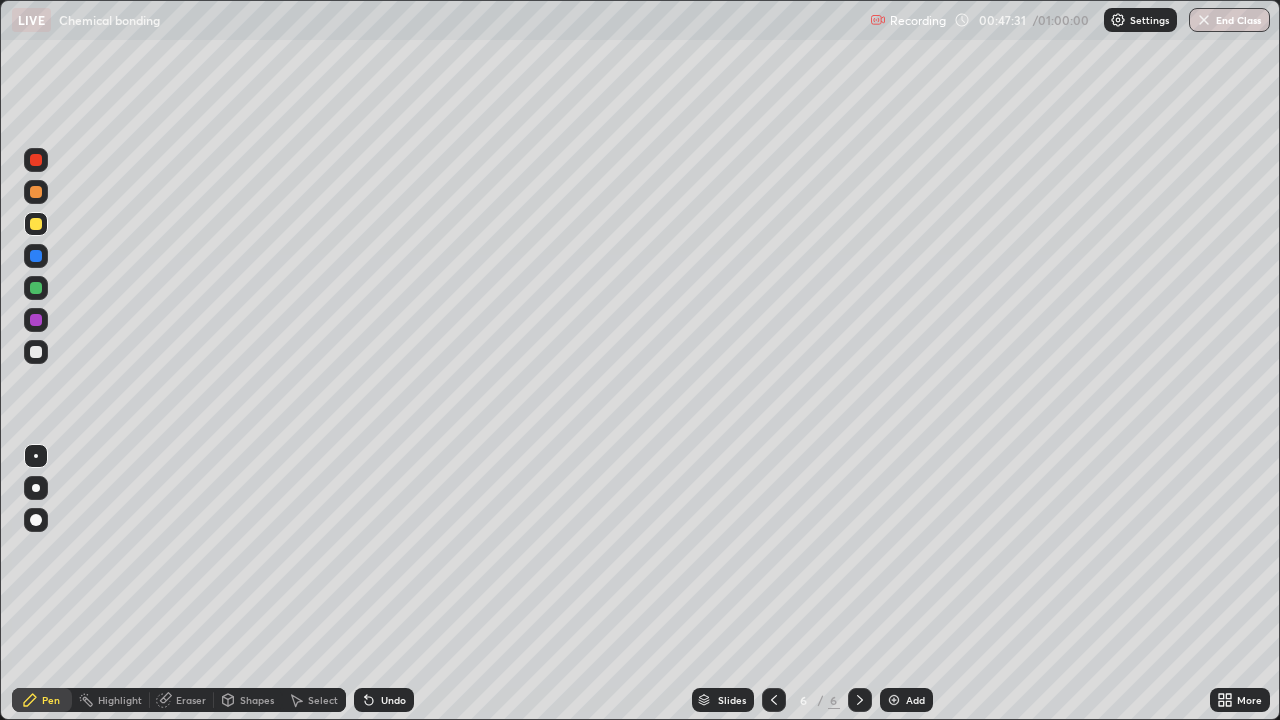 click at bounding box center [36, 352] 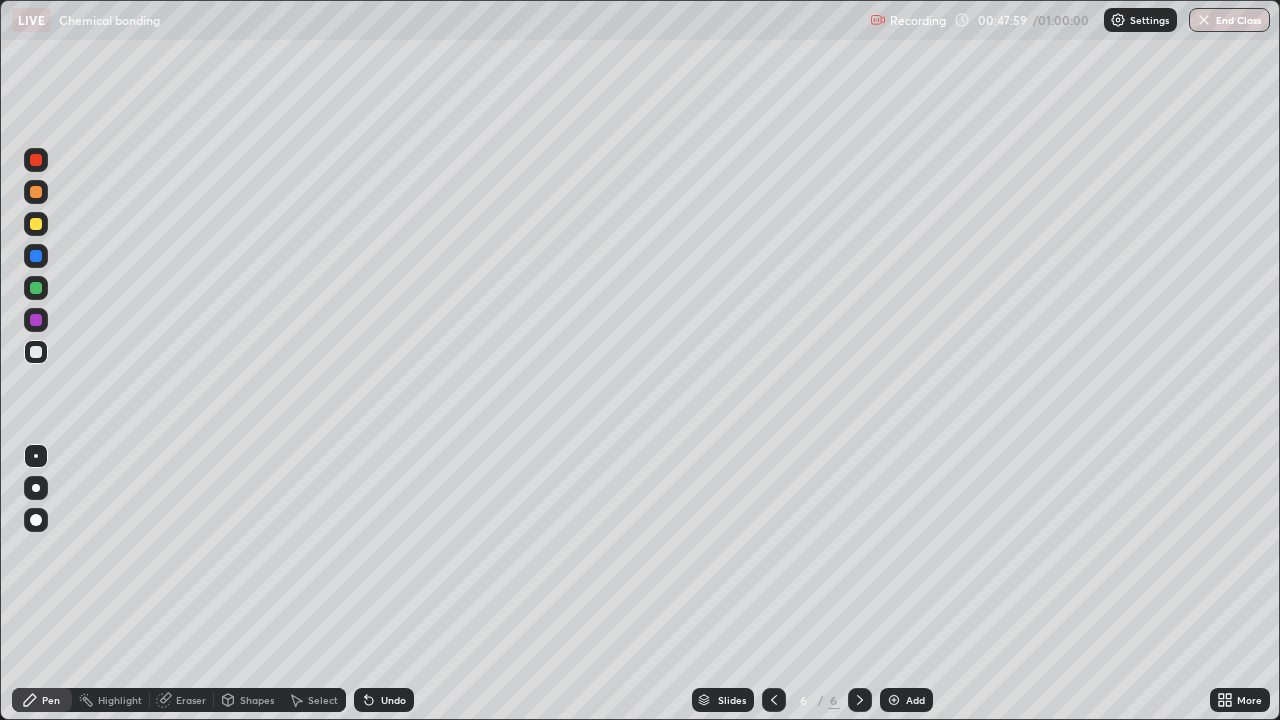 click at bounding box center [36, 224] 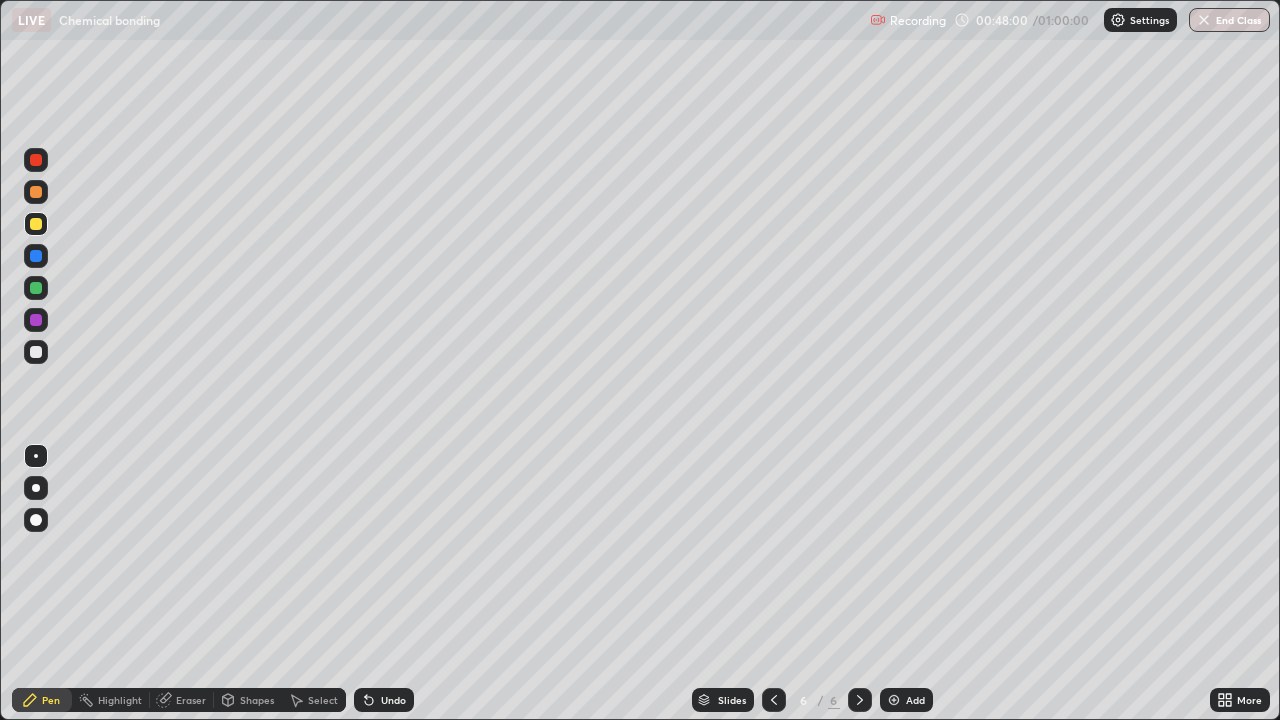 click on "Shapes" at bounding box center [257, 700] 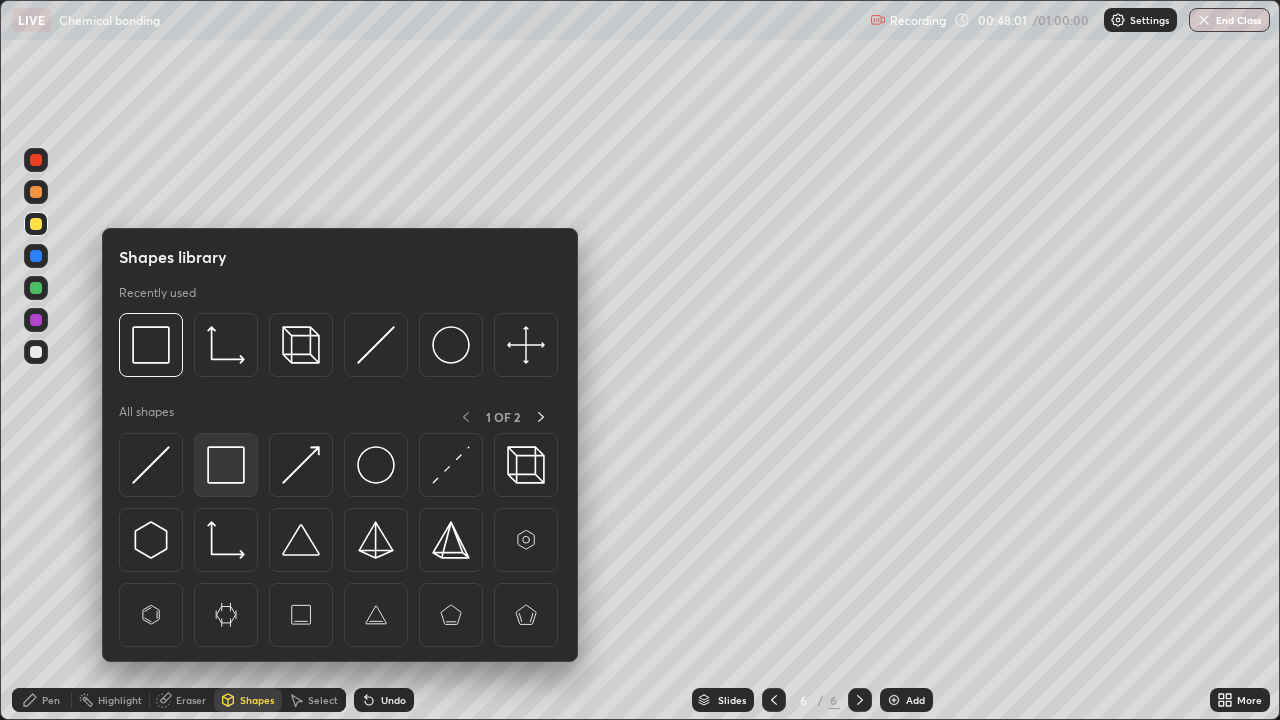 click at bounding box center (226, 465) 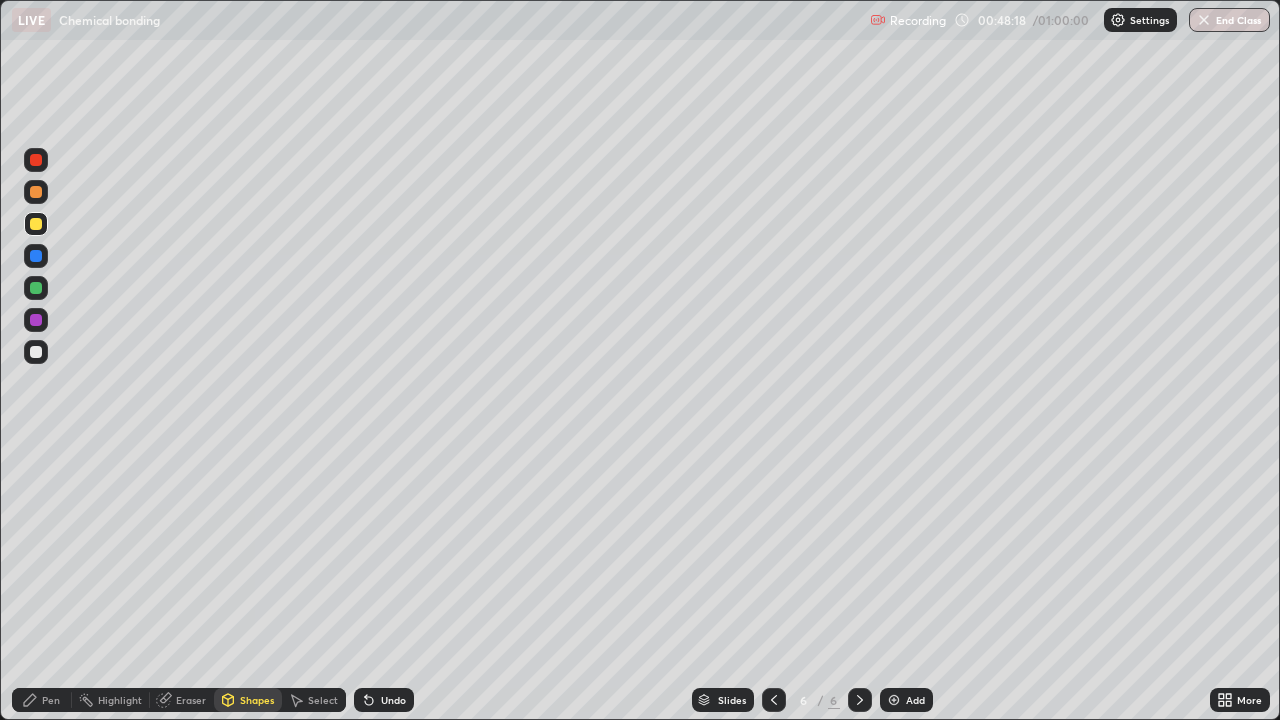 click at bounding box center (36, 352) 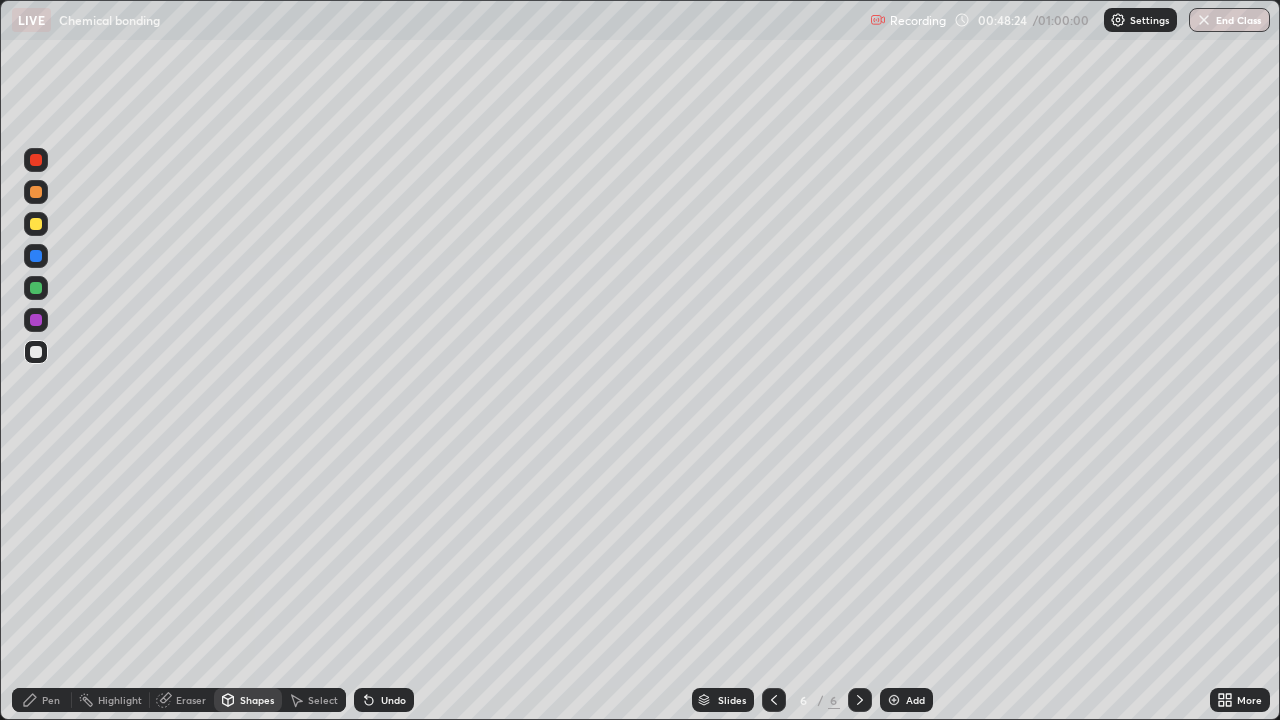 click on "Undo" at bounding box center [393, 700] 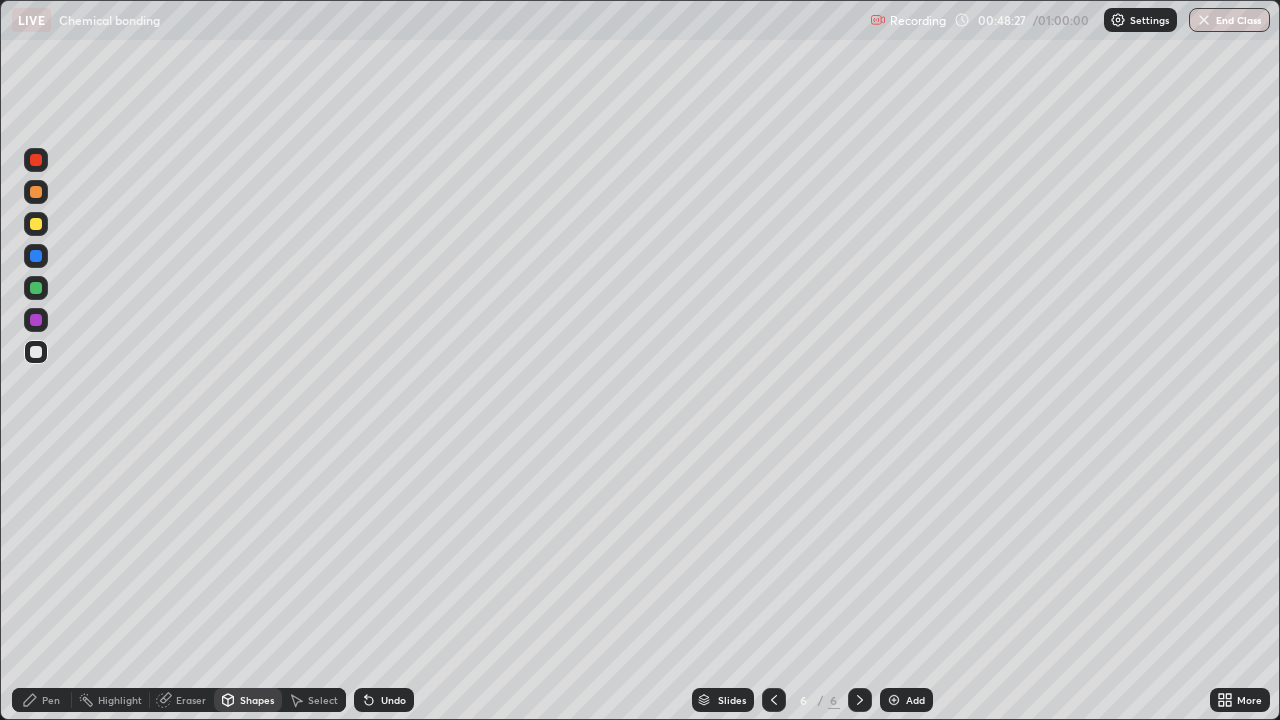 click on "Pen" at bounding box center [51, 700] 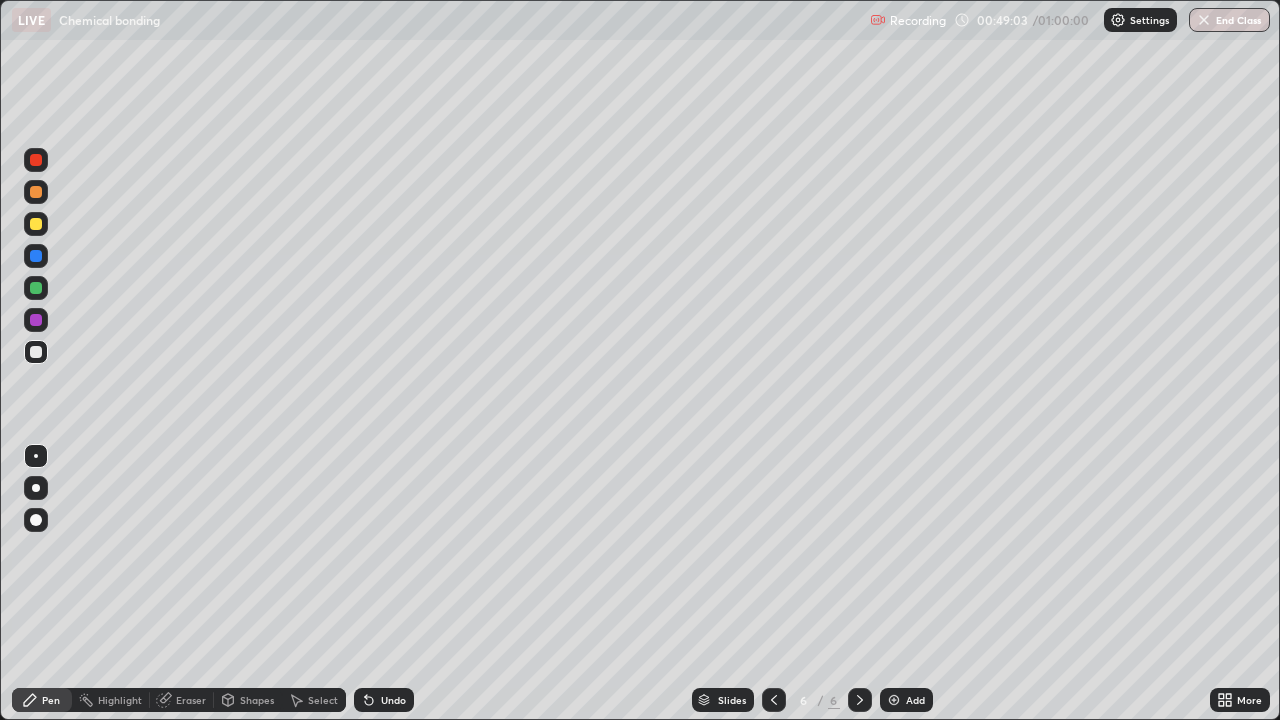 click on "Undo" at bounding box center (393, 700) 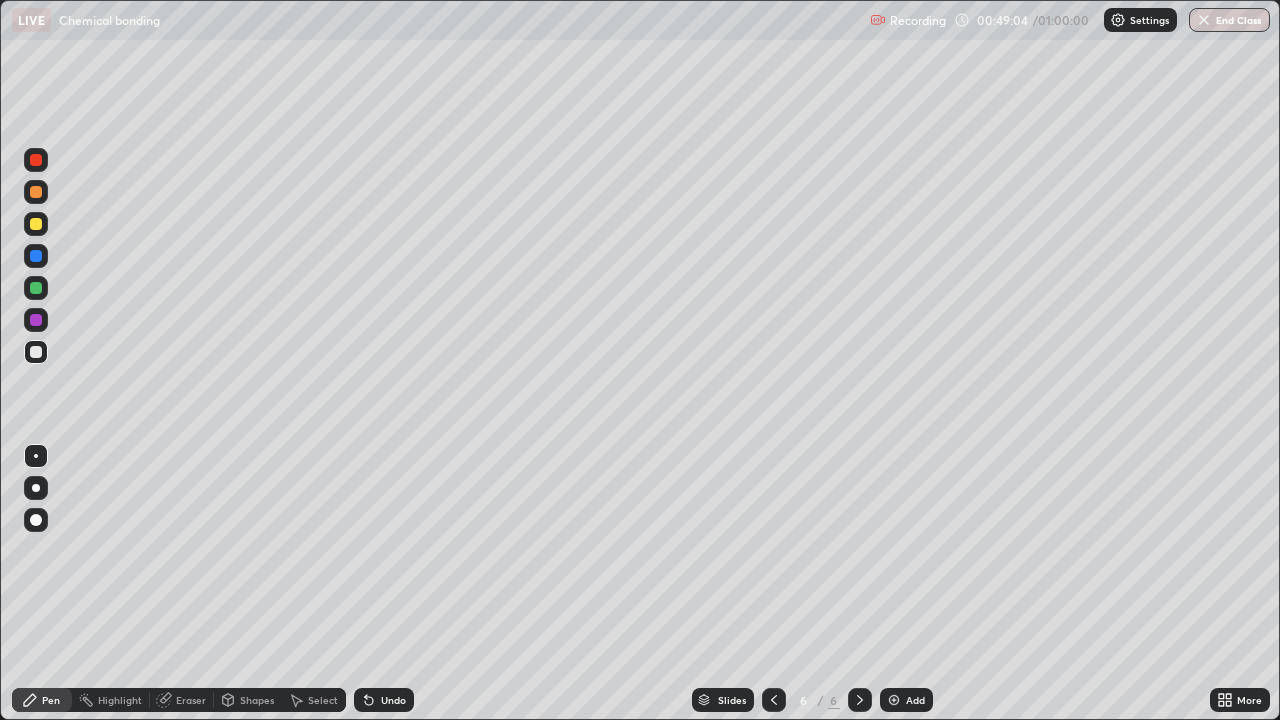 click on "Undo" at bounding box center (393, 700) 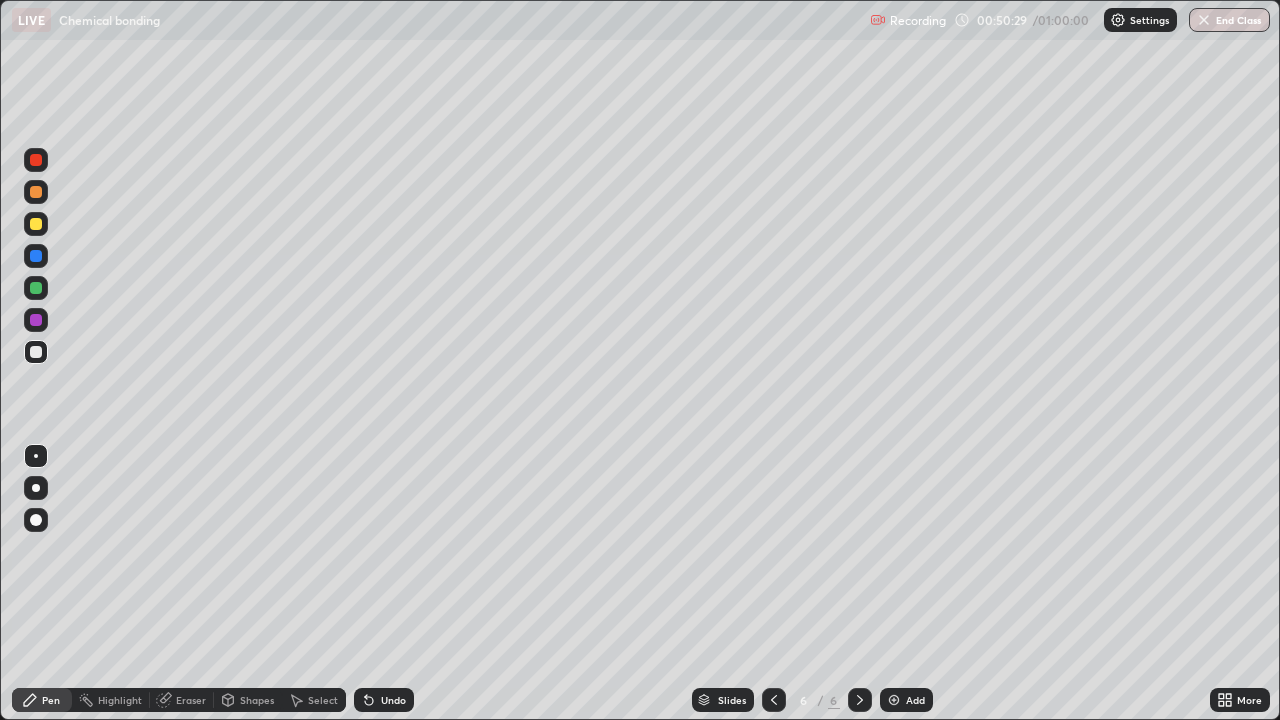 click on "Add" at bounding box center (906, 700) 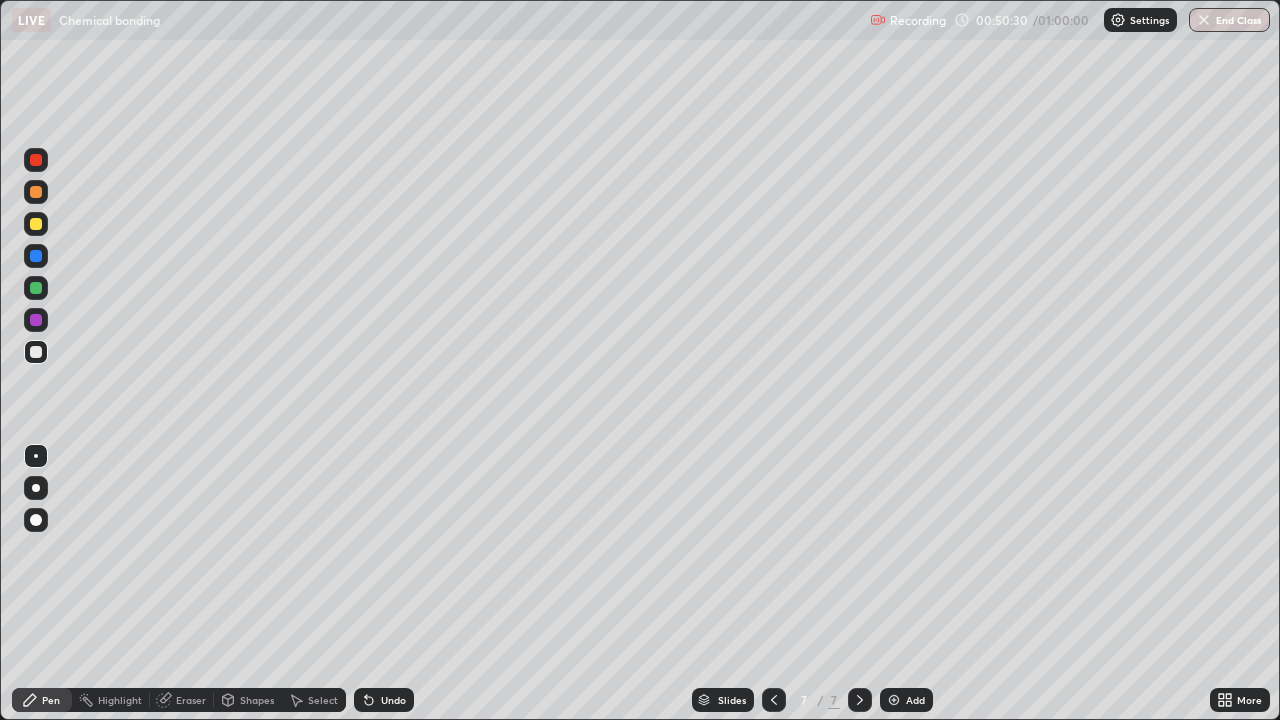 click at bounding box center [36, 224] 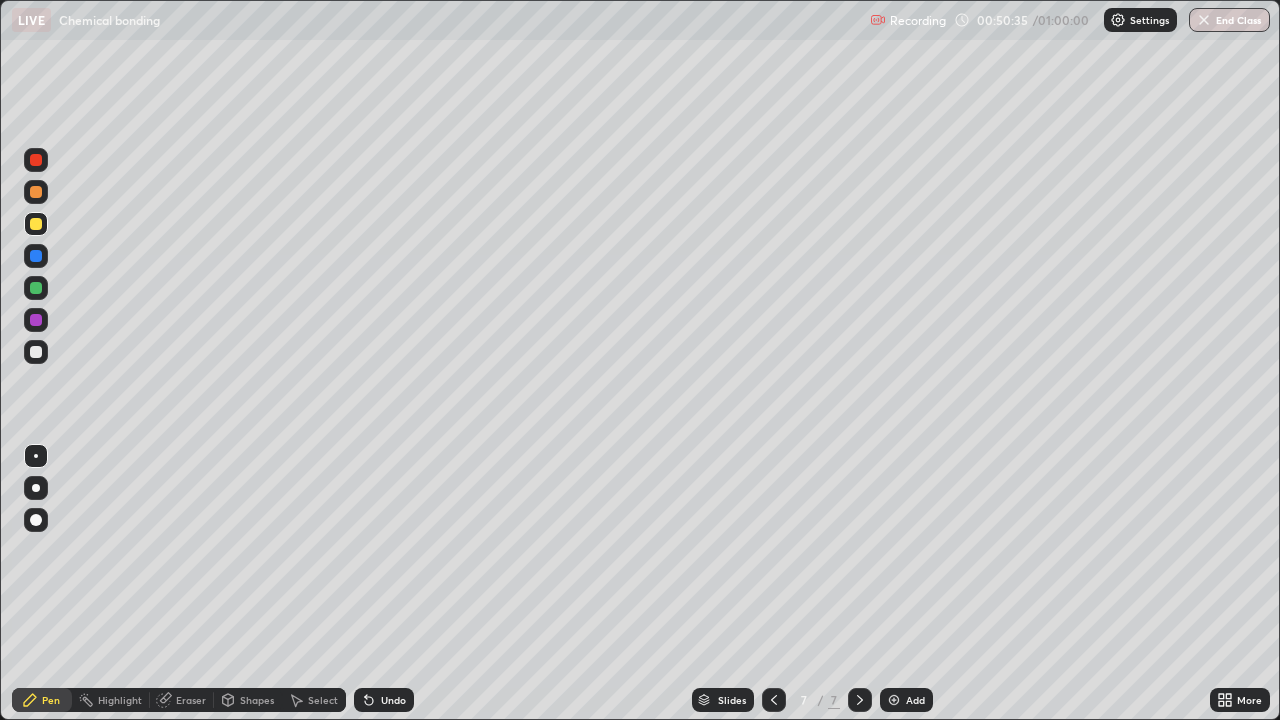 click at bounding box center [36, 352] 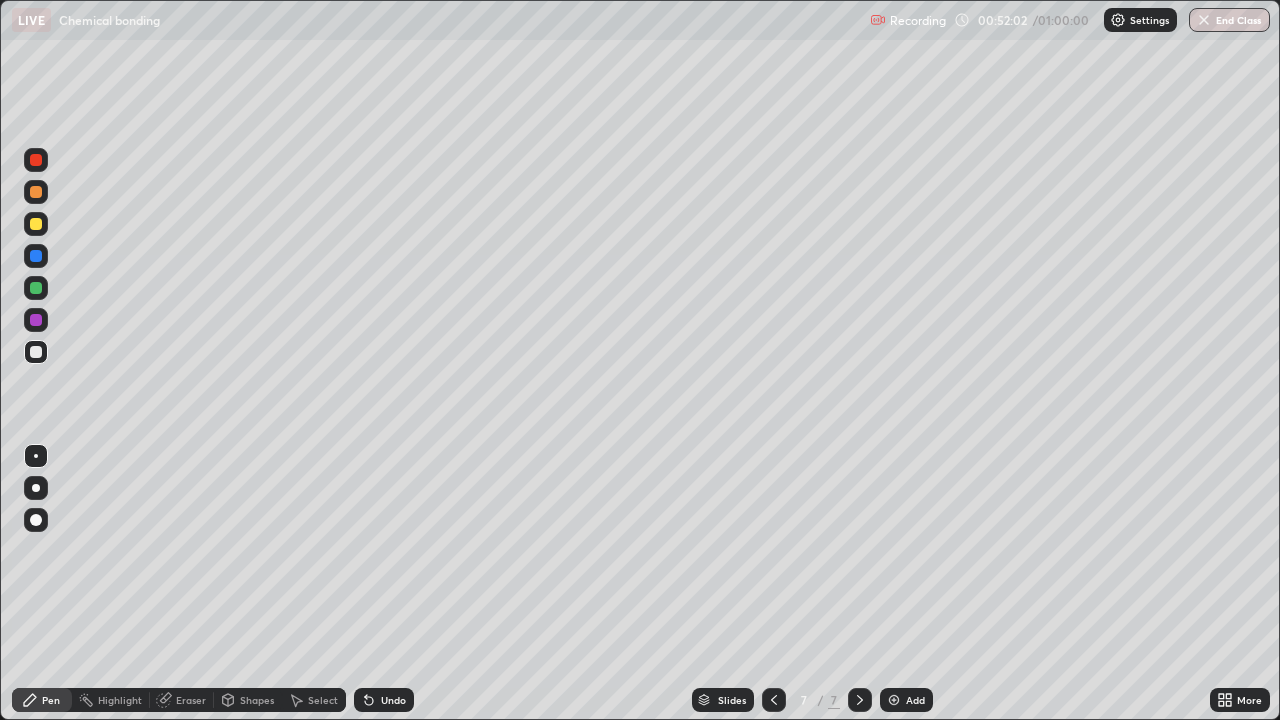 click on "Undo" at bounding box center [393, 700] 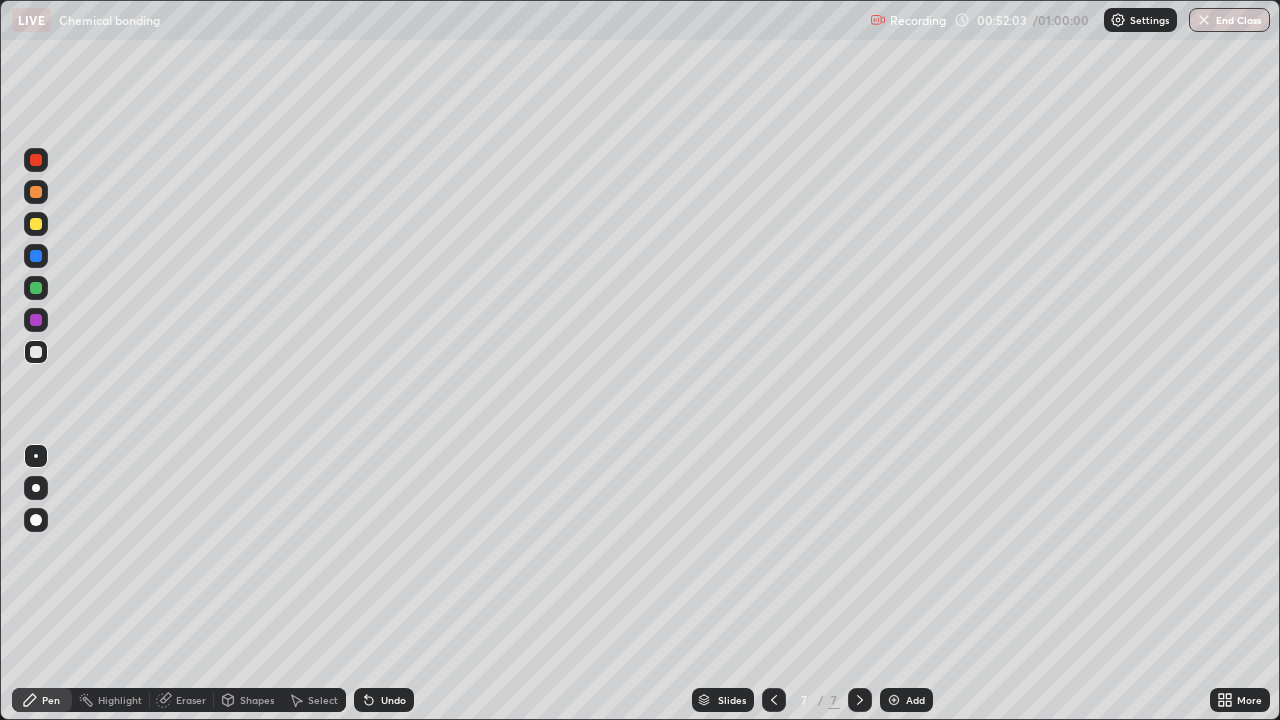 click on "Undo" at bounding box center (384, 700) 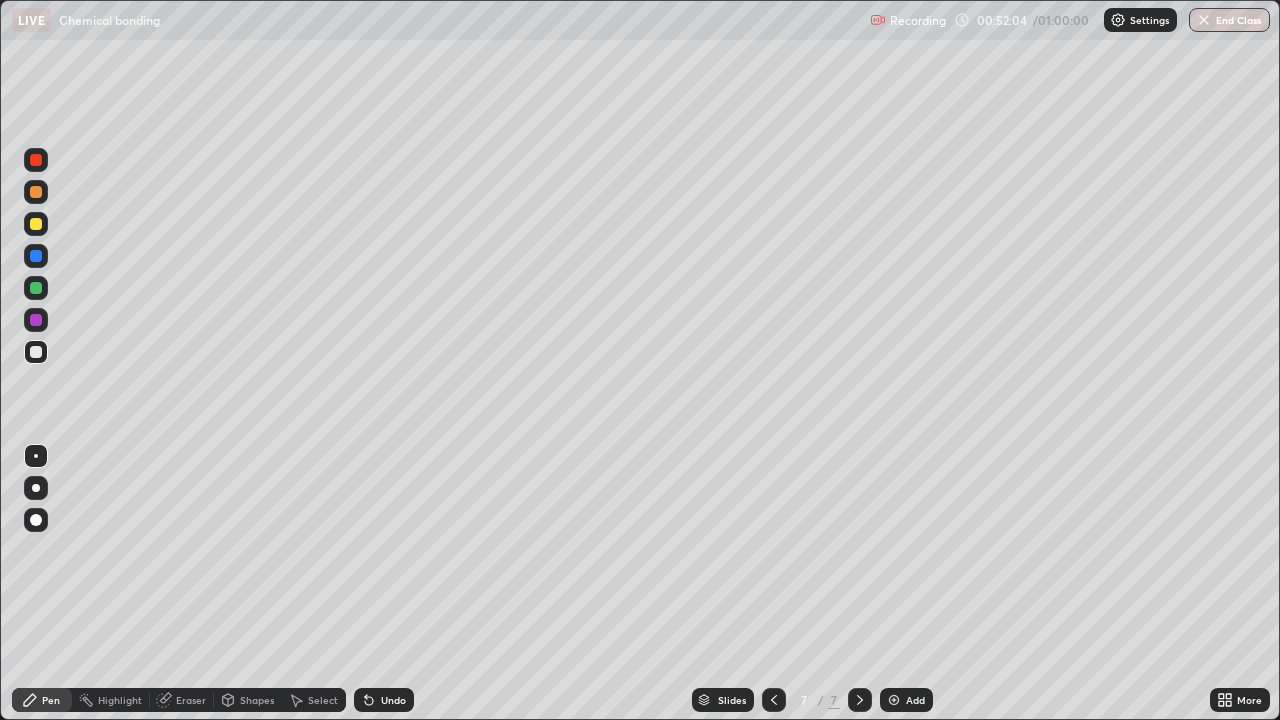 click on "Undo" at bounding box center [393, 700] 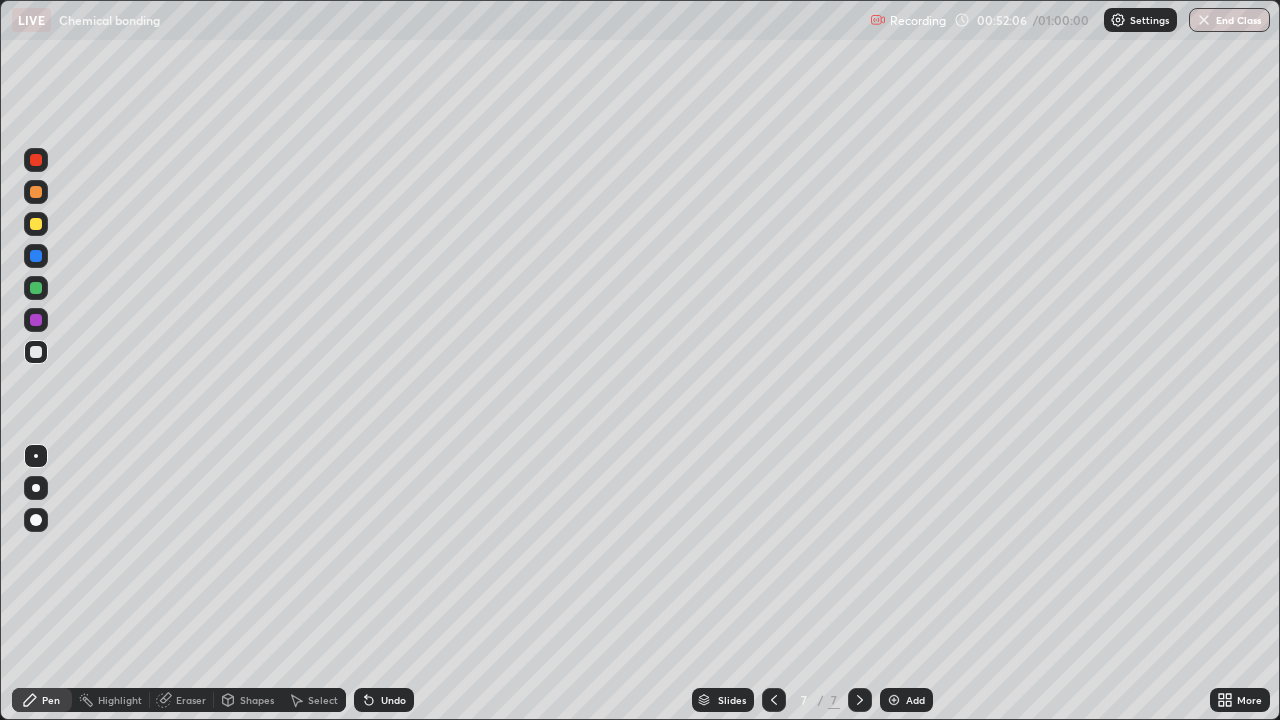 click at bounding box center [36, 224] 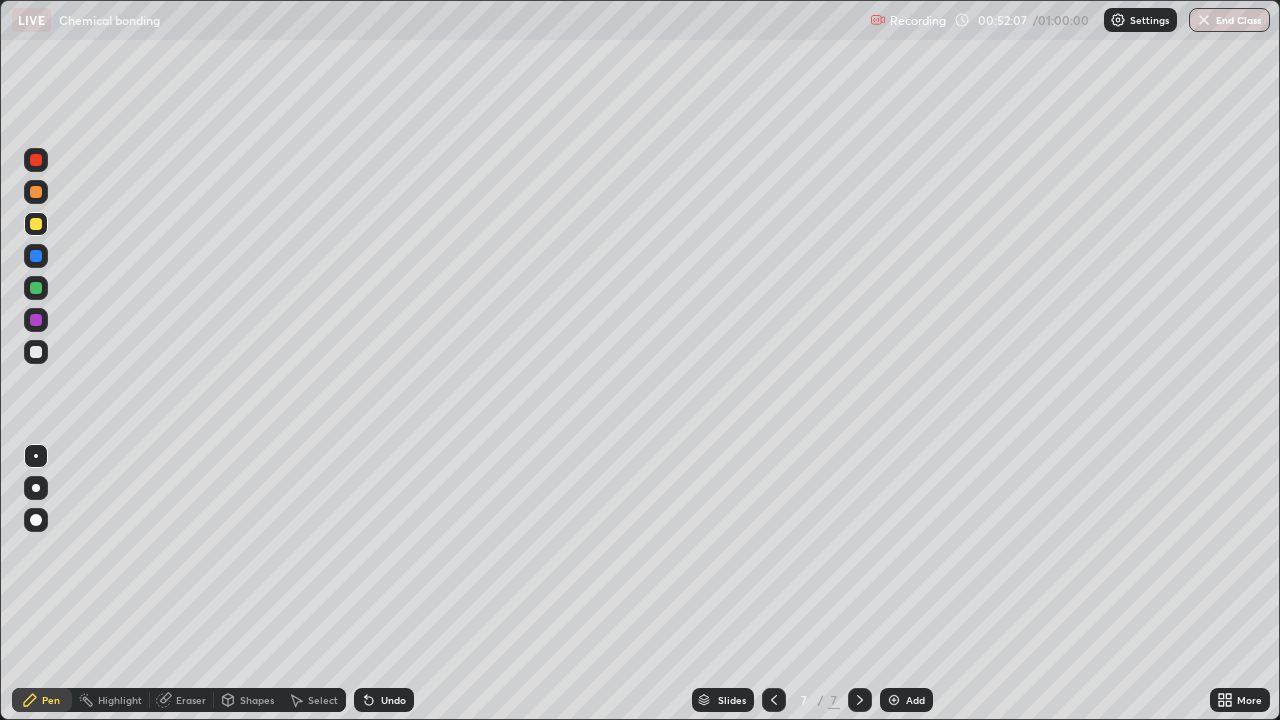 click at bounding box center (36, 352) 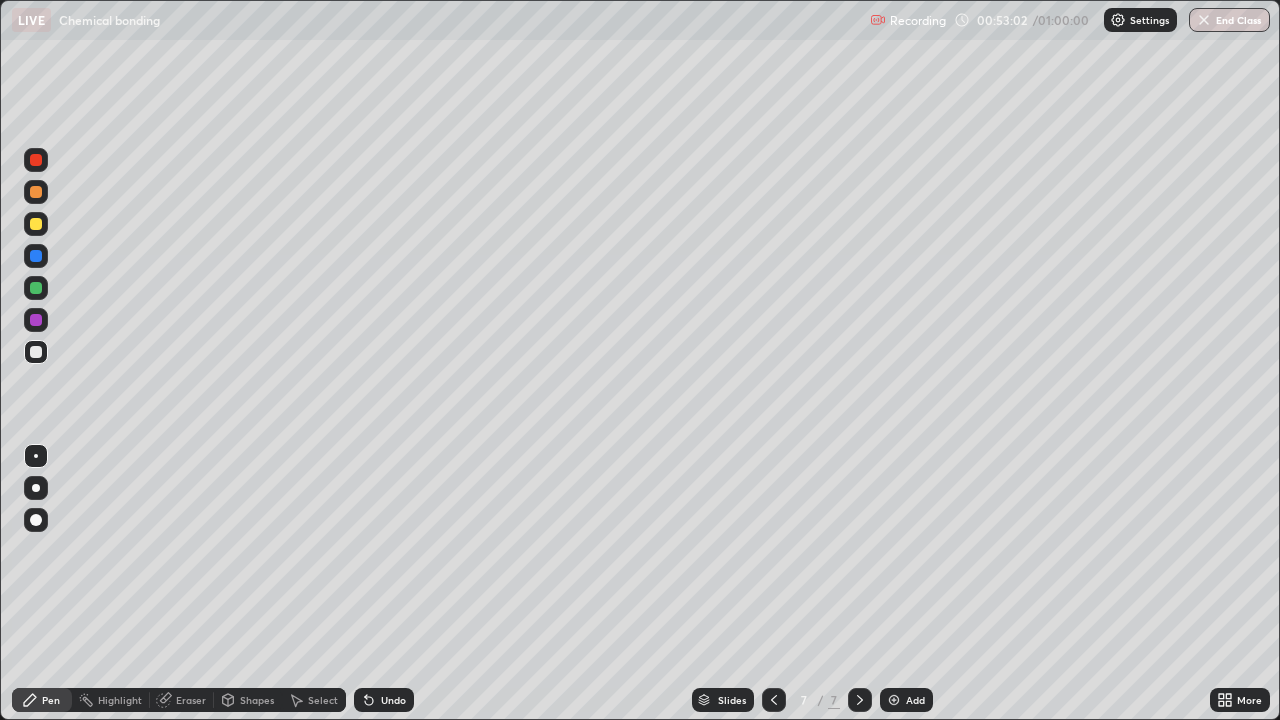 click at bounding box center [36, 224] 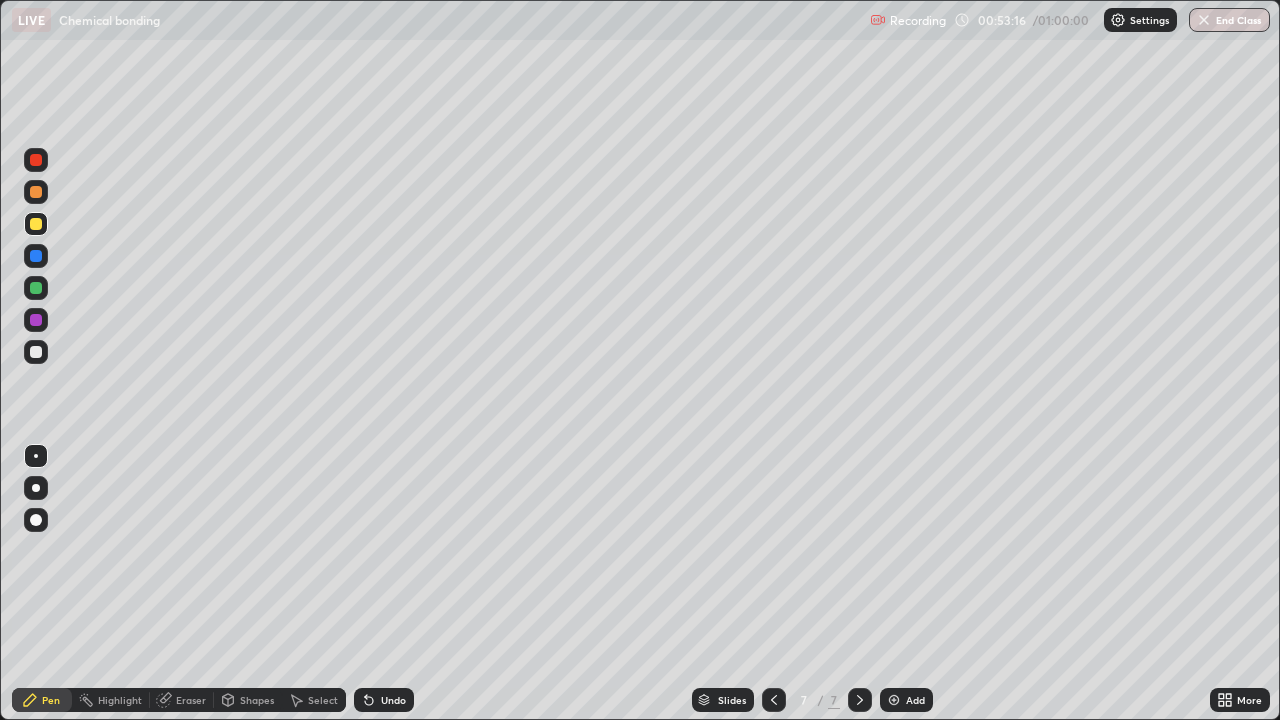 click at bounding box center (36, 352) 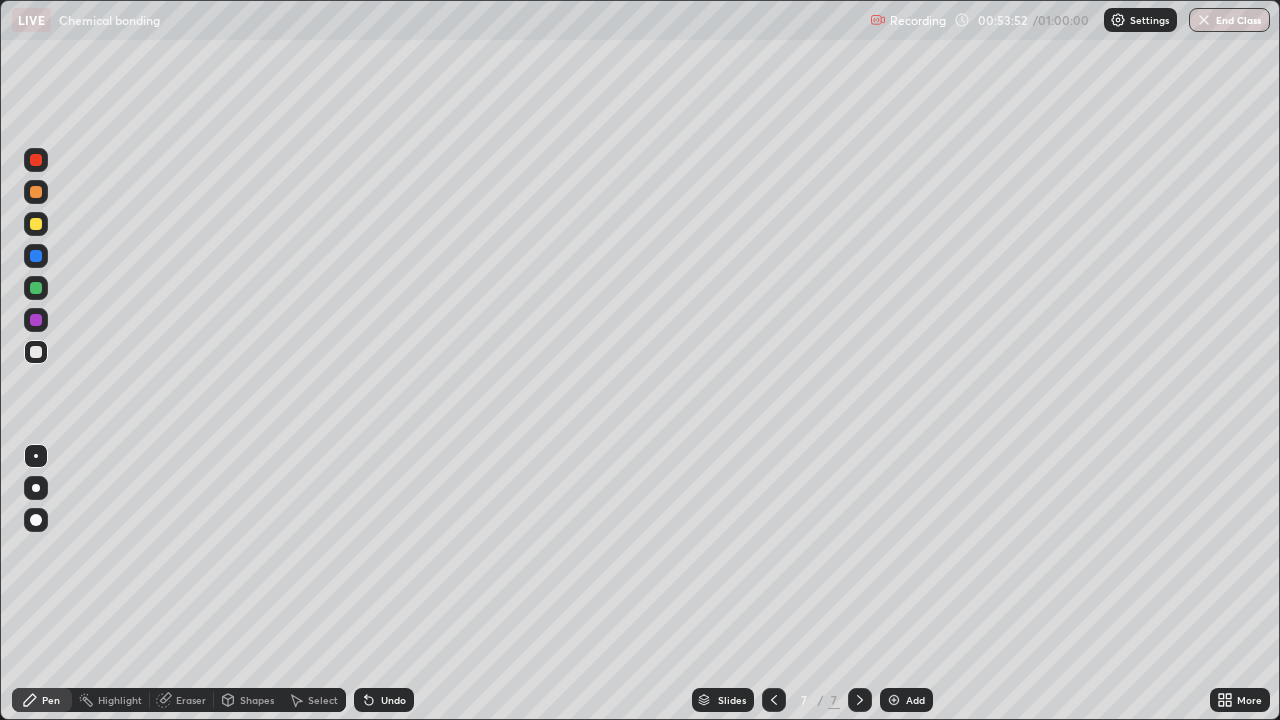 click at bounding box center [36, 224] 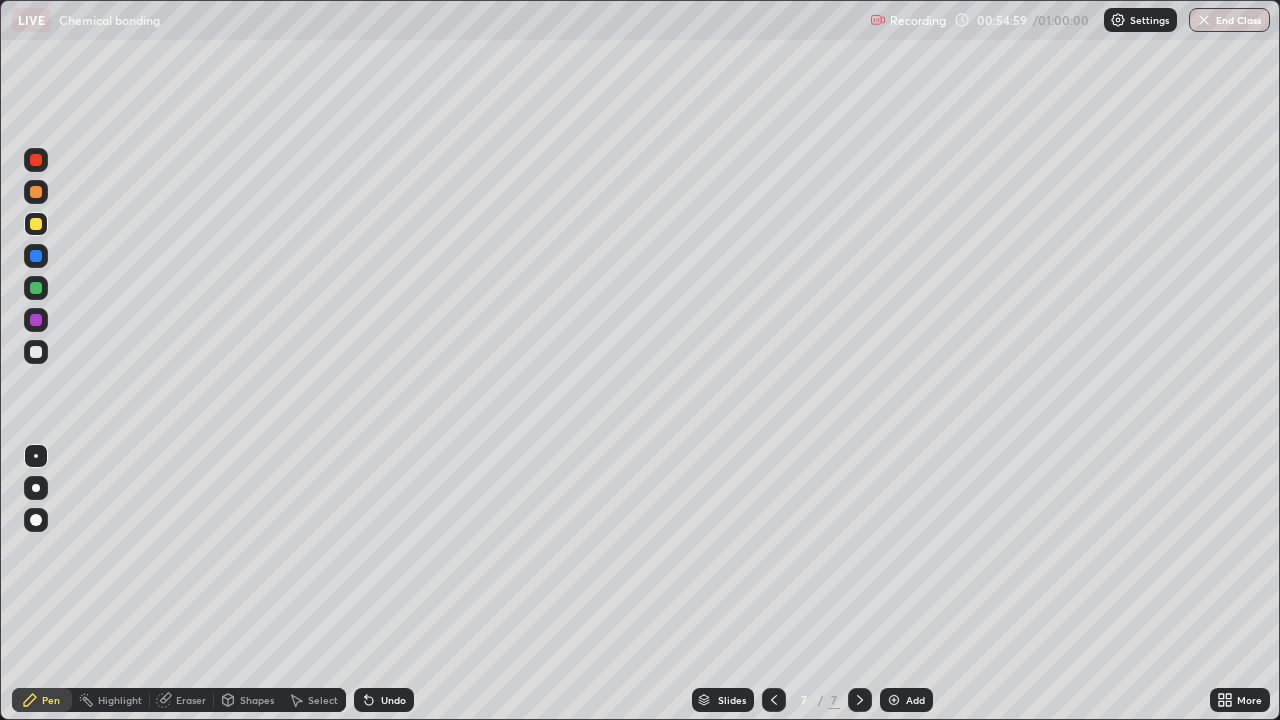 click on "End Class" at bounding box center [1229, 20] 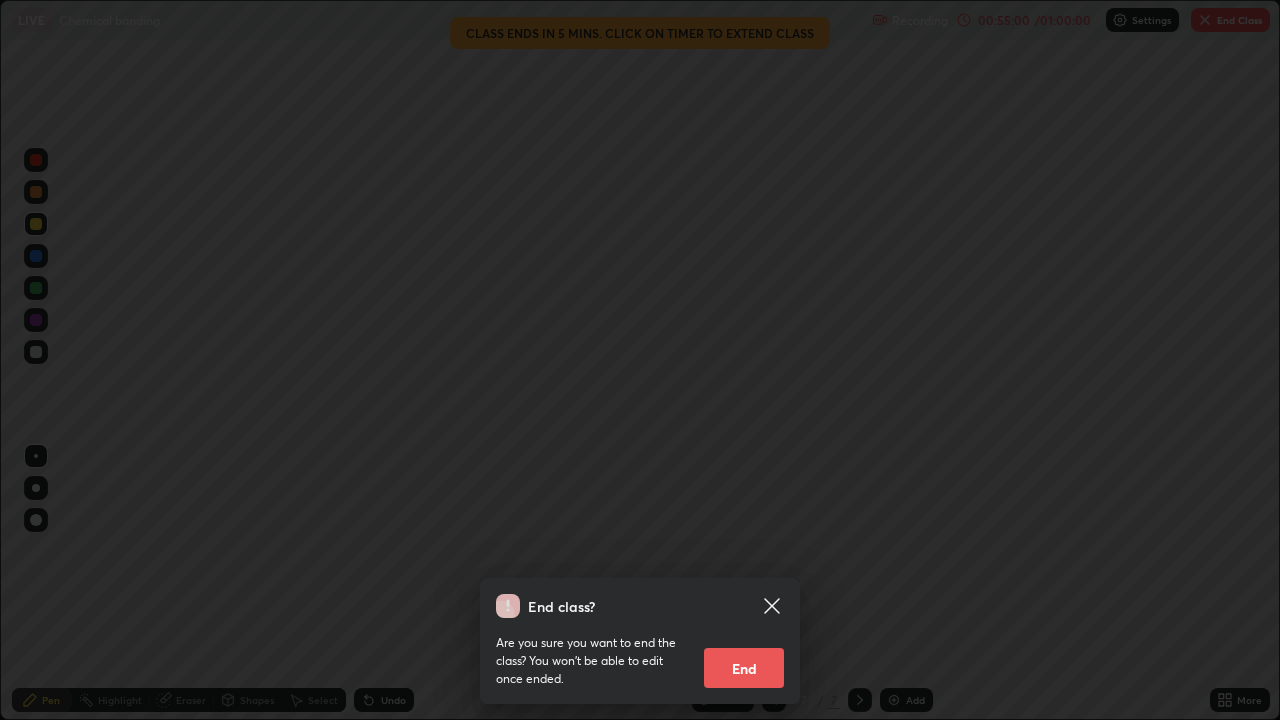 click on "End" at bounding box center (744, 668) 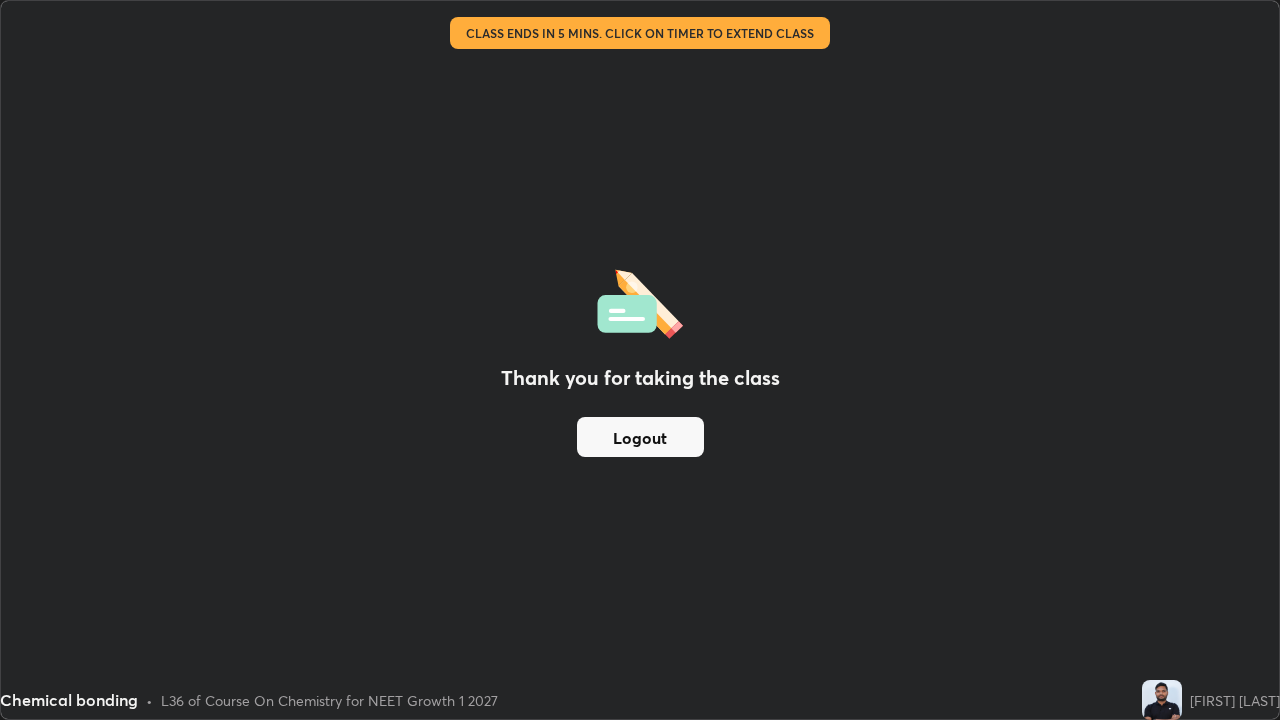click on "Logout" at bounding box center (640, 437) 